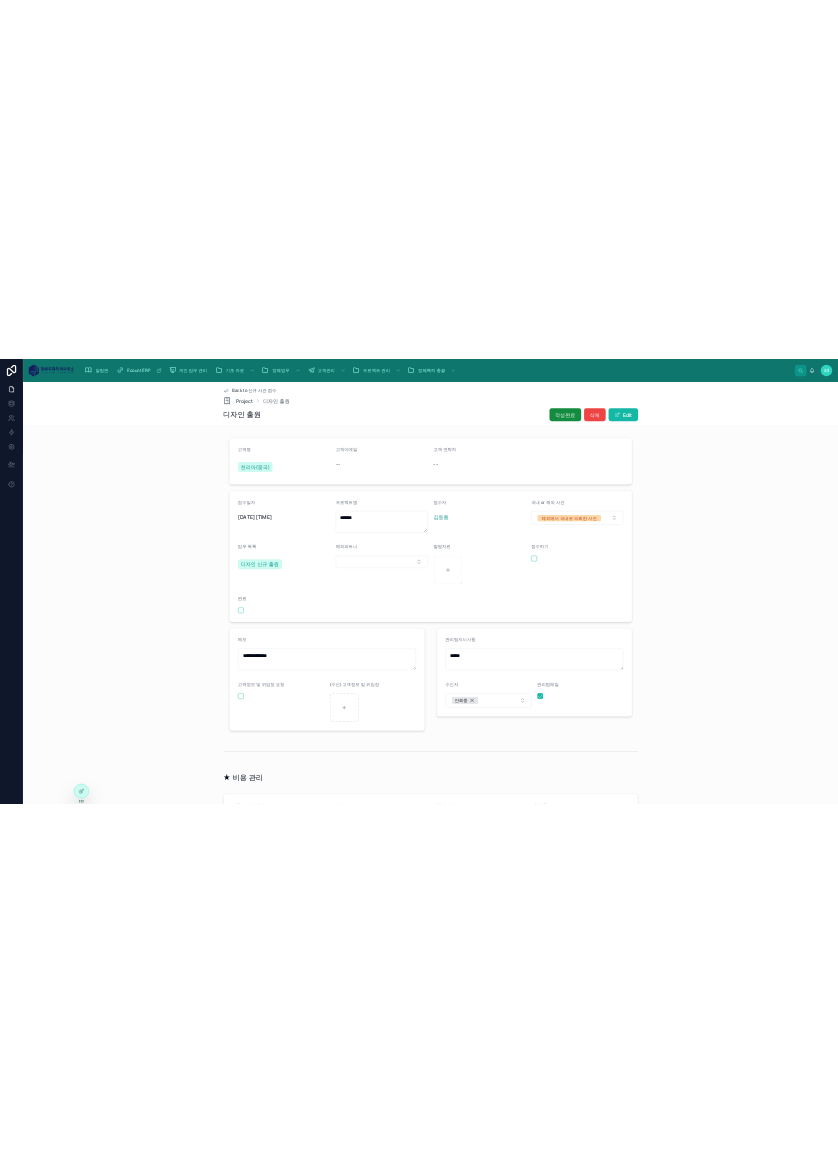 scroll, scrollTop: 0, scrollLeft: 0, axis: both 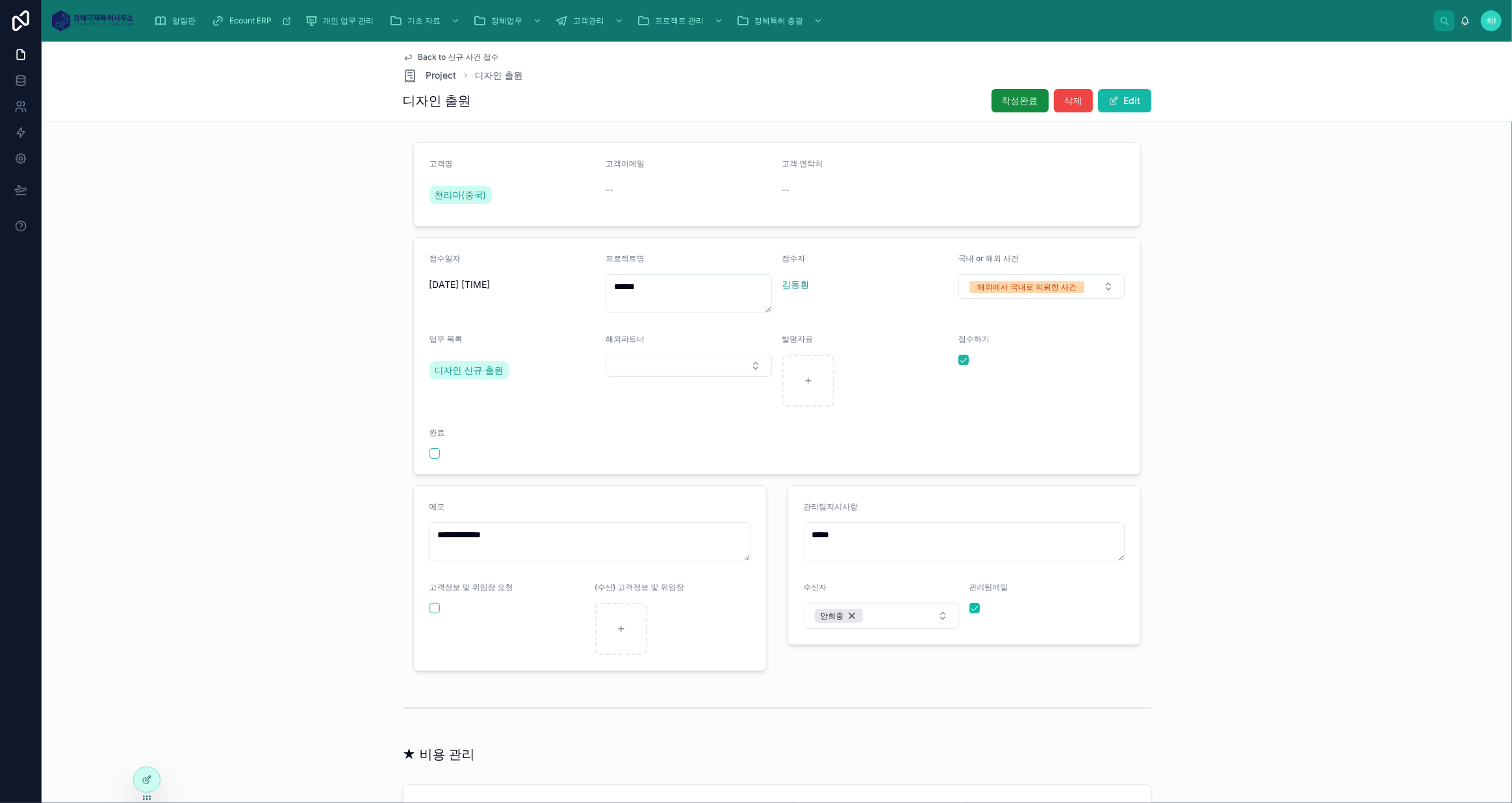 click on "**********" at bounding box center (776, 407) 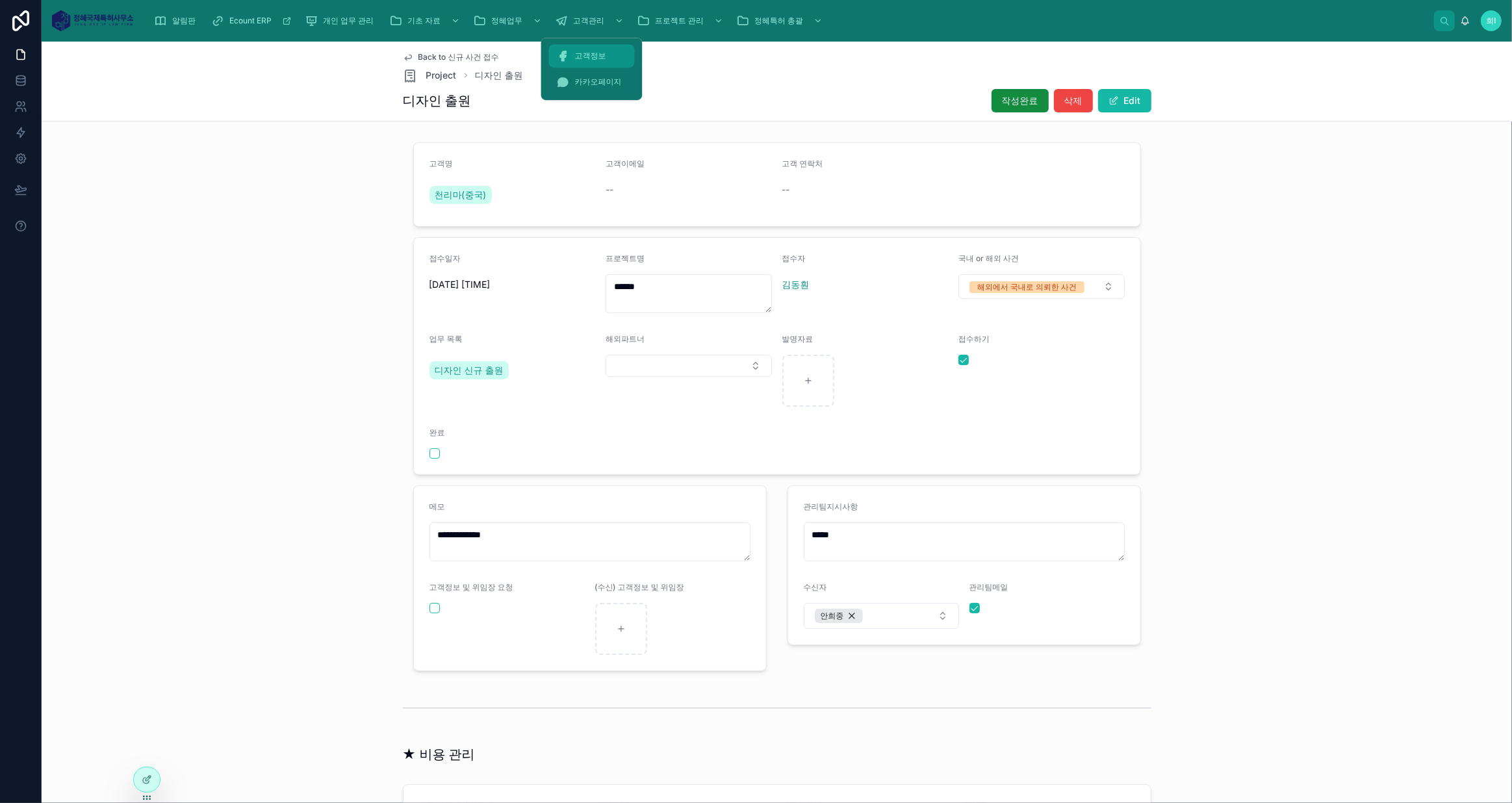 click on "고객정보" at bounding box center (591, 56) 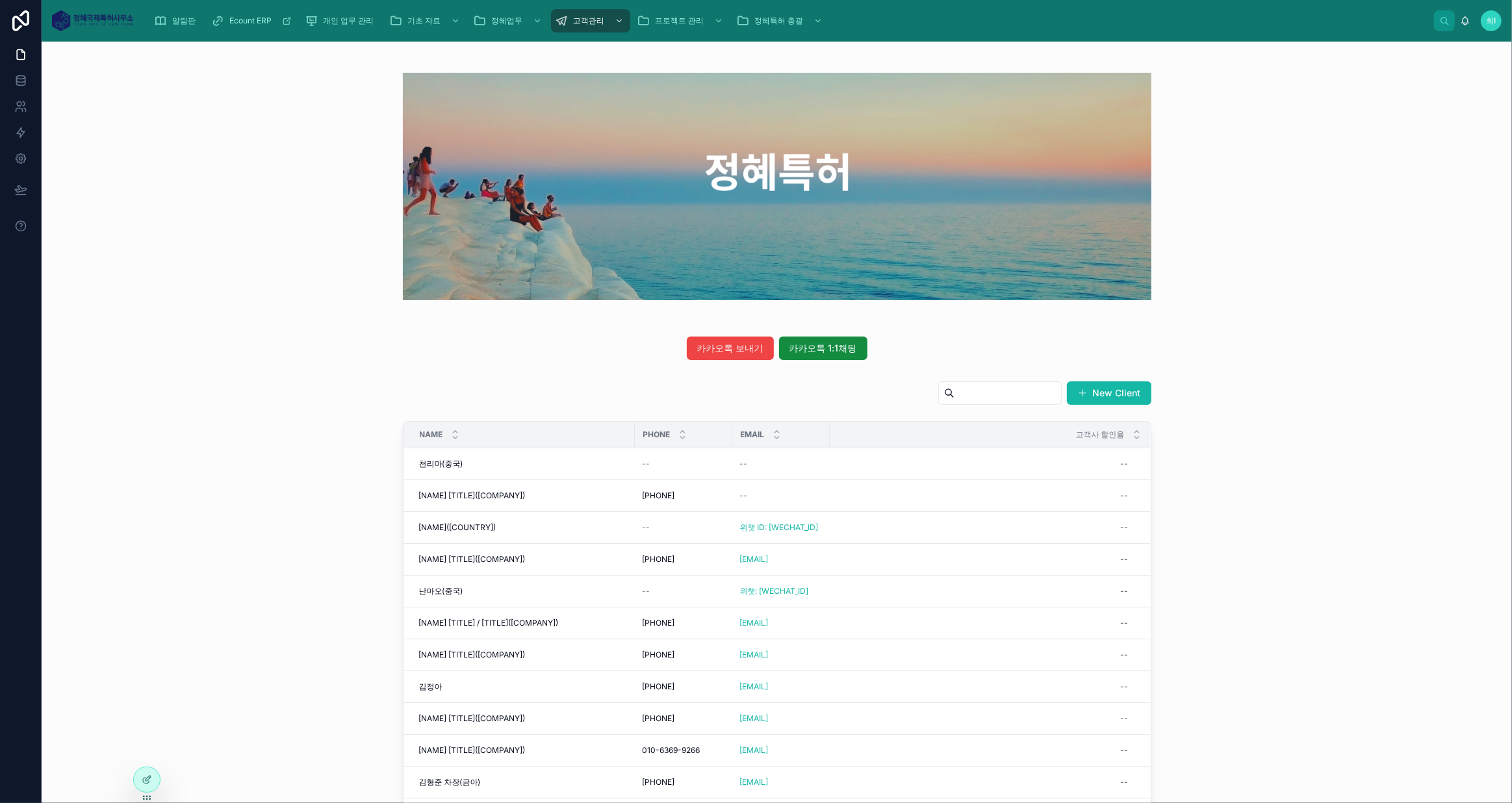 click on "New Client" at bounding box center (1109, 393) 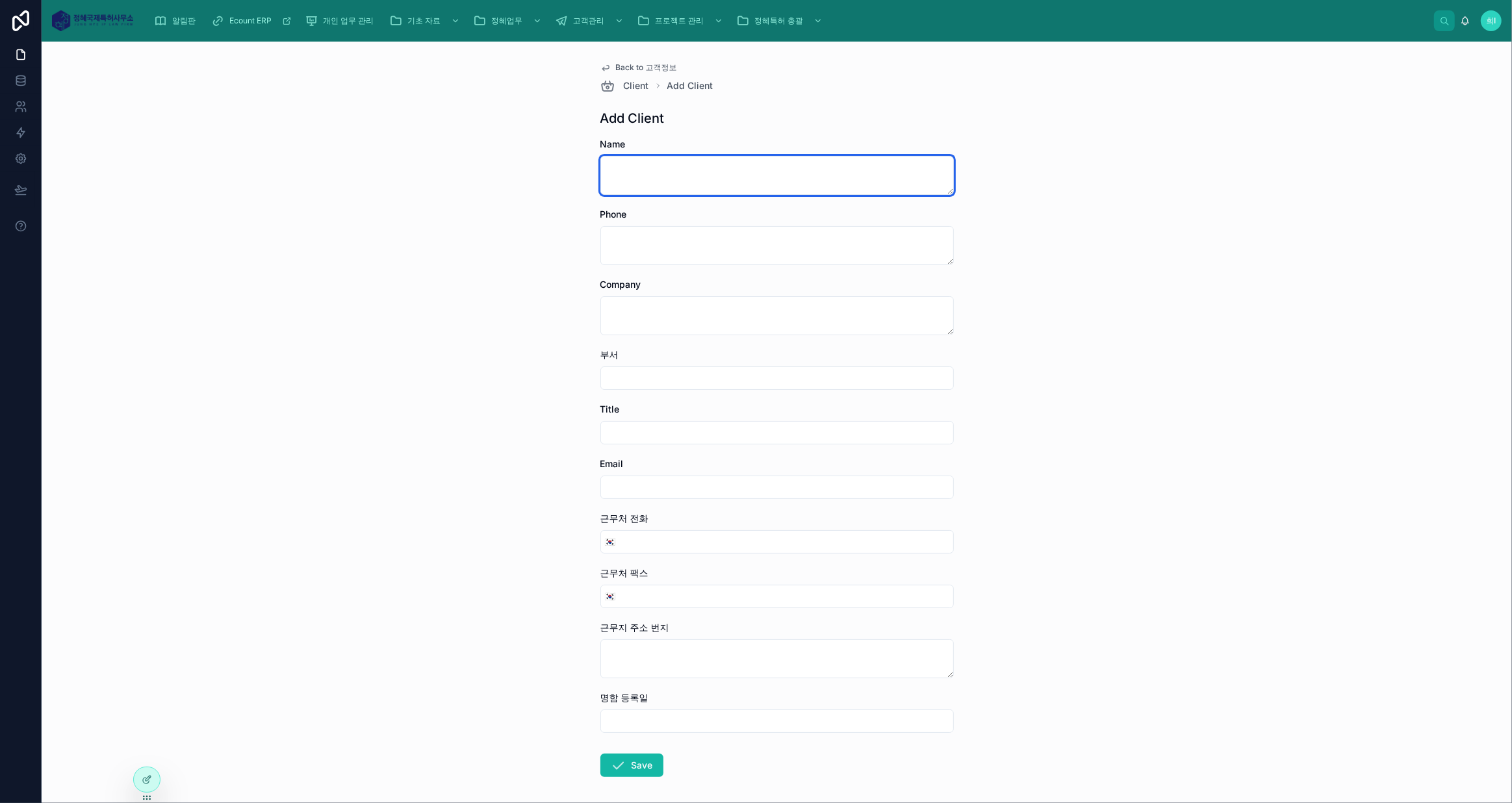 click at bounding box center [777, 175] 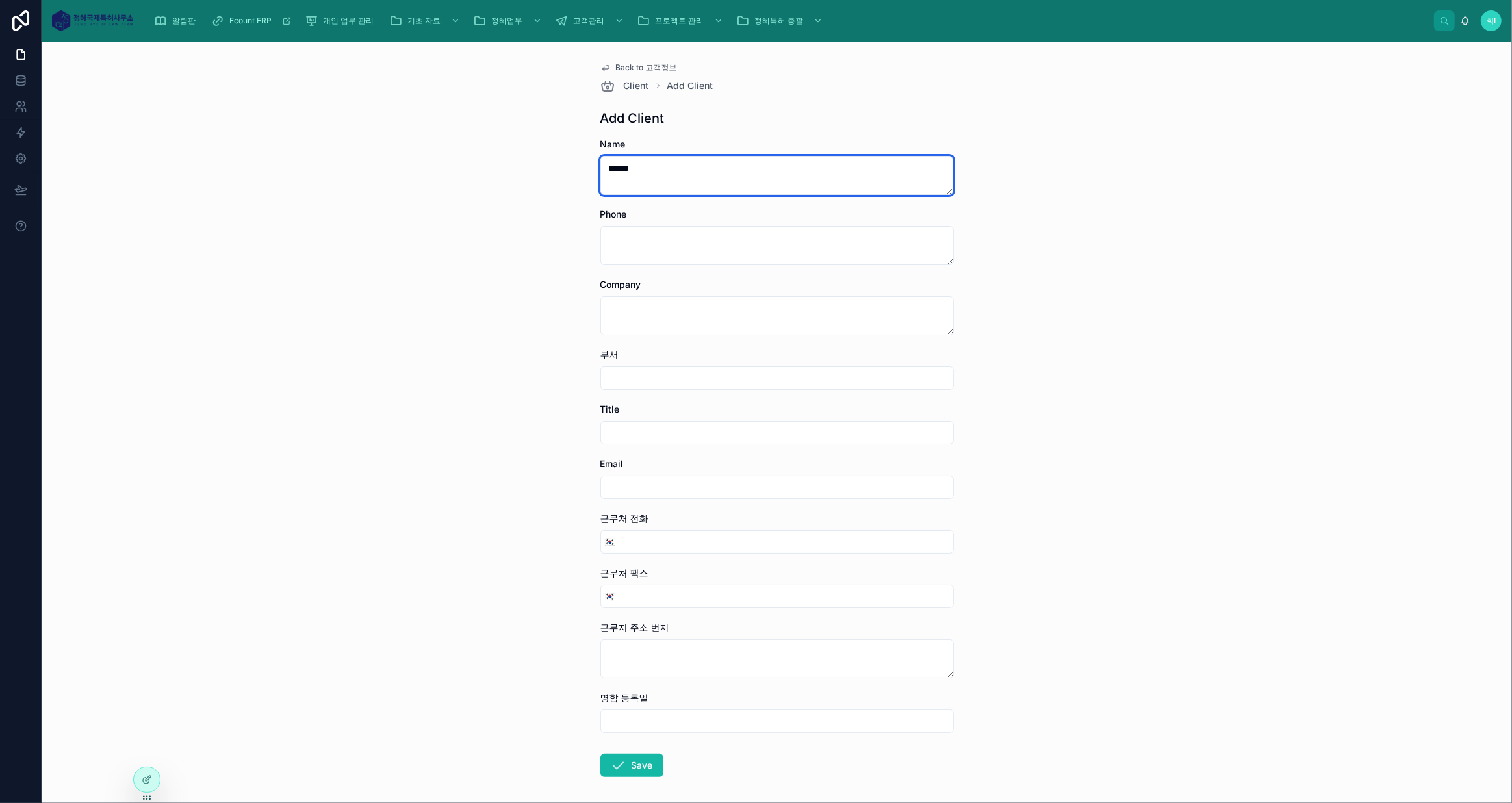 type on "******" 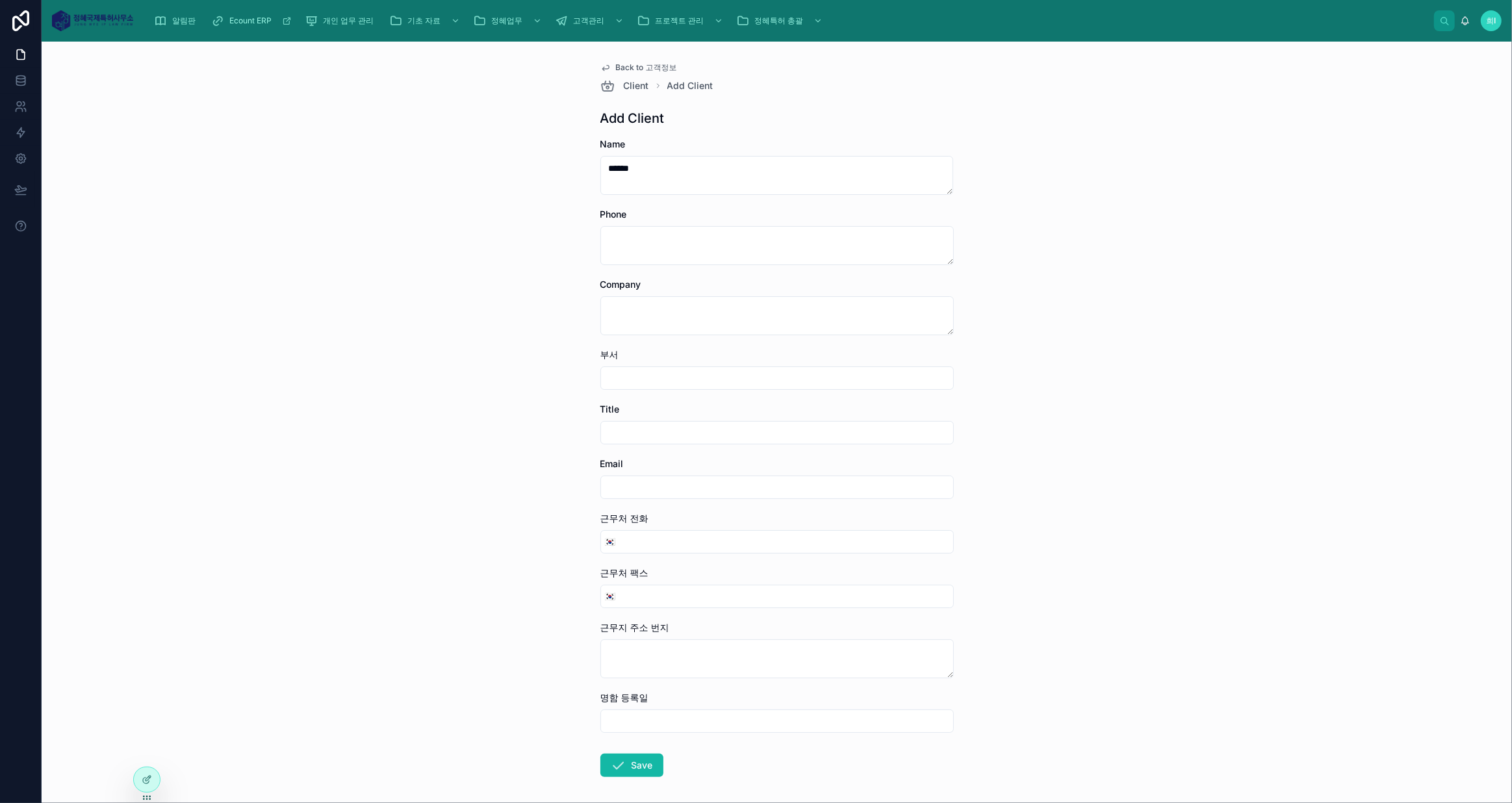 drag, startPoint x: 327, startPoint y: 383, endPoint x: 335, endPoint y: 379, distance: 8.9442719 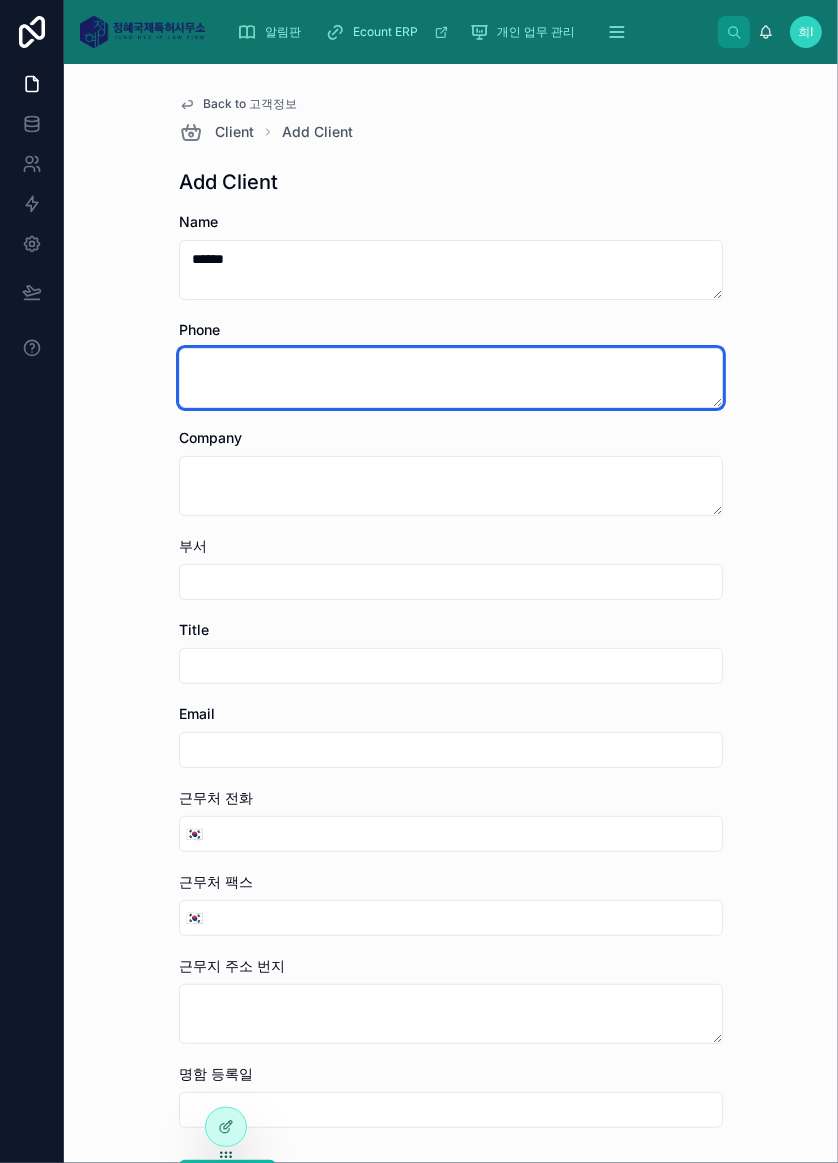 click at bounding box center [451, 378] 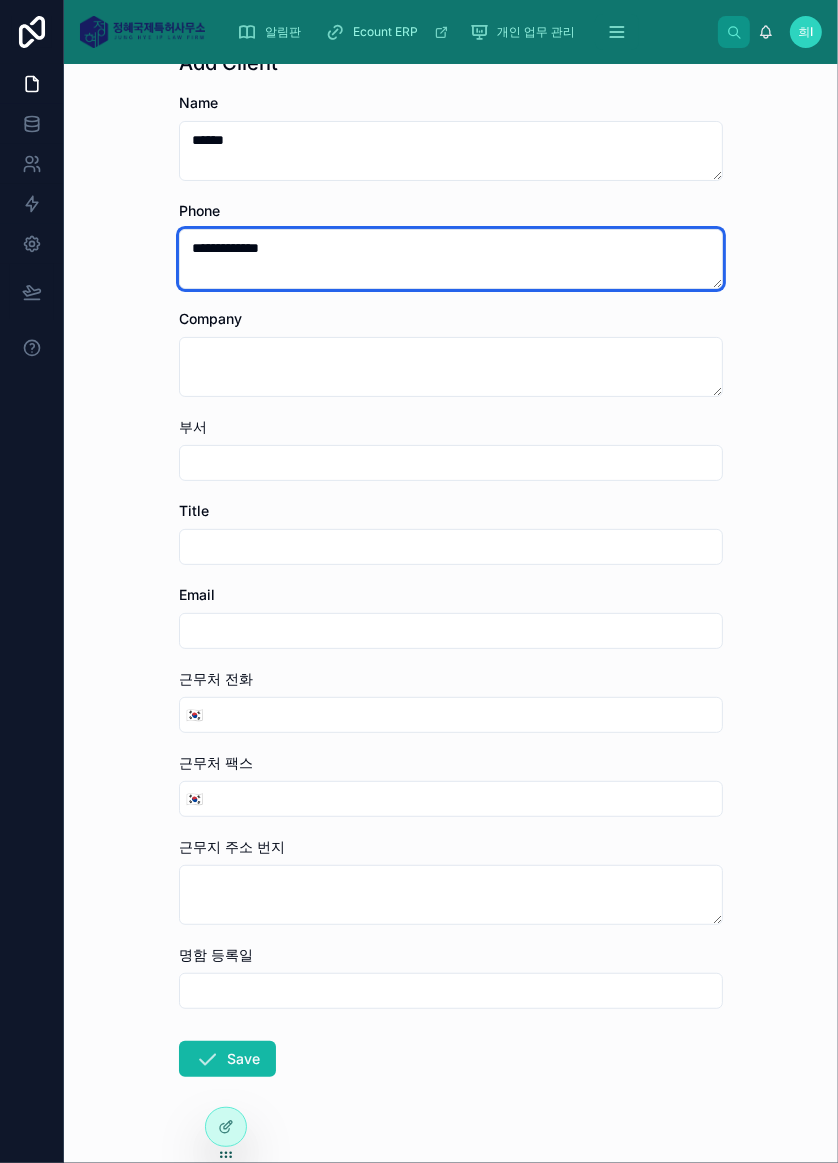 scroll, scrollTop: 160, scrollLeft: 0, axis: vertical 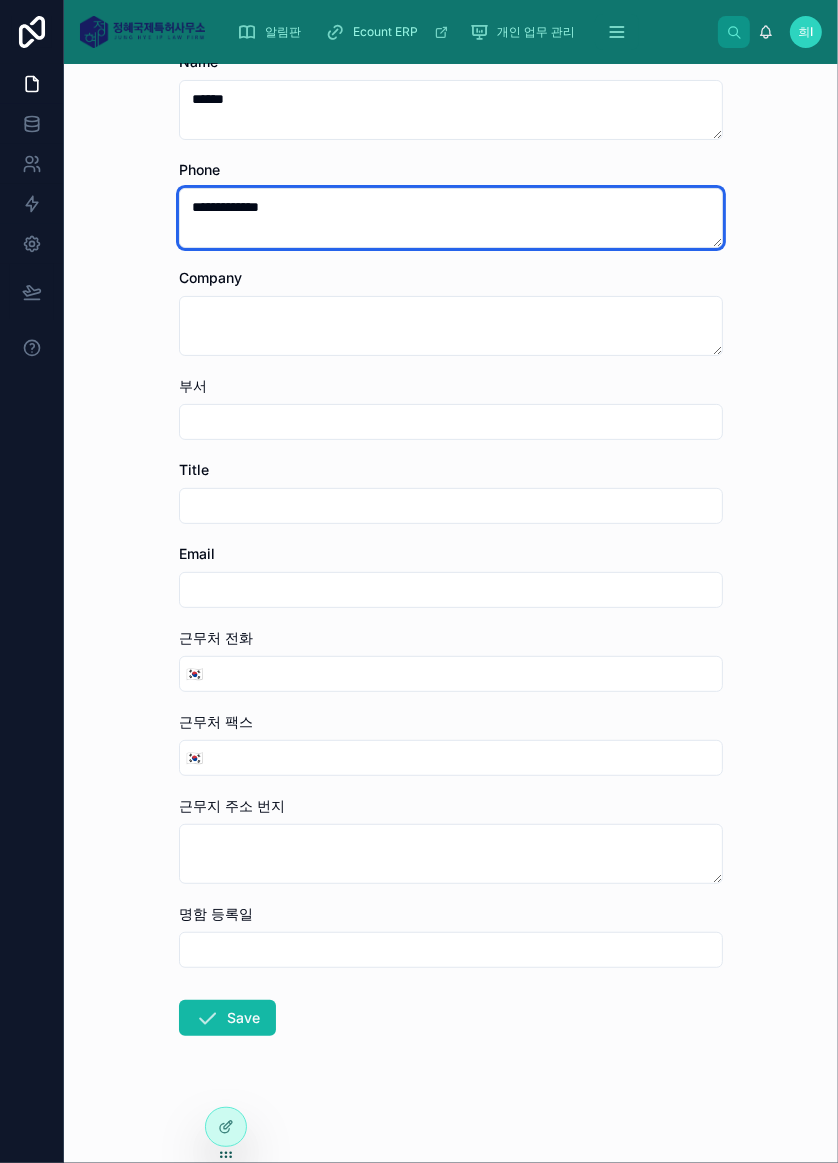 type on "**********" 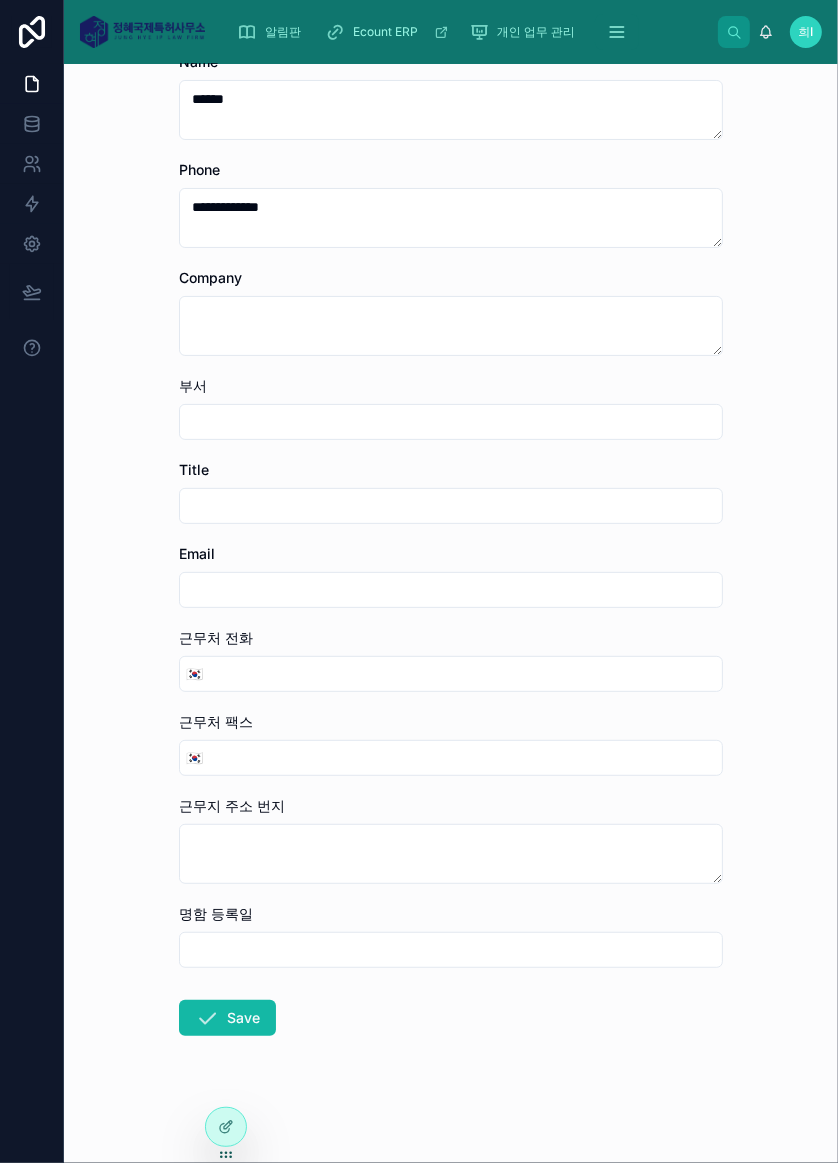click on "Save" at bounding box center (227, 1018) 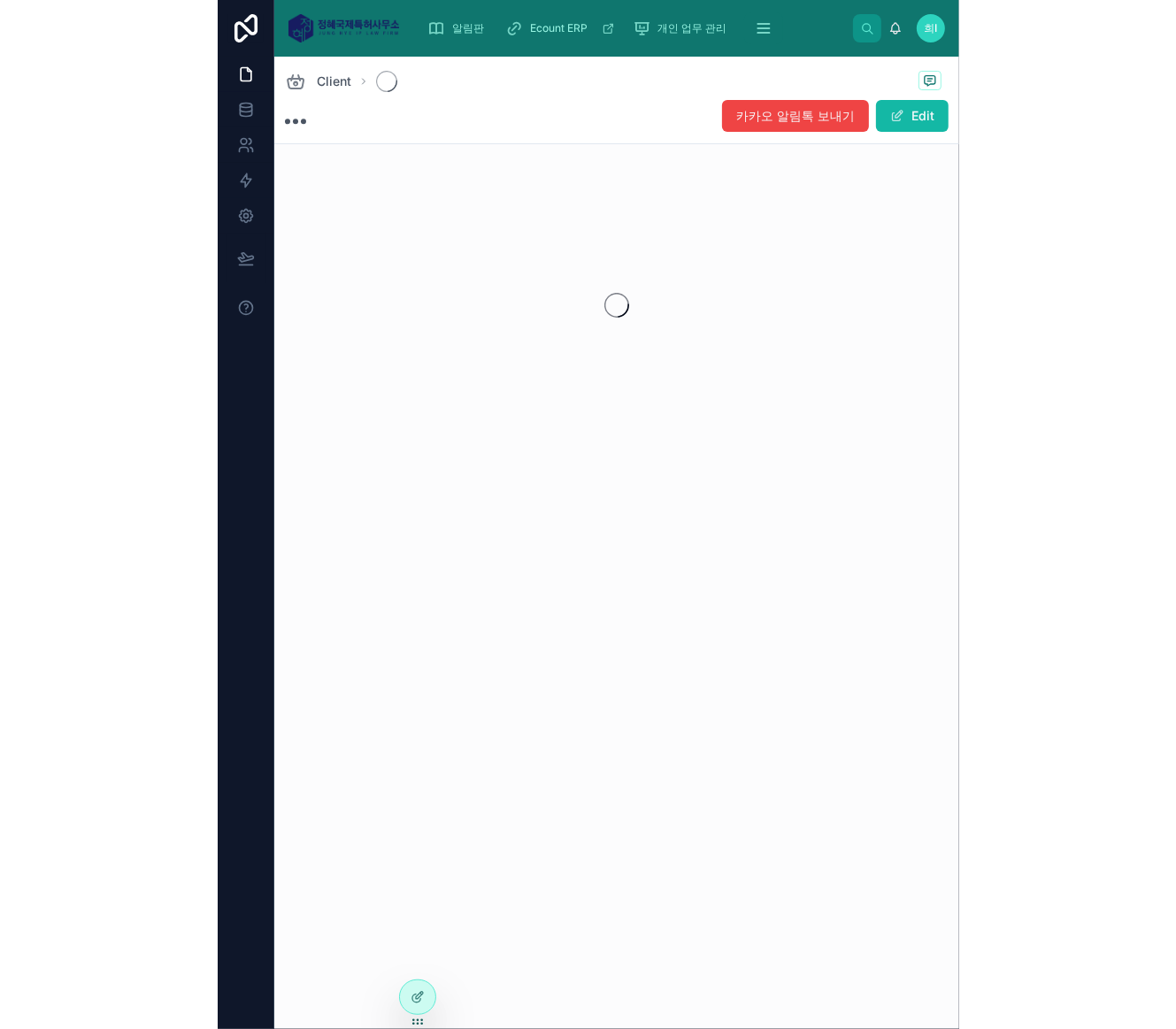 scroll, scrollTop: 0, scrollLeft: 0, axis: both 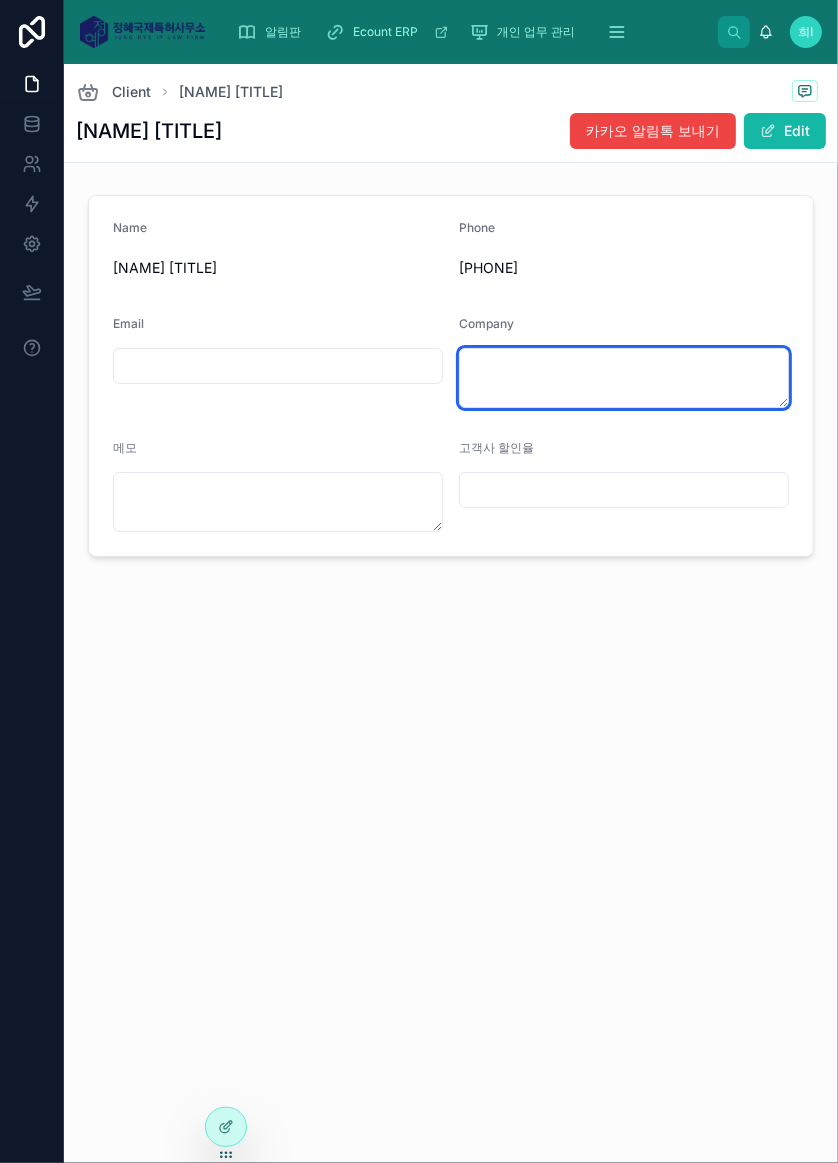 click at bounding box center (624, 378) 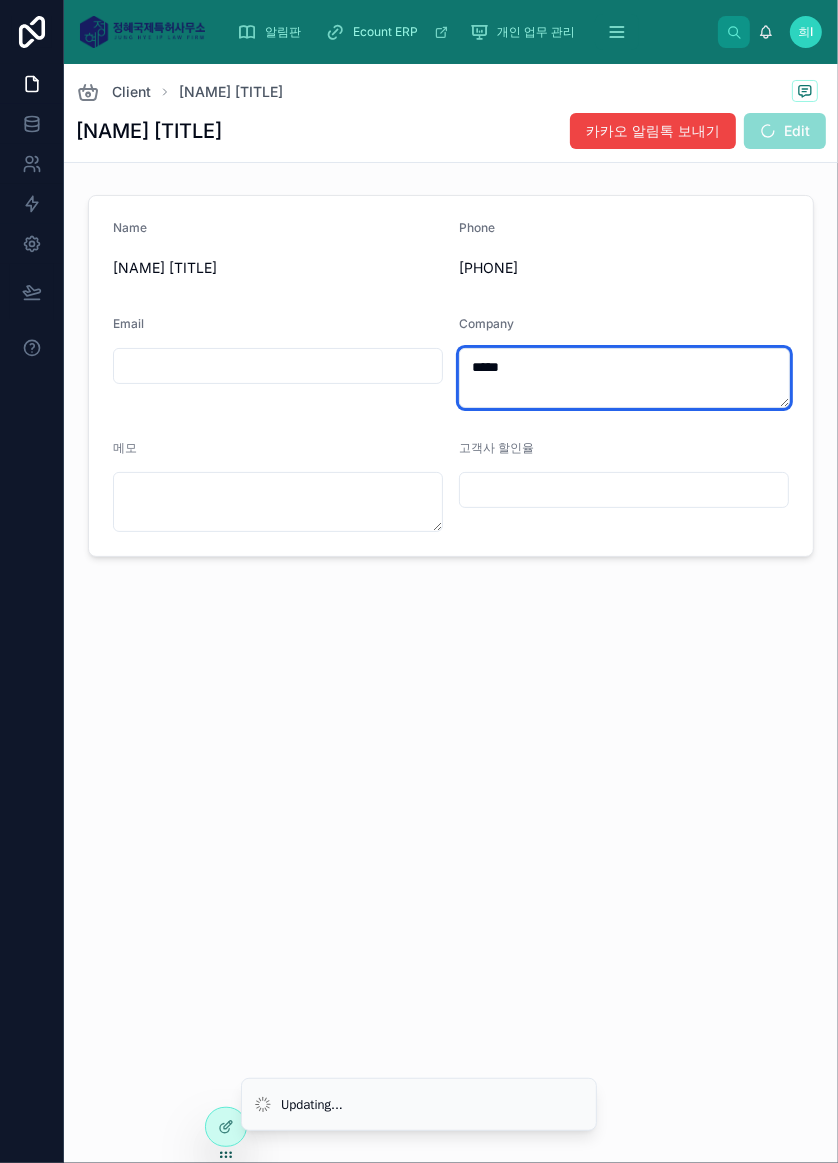 type on "*****" 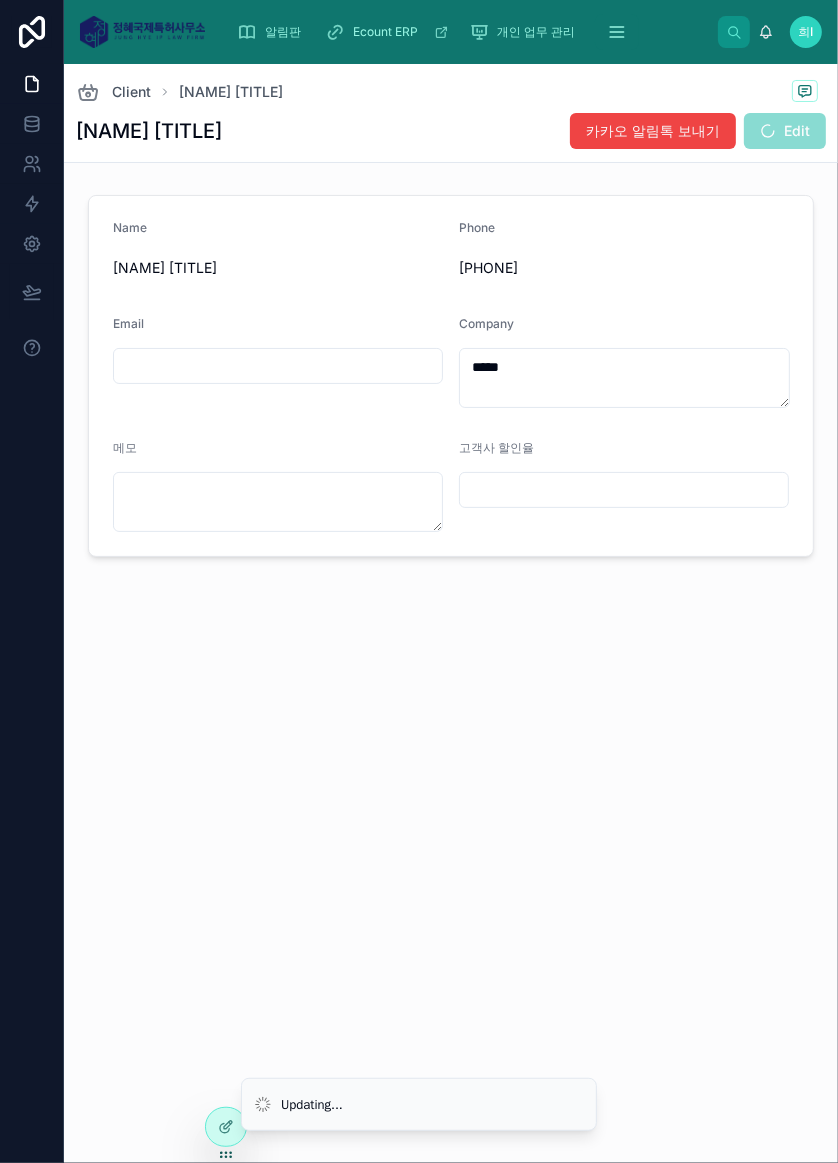 click on "서태선 대표 카카오 알림톡 보내기 Edit" at bounding box center [451, 131] 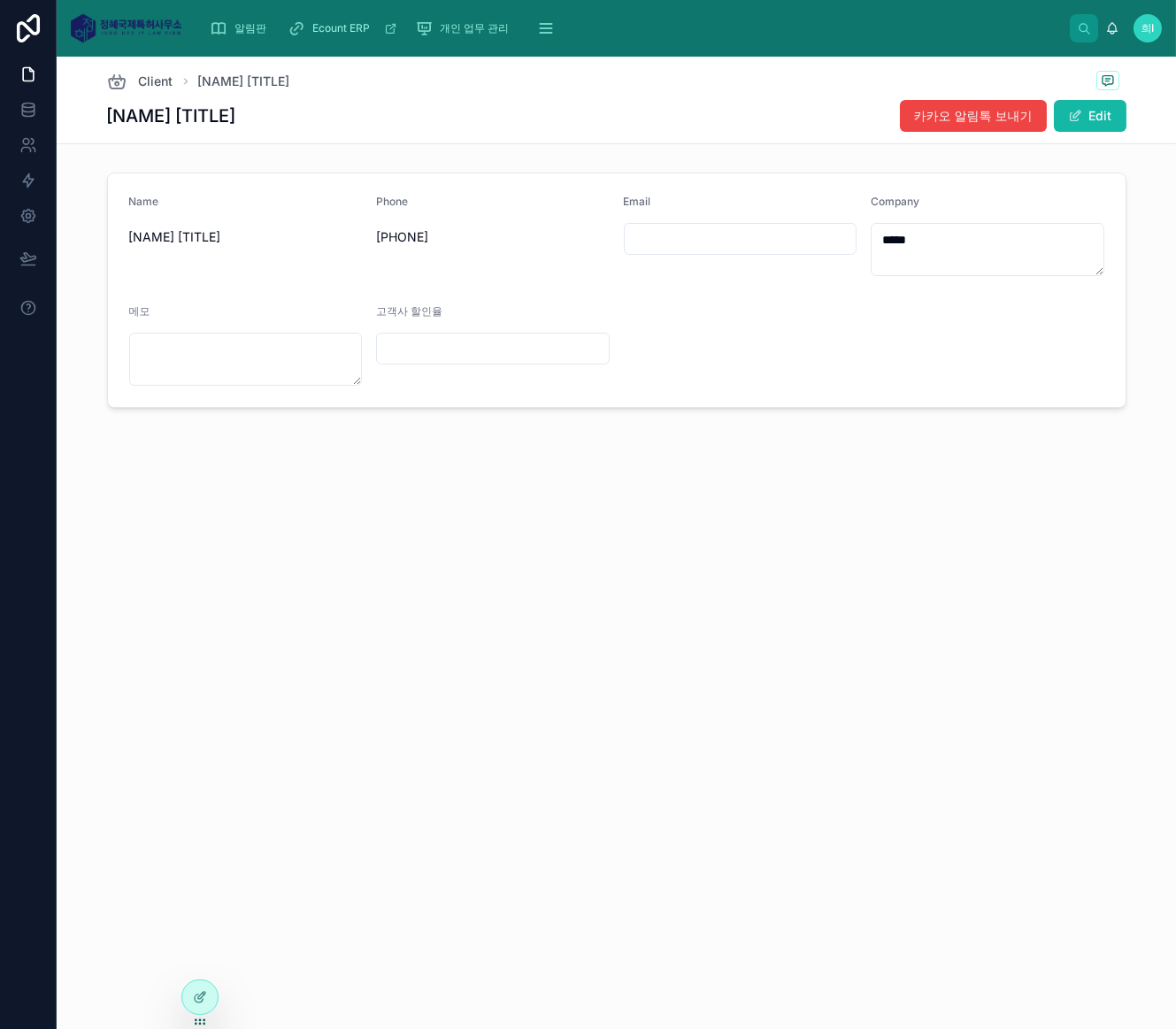 drag, startPoint x: 884, startPoint y: 564, endPoint x: 934, endPoint y: 465, distance: 110.90987 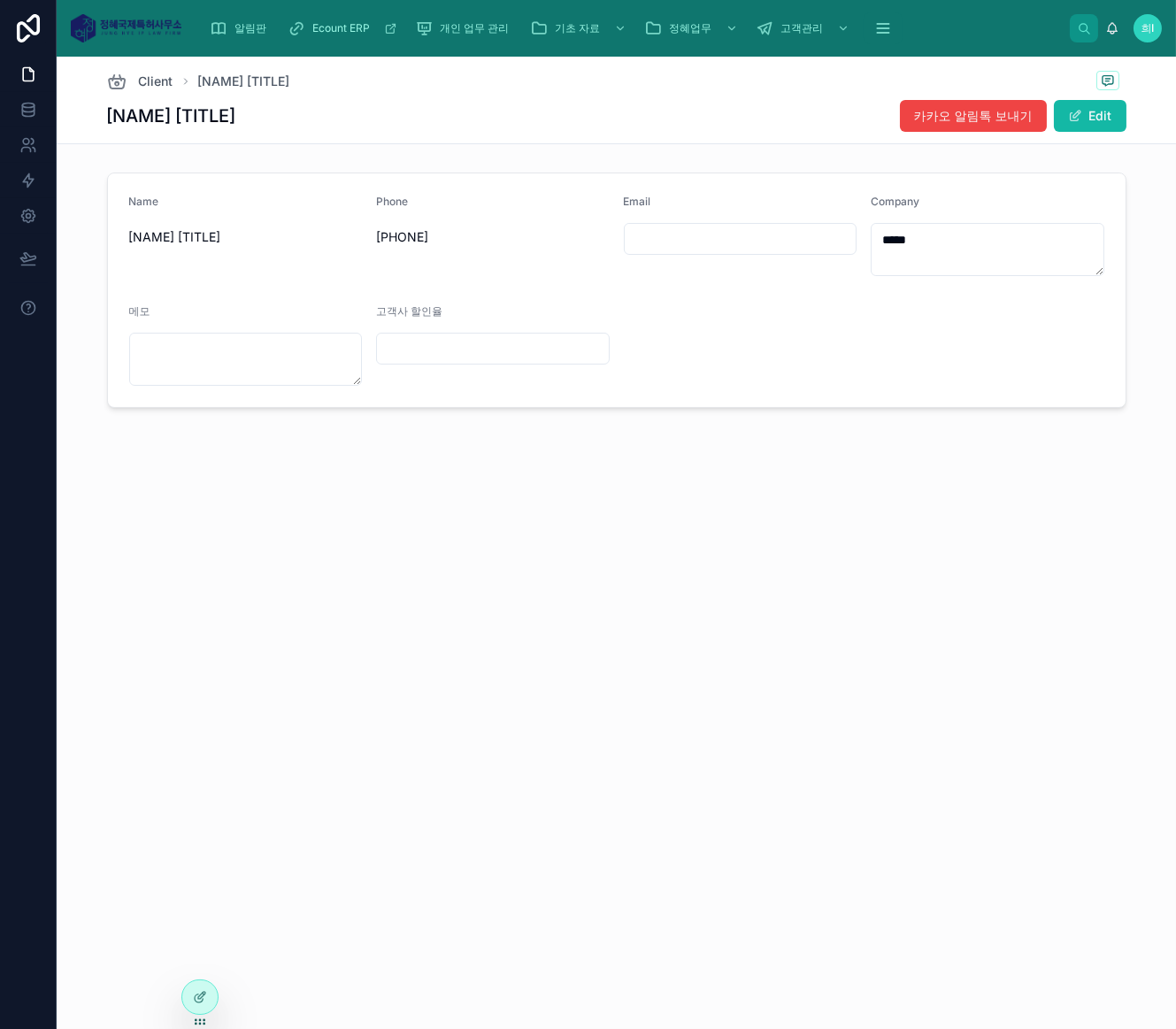 click on "카카오 알림톡 보내기" at bounding box center [973, 116] 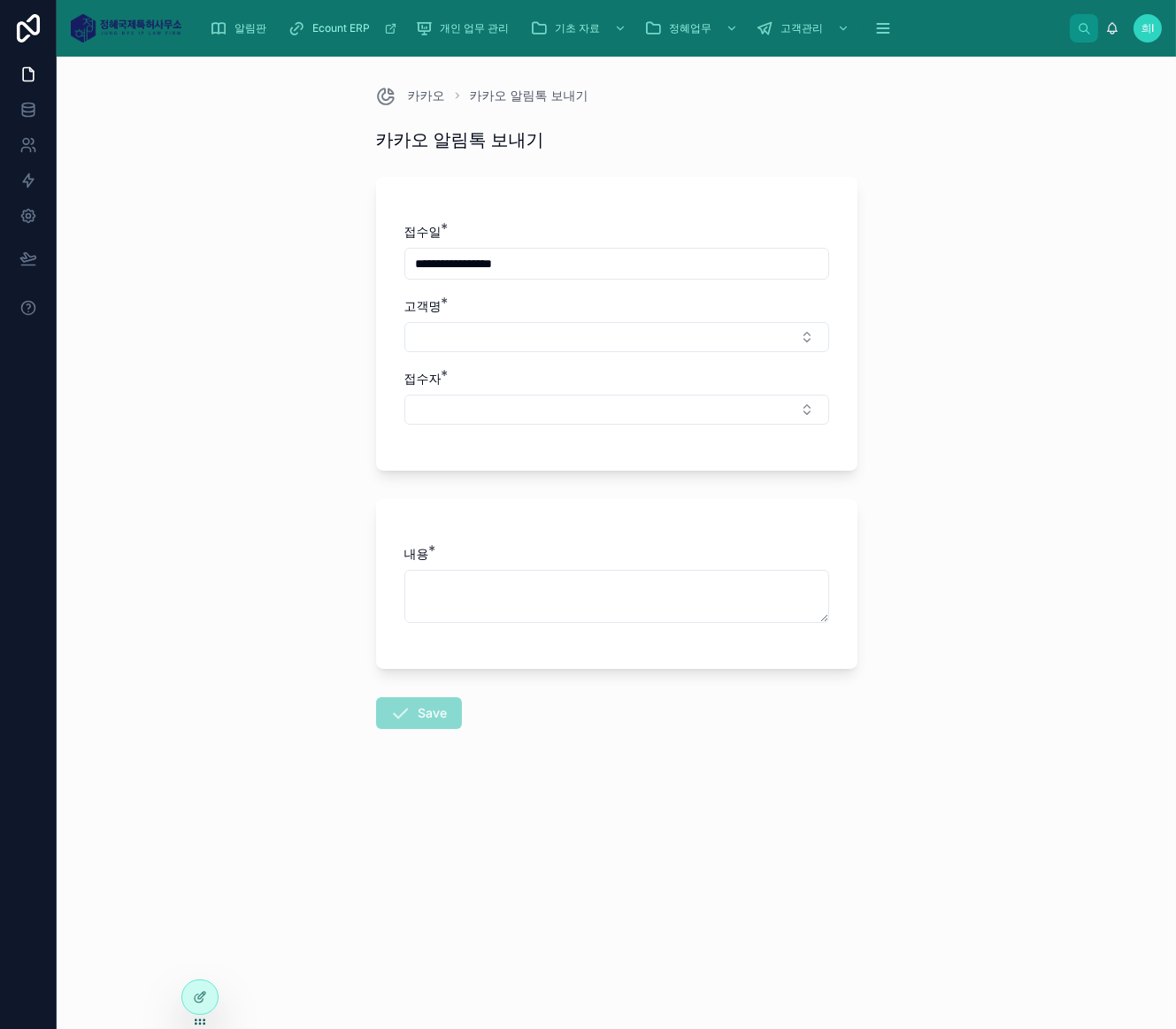 click at bounding box center (617, 337) 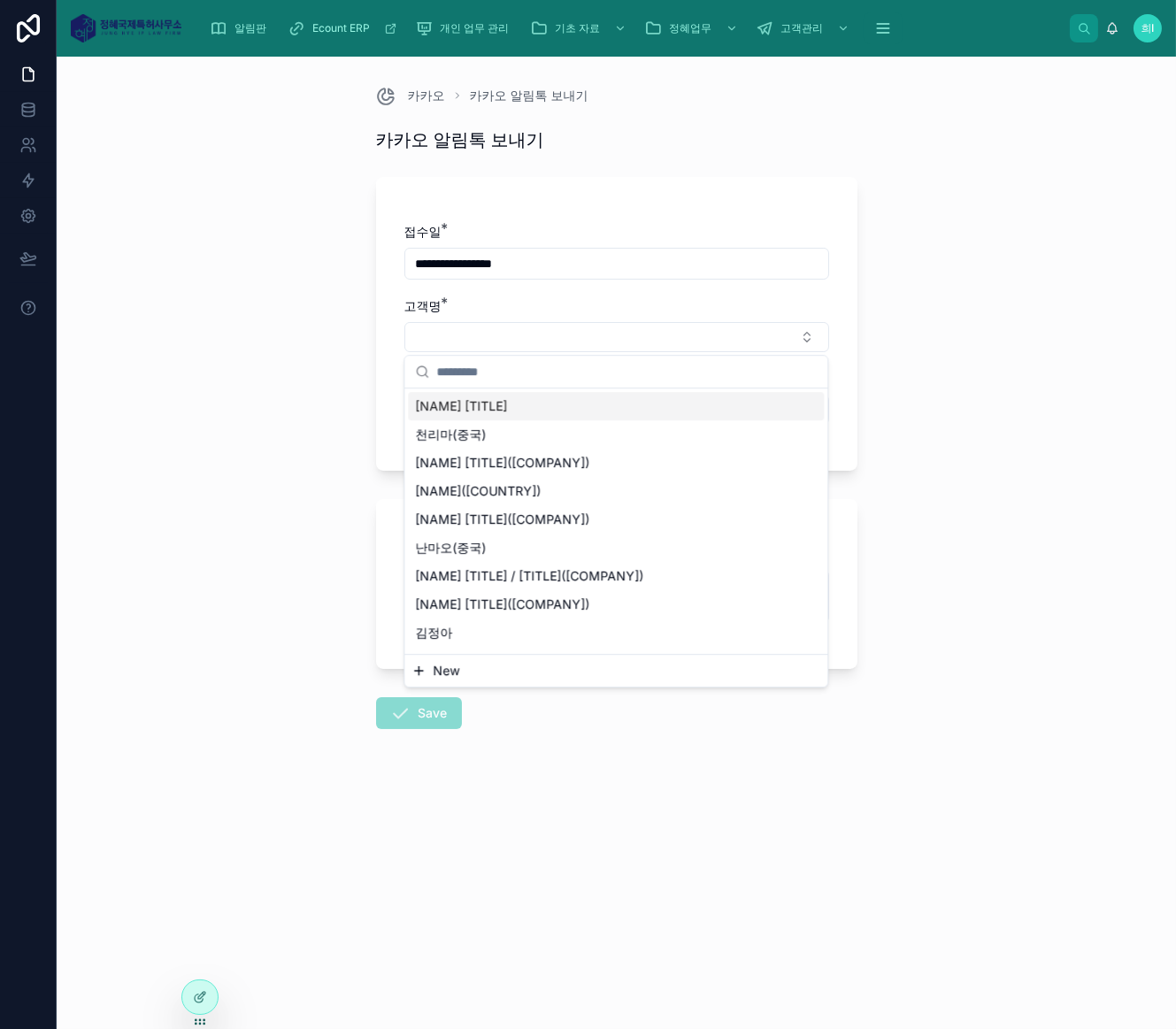 click on "[NAME] 대표" at bounding box center (616, 406) 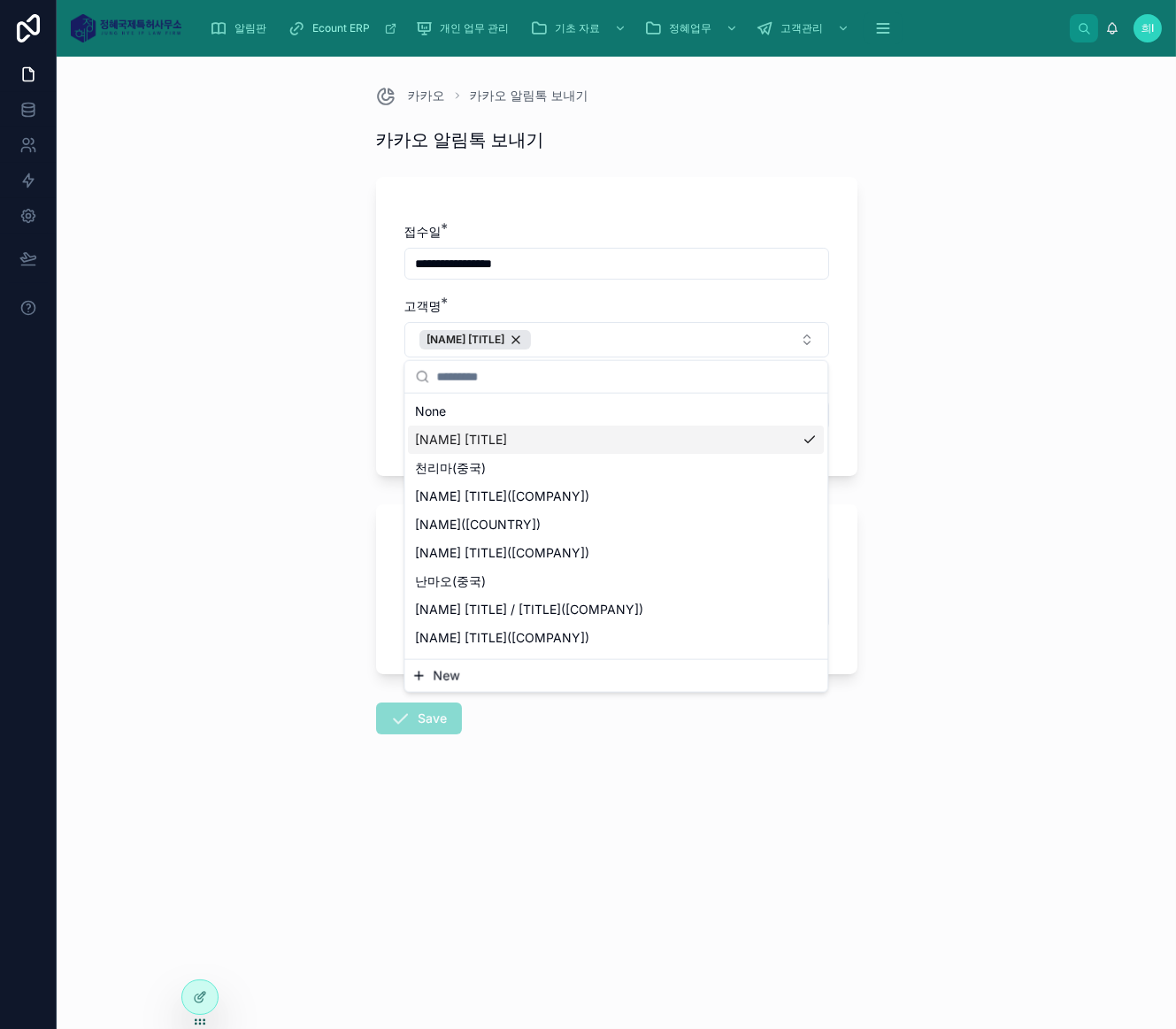 click on "**********" at bounding box center (616, 542) 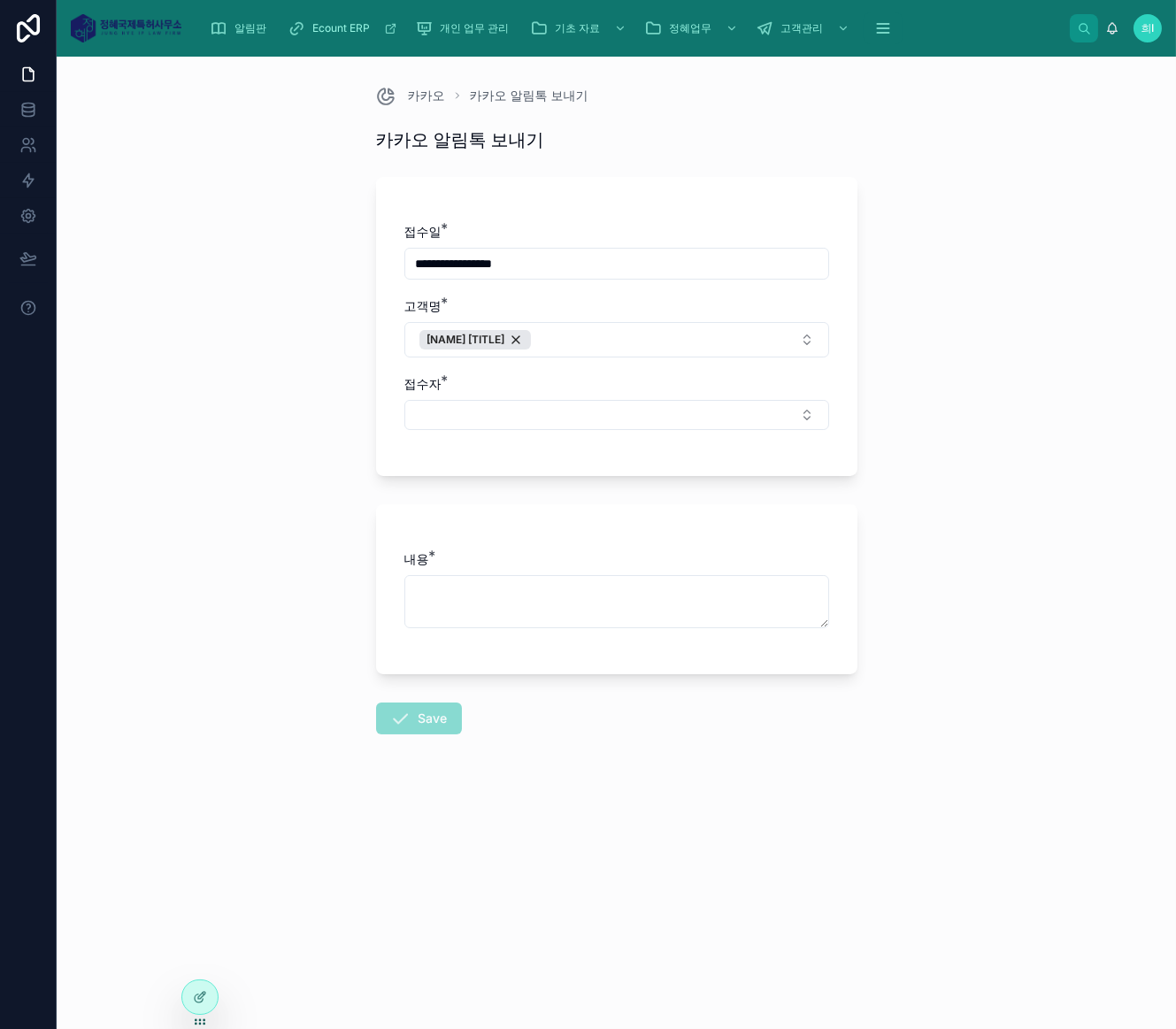 click at bounding box center (617, 415) 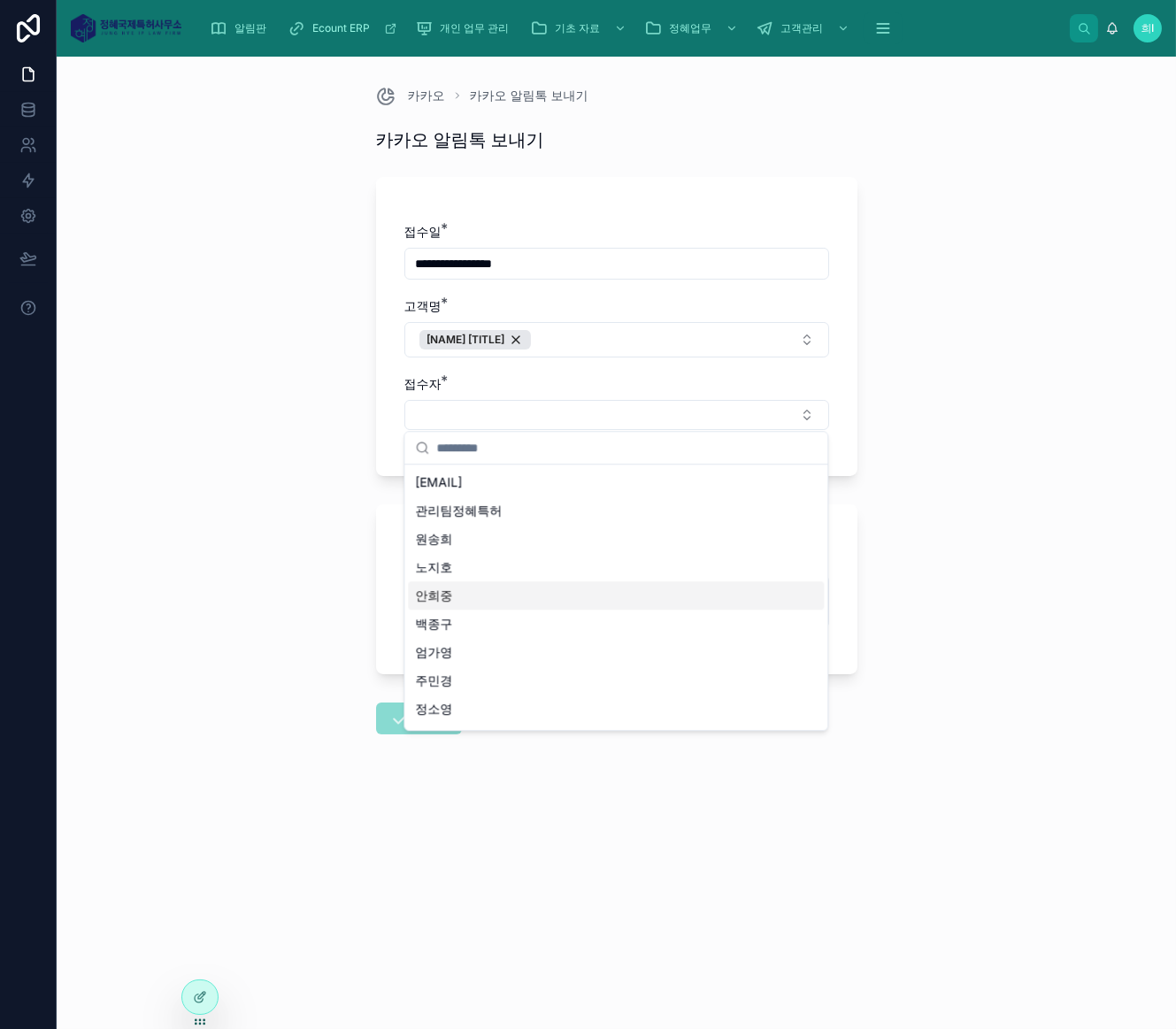 click on "안희중" at bounding box center [434, 595] 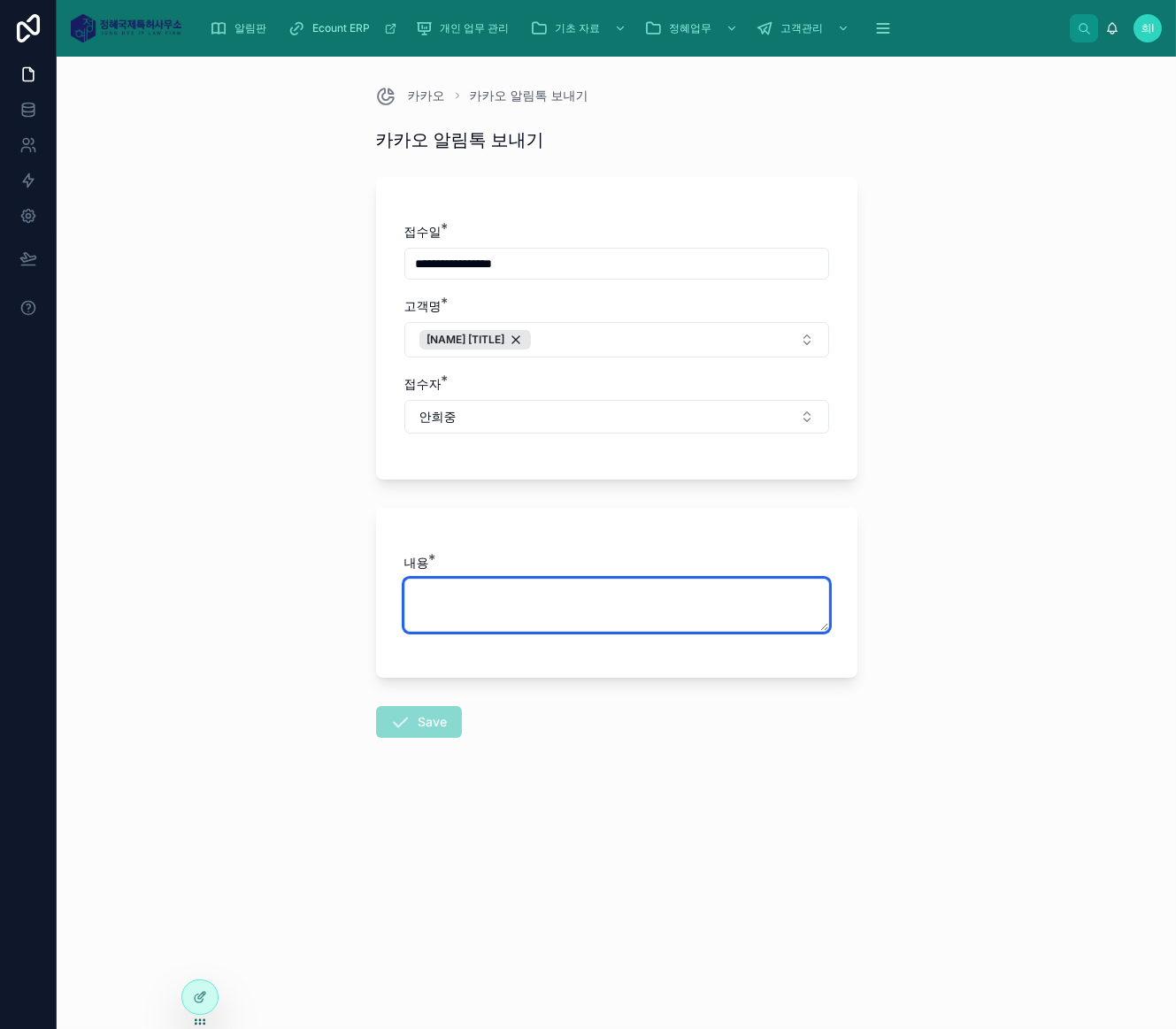click at bounding box center (617, 605) 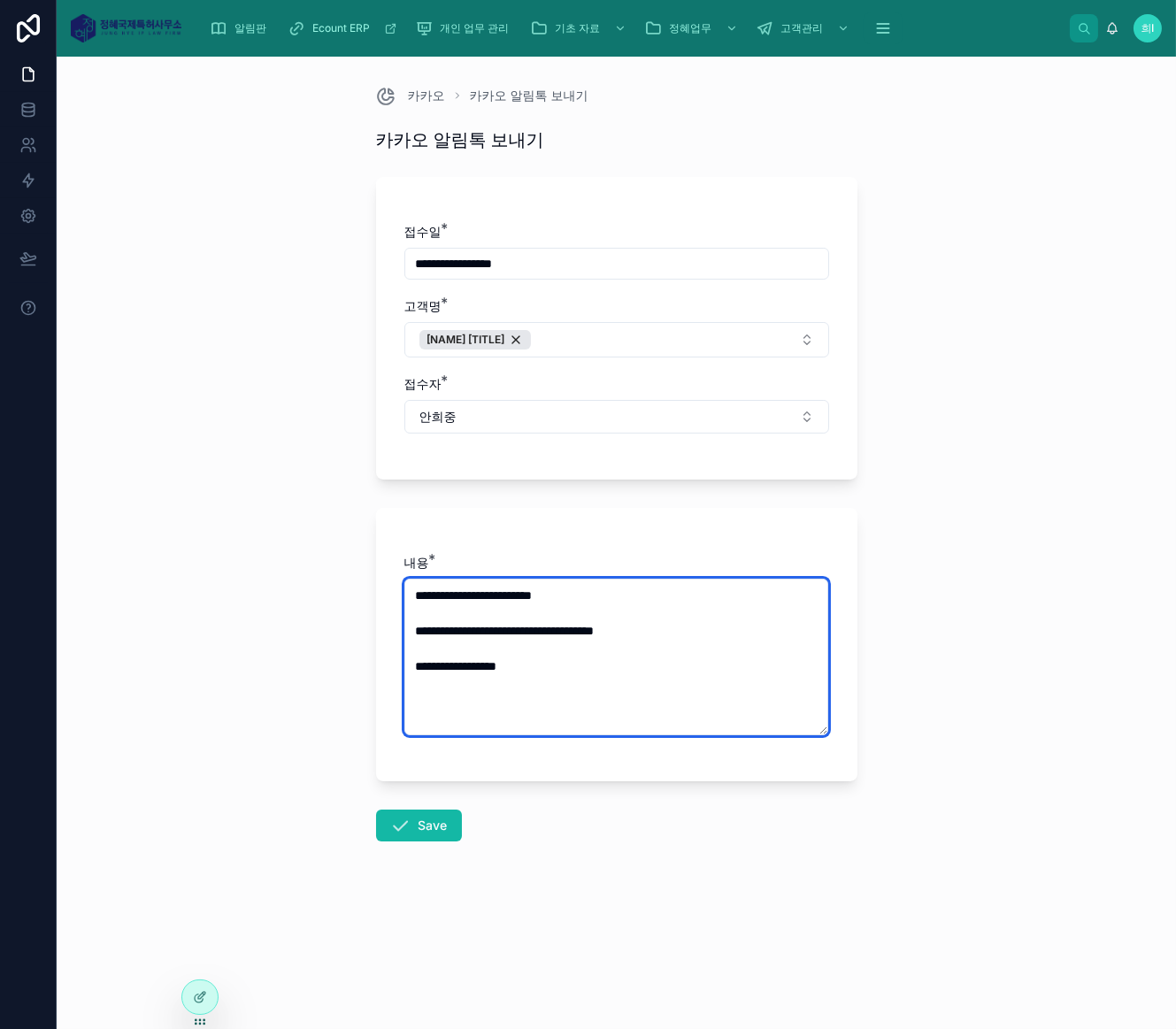 click on "**********" at bounding box center [617, 657] 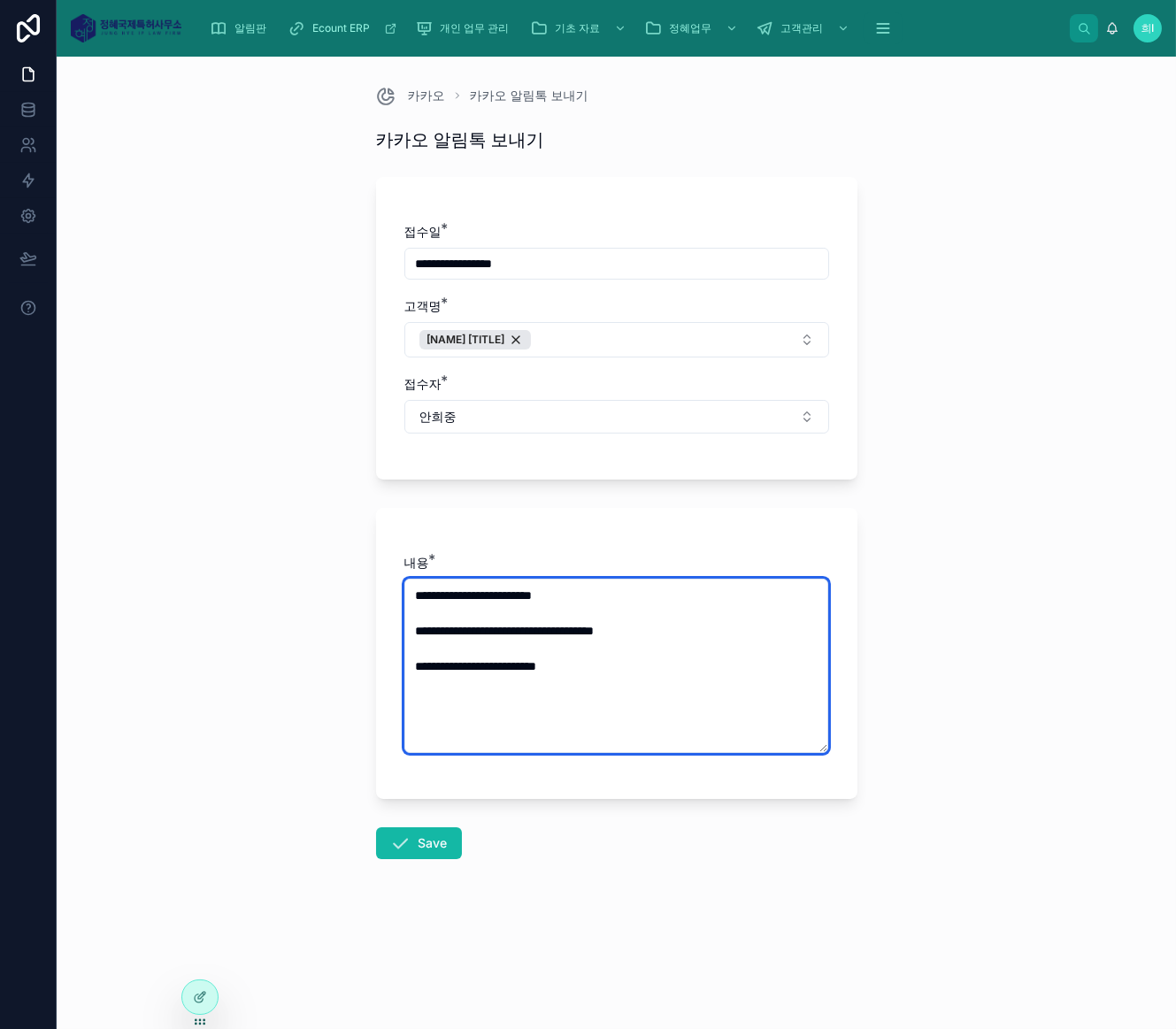 type on "**********" 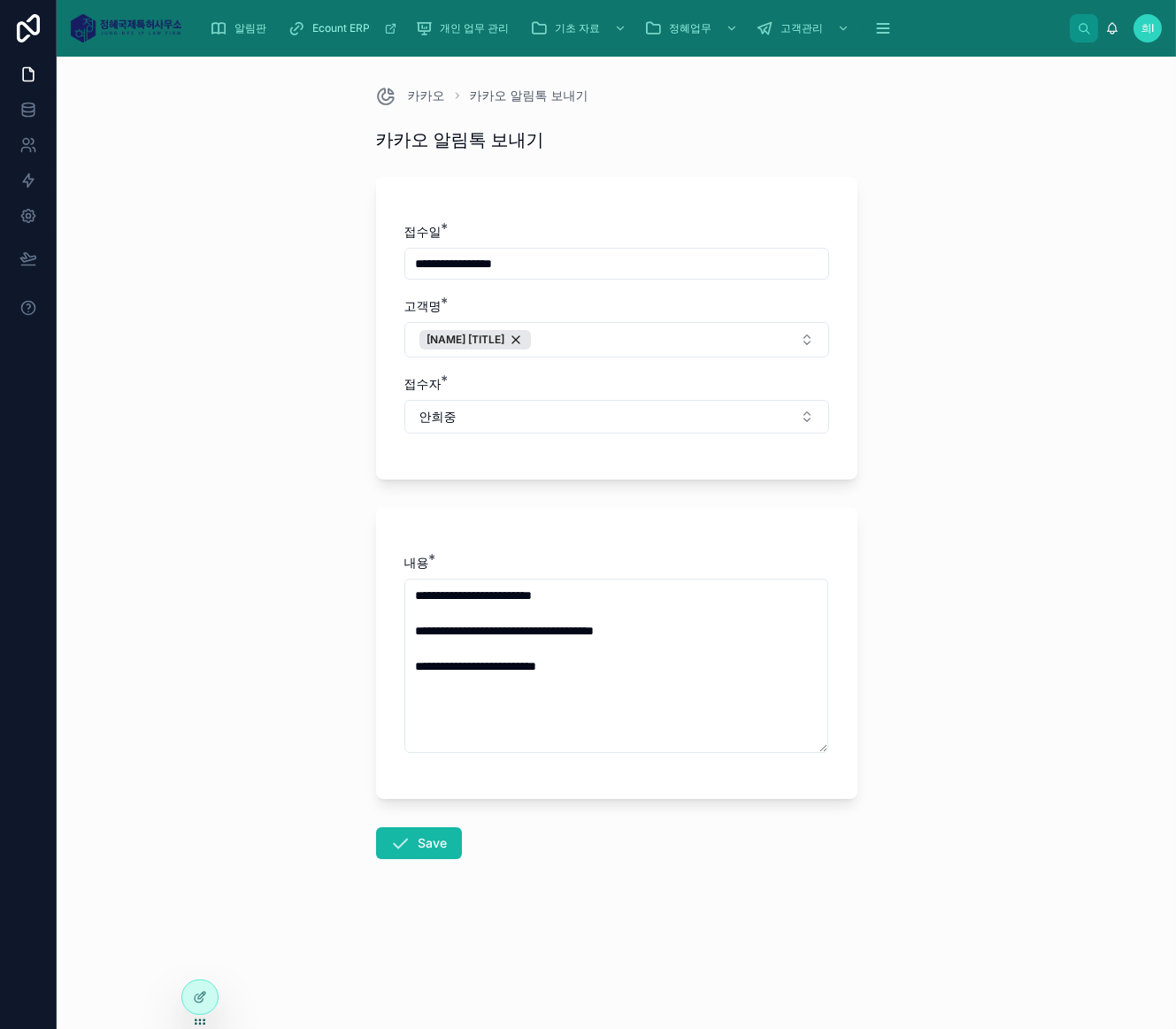 click on "**********" at bounding box center (617, 569) 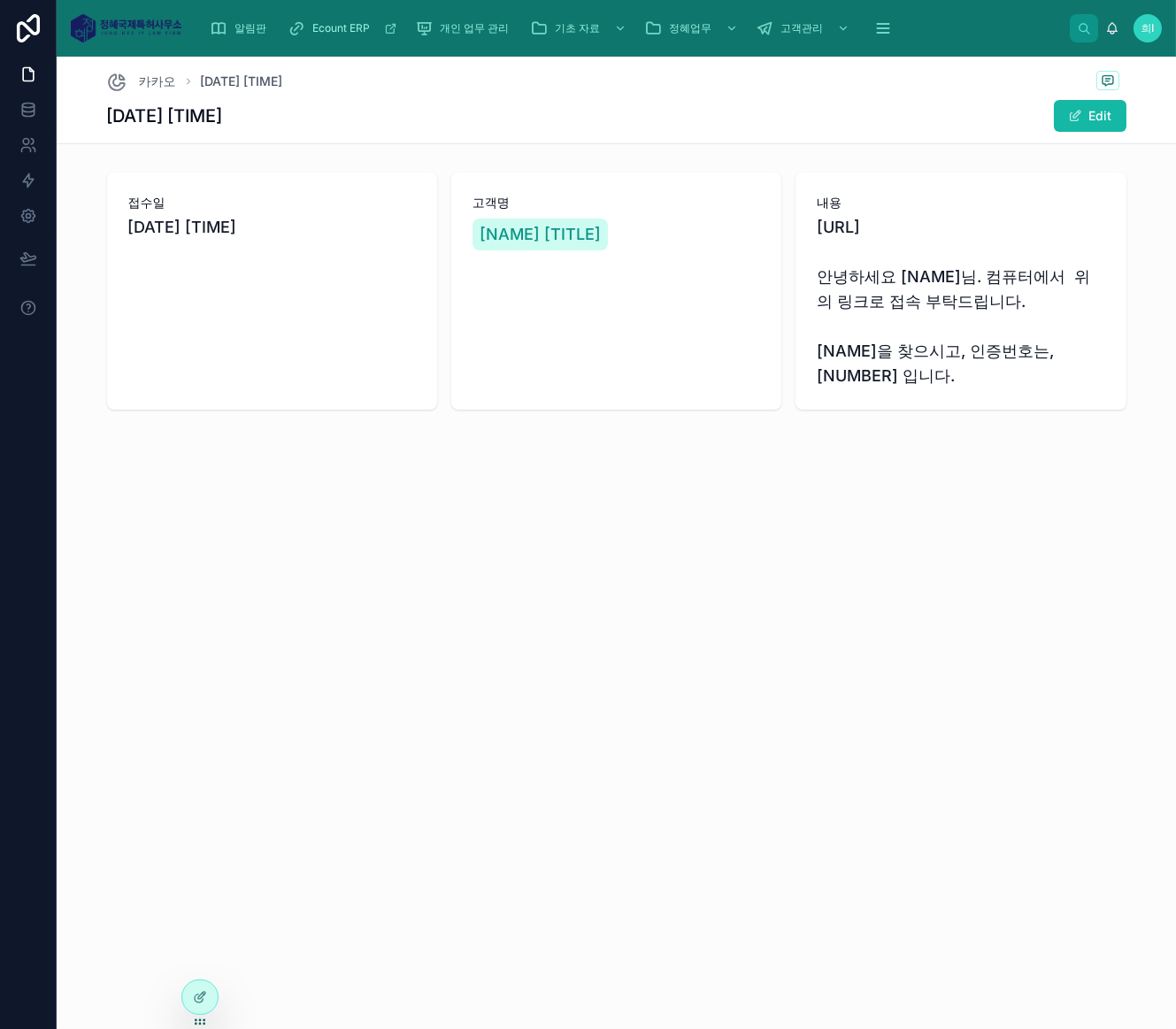 click on "카카오 2025. 8. 6. 오후 1:17 2025. 8. 6. 오후 1:17 Edit 접수일 2025. 8. 6. 오후 1:17 고객명 서태선 대표 내용 https://757.co.kr/jhip1661
안녕하세요 서태선 대표님. 컴퓨터에서  위의 링크로 접속 부탁드립니다.
안희중을 찾으시고, 인증번호는, 8741 입니다." at bounding box center [616, 542] 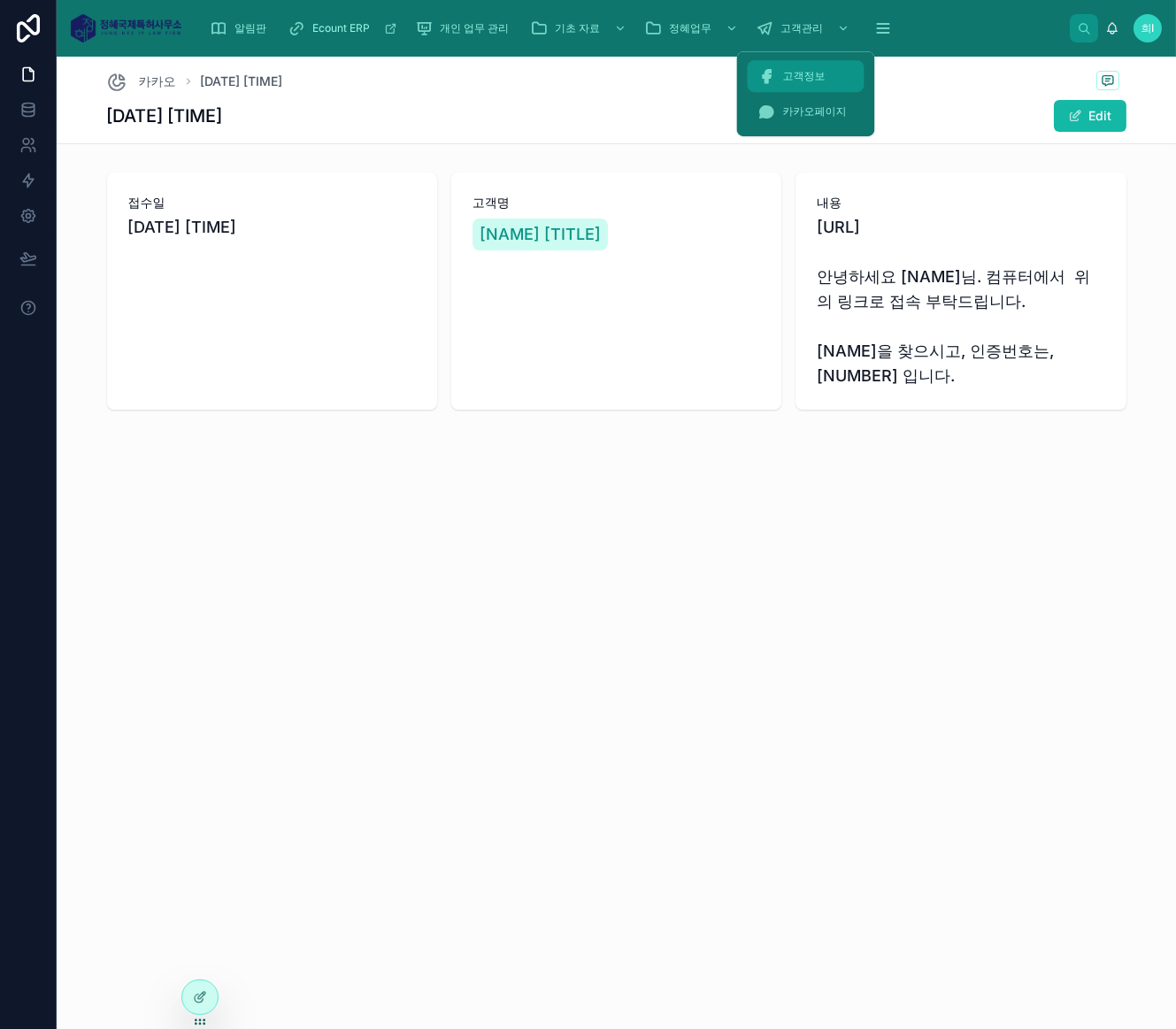 click on "고객정보" at bounding box center (803, 76) 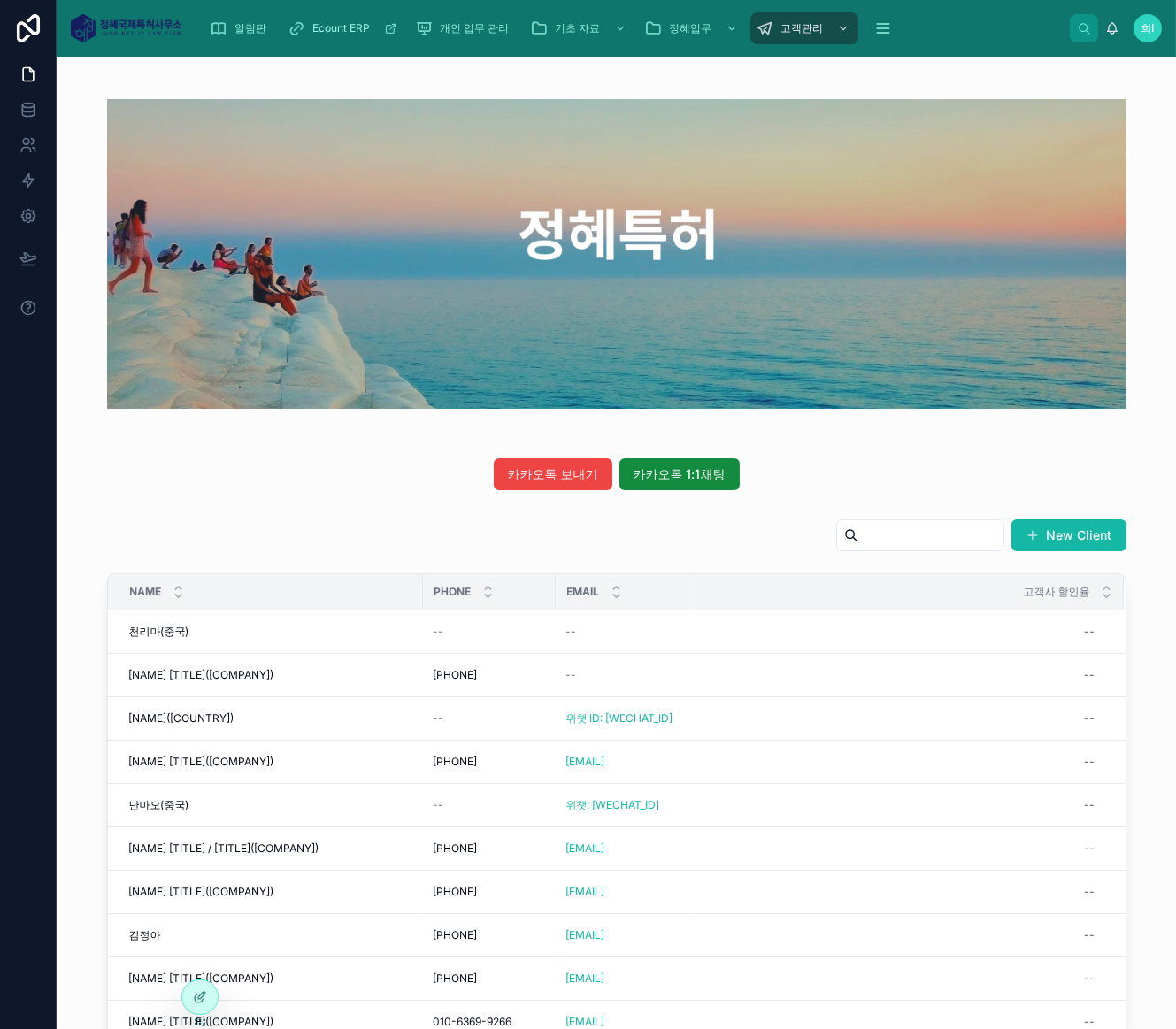 click on "카카오톡 1:1채팅" at bounding box center [680, 474] 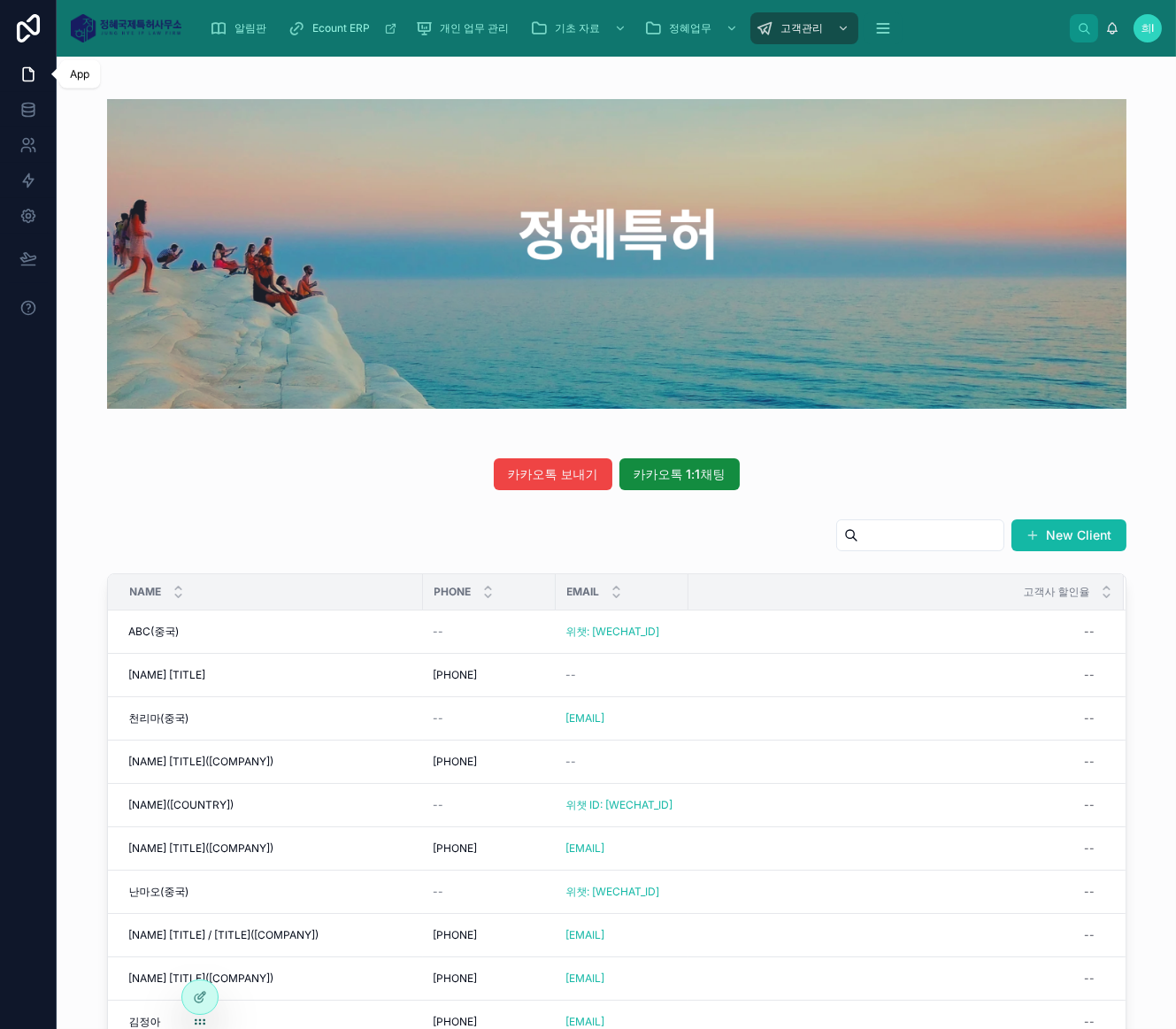 click 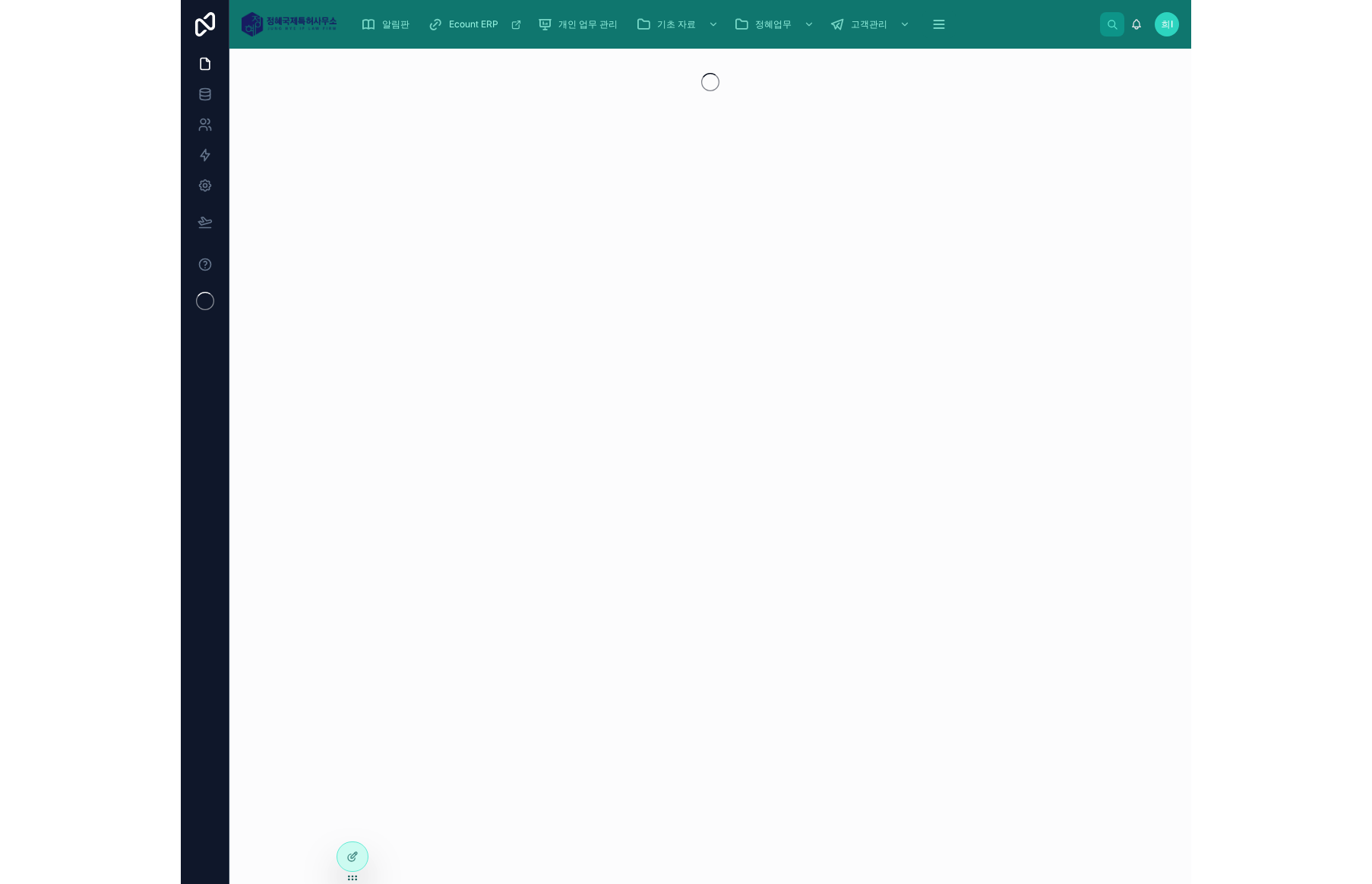 scroll, scrollTop: 0, scrollLeft: 0, axis: both 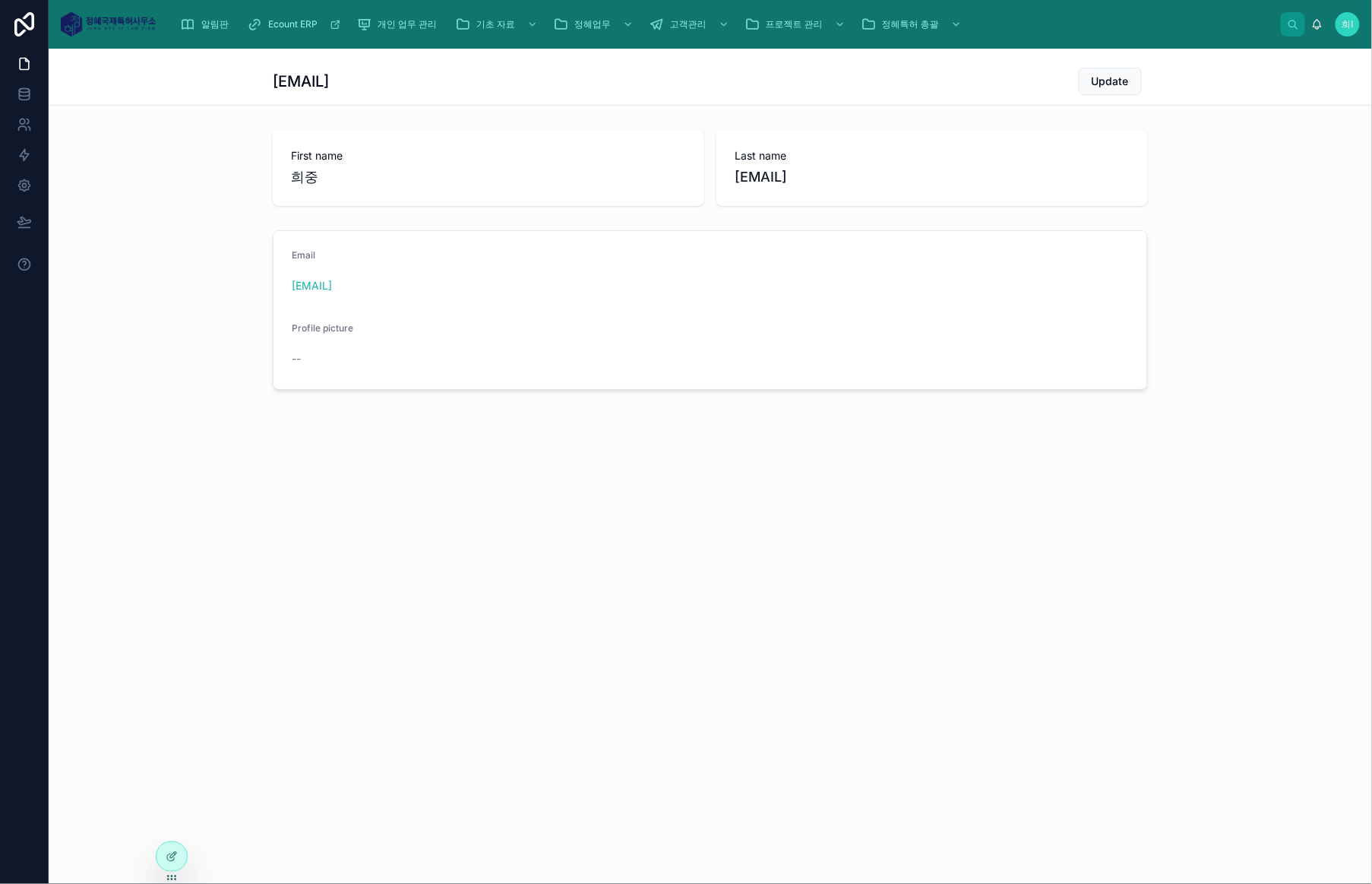 click on "First name [NAME] Last name [EMAIL]" at bounding box center [710, 168] 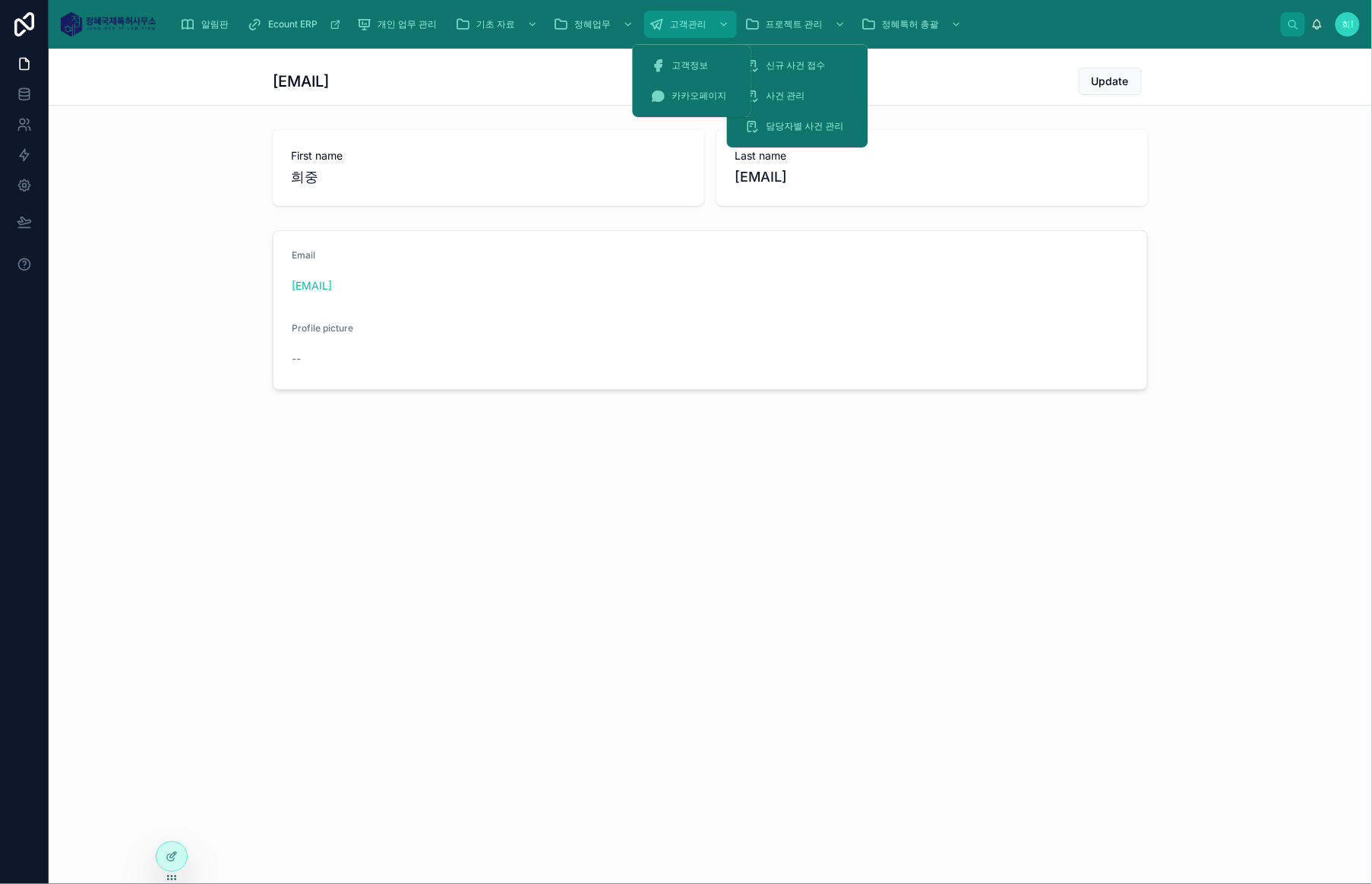 click at bounding box center [722, 24] 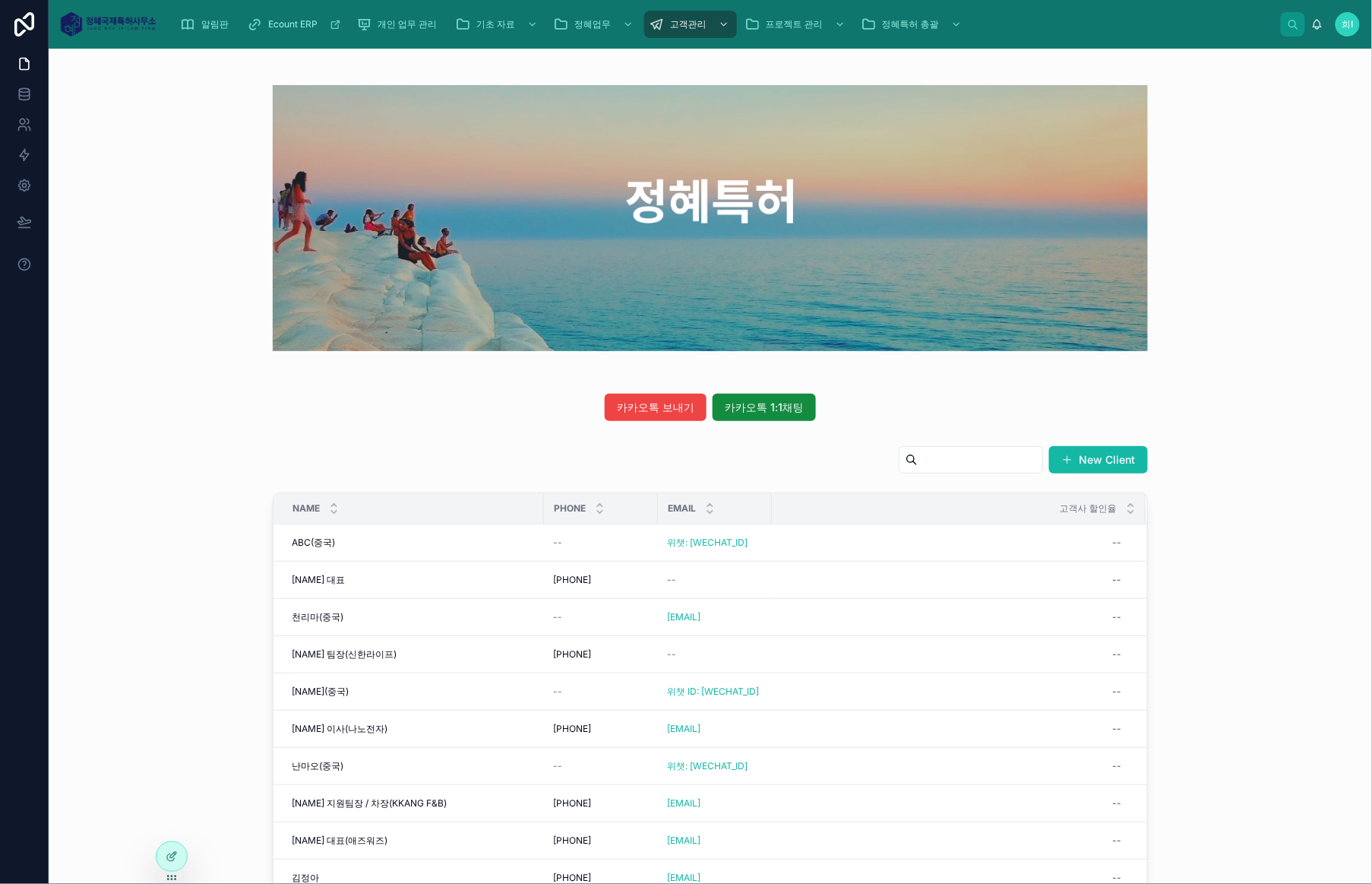 click at bounding box center (710, 218) 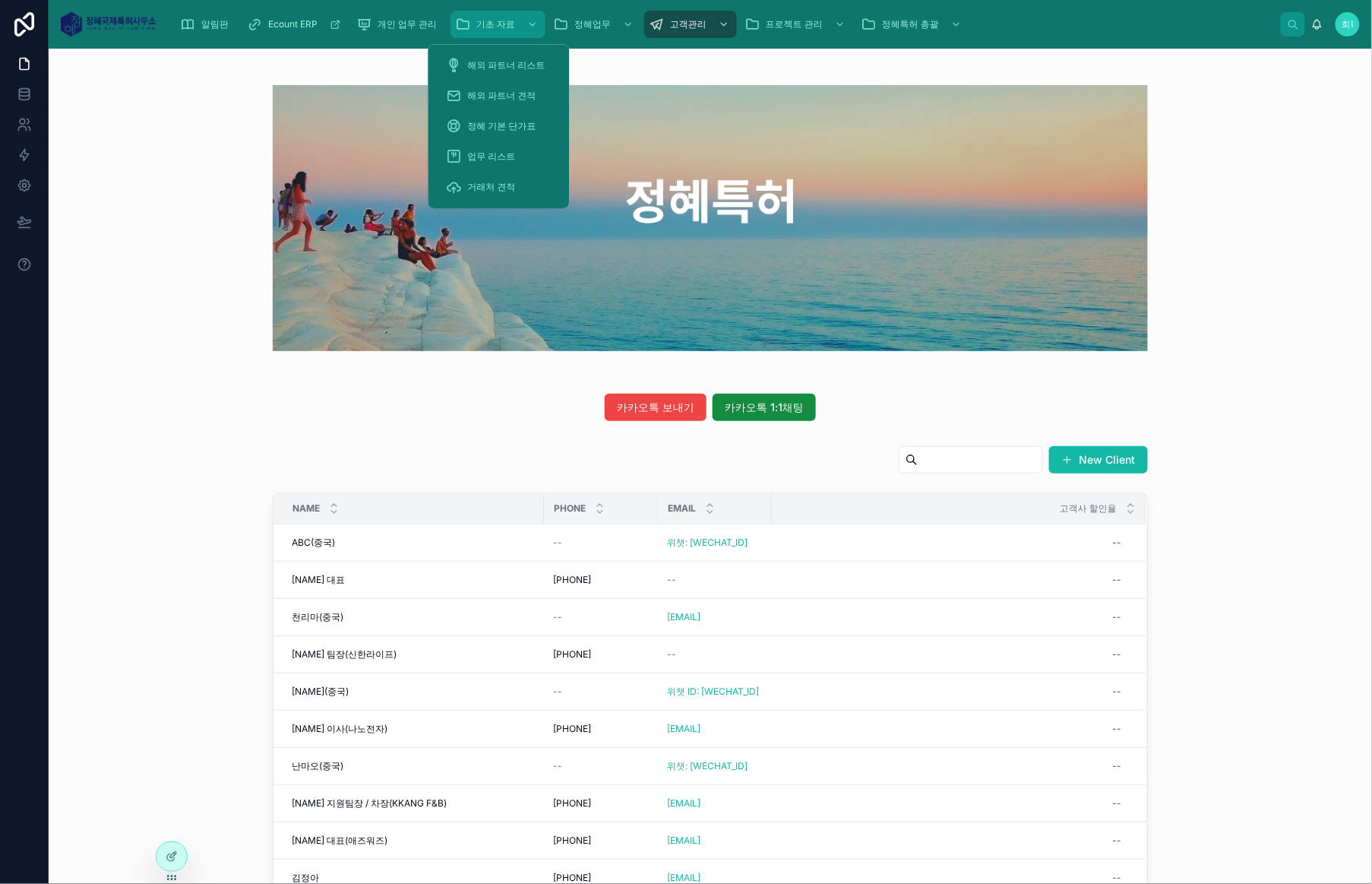 click on "기초 자료" at bounding box center (495, 24) 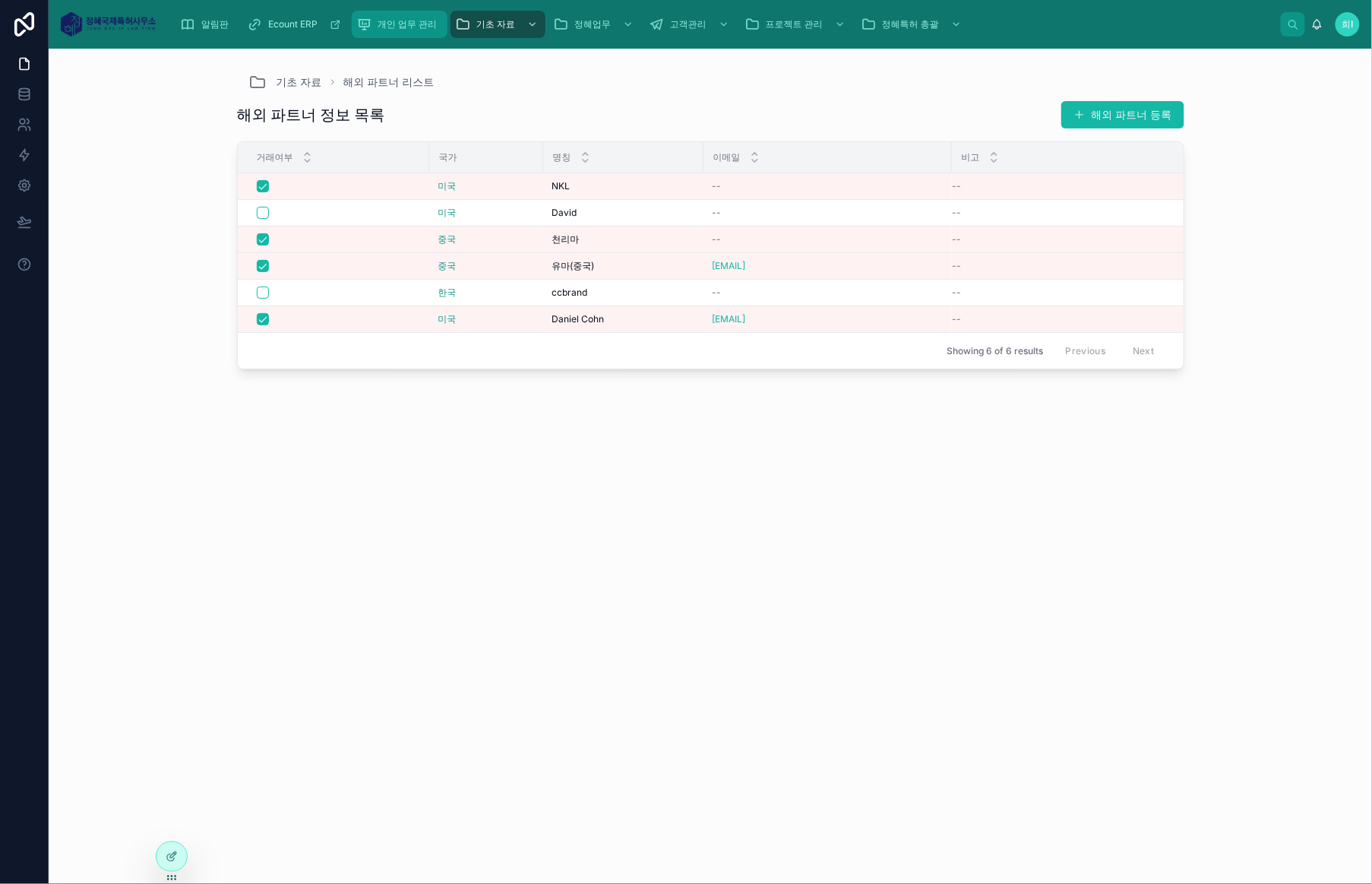 click on "개인 업무 관리" at bounding box center (400, 24) 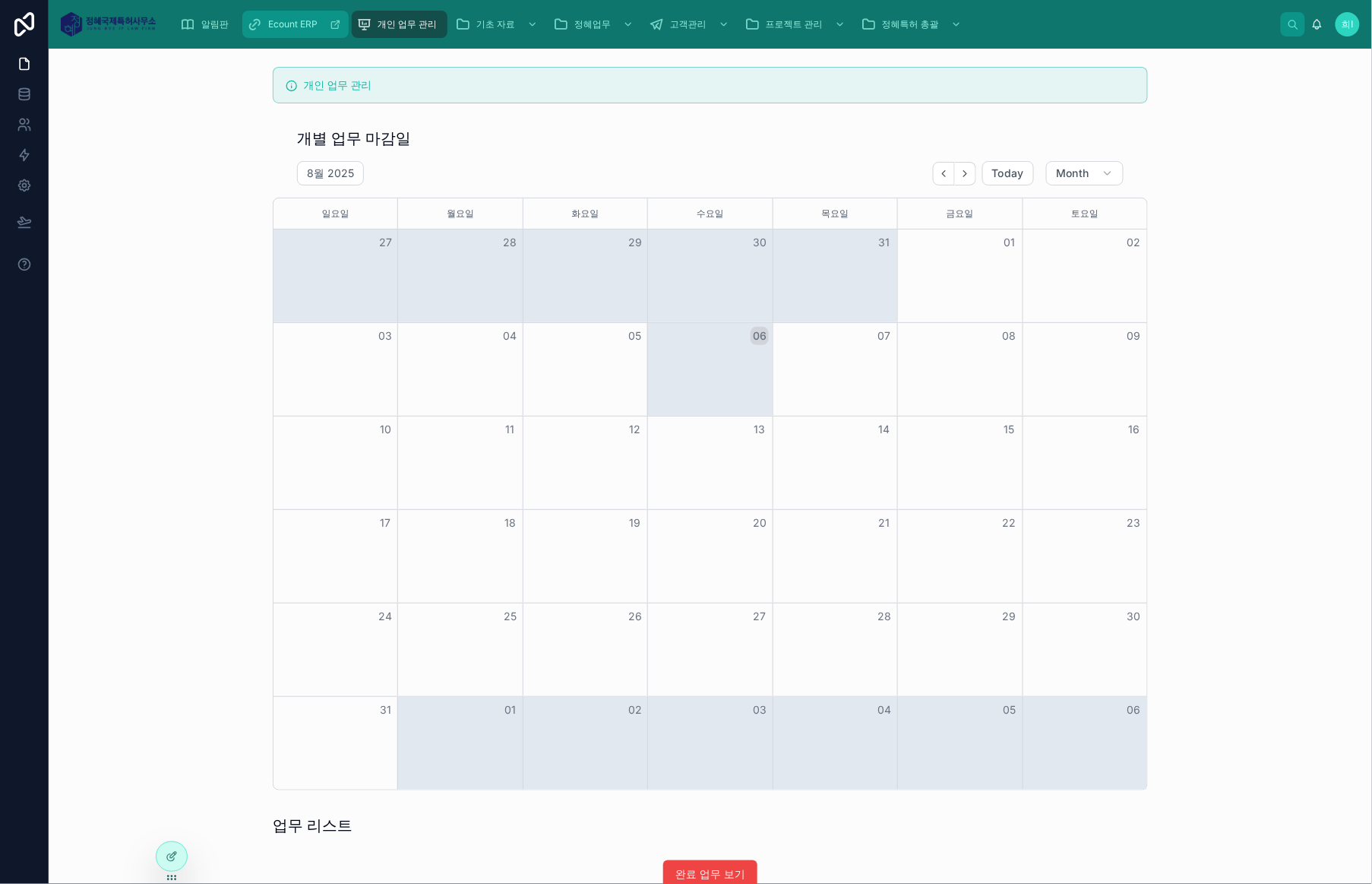 click on "Ecount ERP" at bounding box center [296, 24] 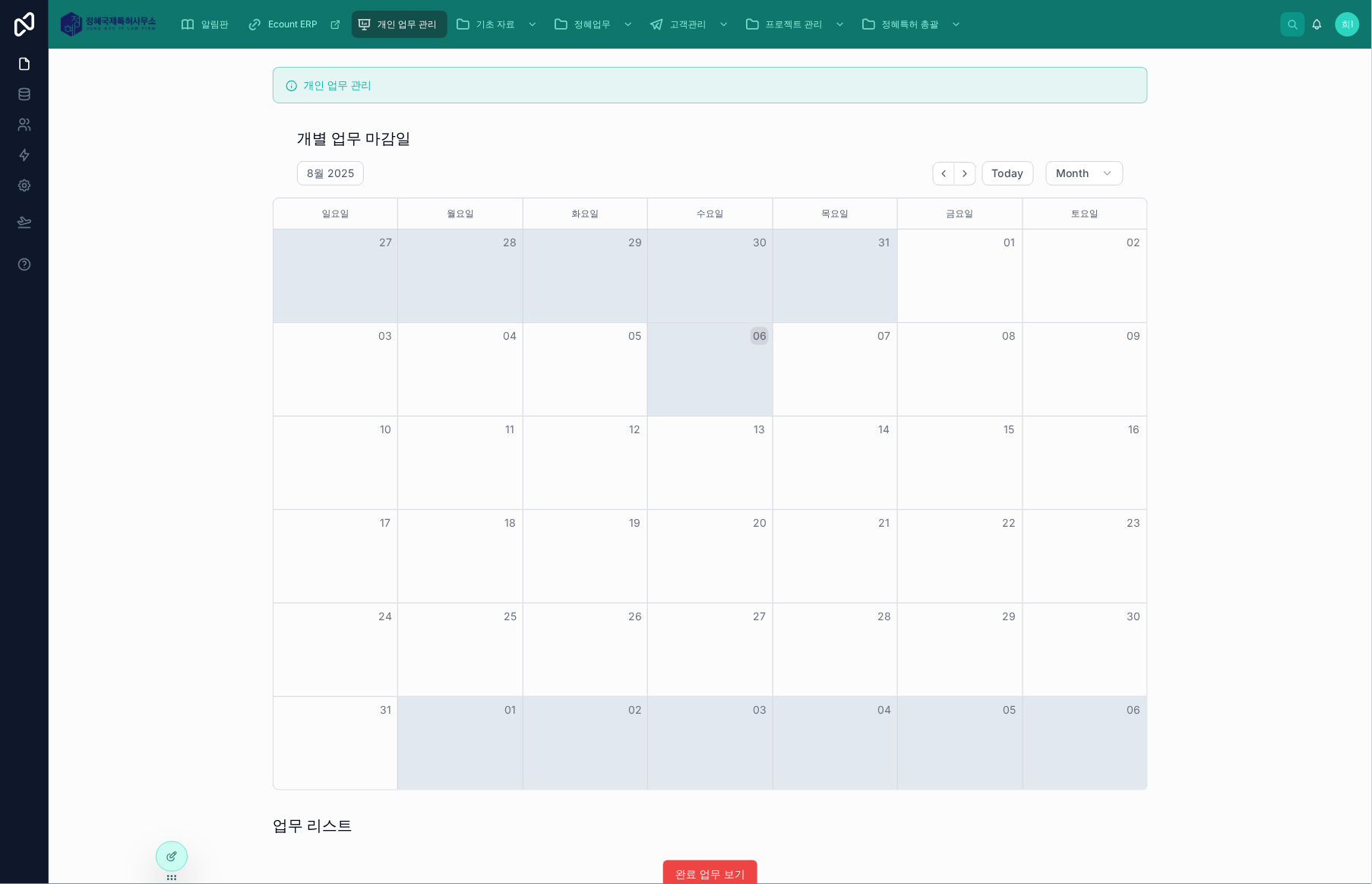 click on "개별 업무 마감일 8월 2025 Today Month 일요일 월요일 화요일 수요일 목요일 금요일 토요일 27 28 29 30 31 01 02 03 04 05 06 07 08 09 10 11 12 13 14 15 16 17 18 19 20 21 22 23 24 25 26 27 28 29 30 31 01 02 03 04 05 06" at bounding box center [710, 459] 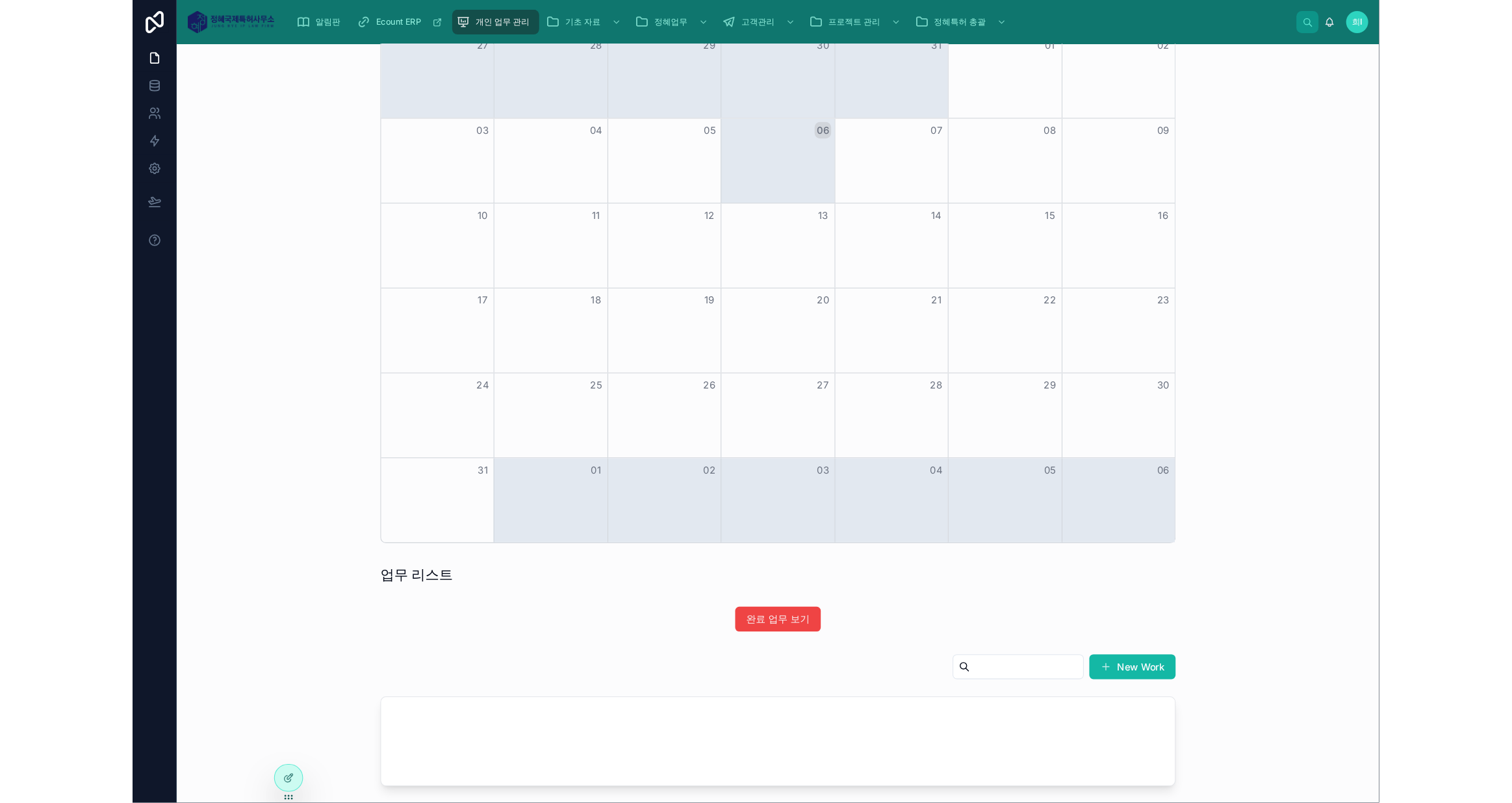 scroll, scrollTop: 0, scrollLeft: 0, axis: both 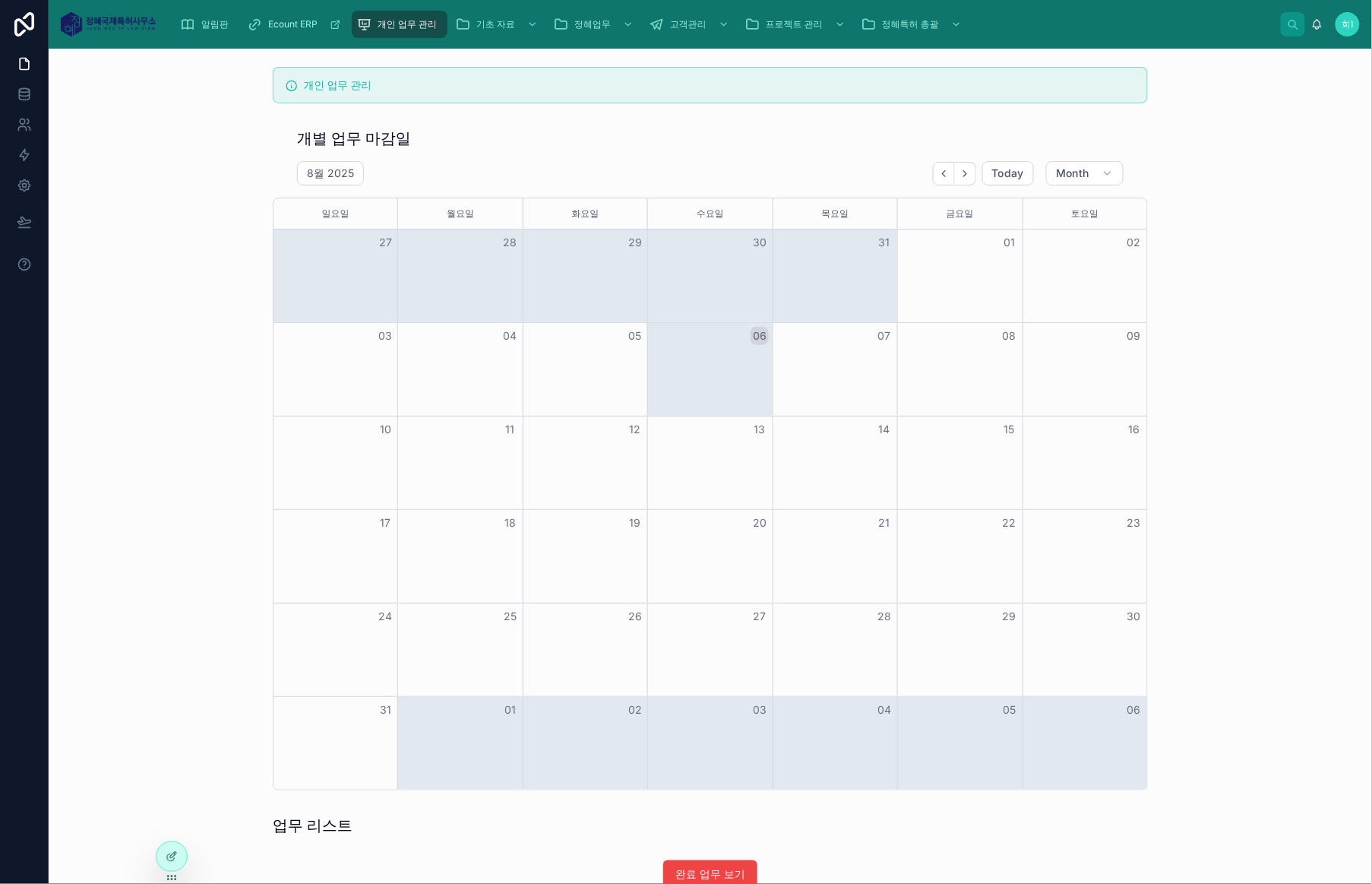 drag, startPoint x: 163, startPoint y: 154, endPoint x: 141, endPoint y: 153, distance: 22.022716 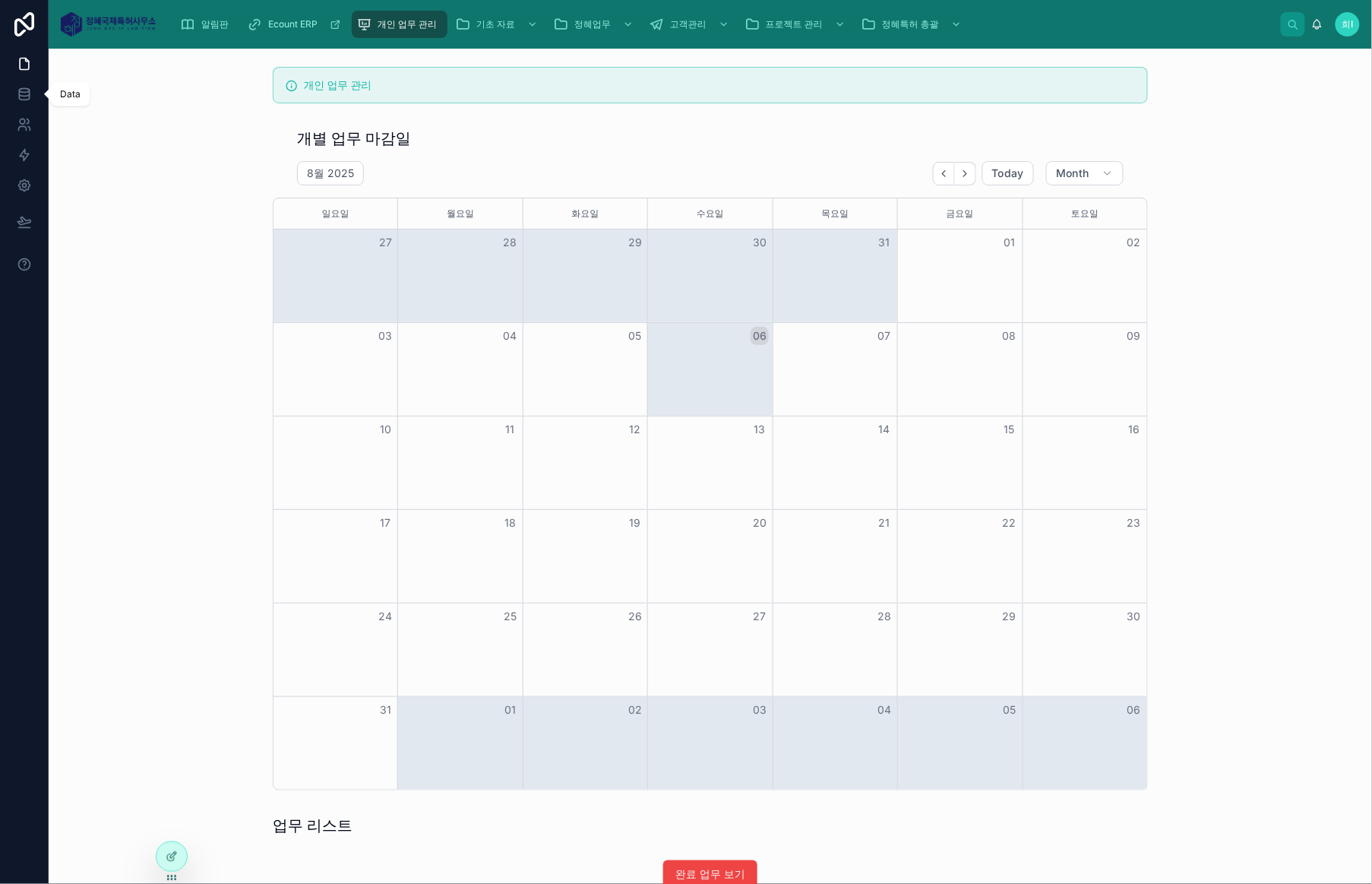 click 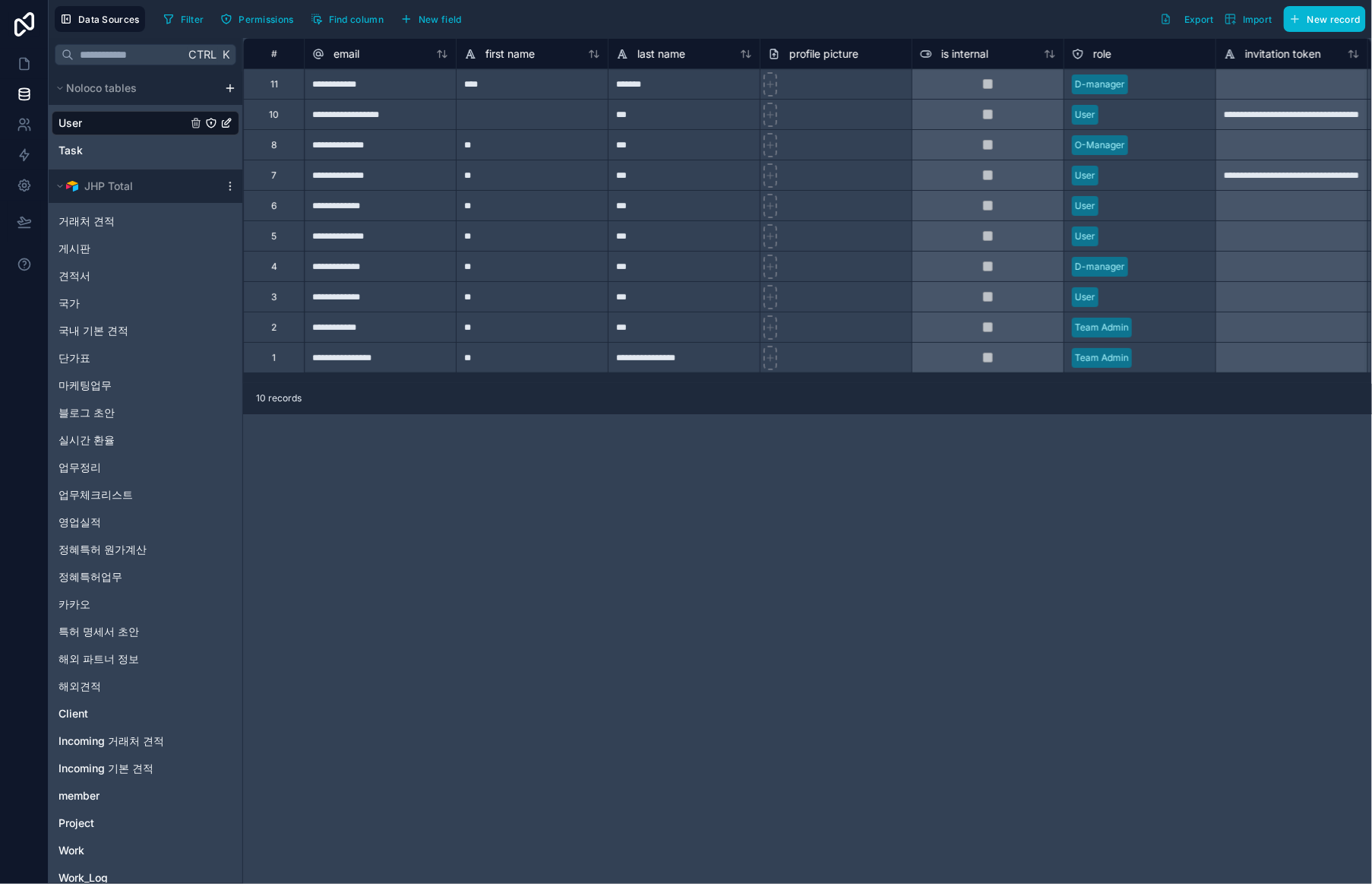 click on "**********" at bounding box center [808, 461] 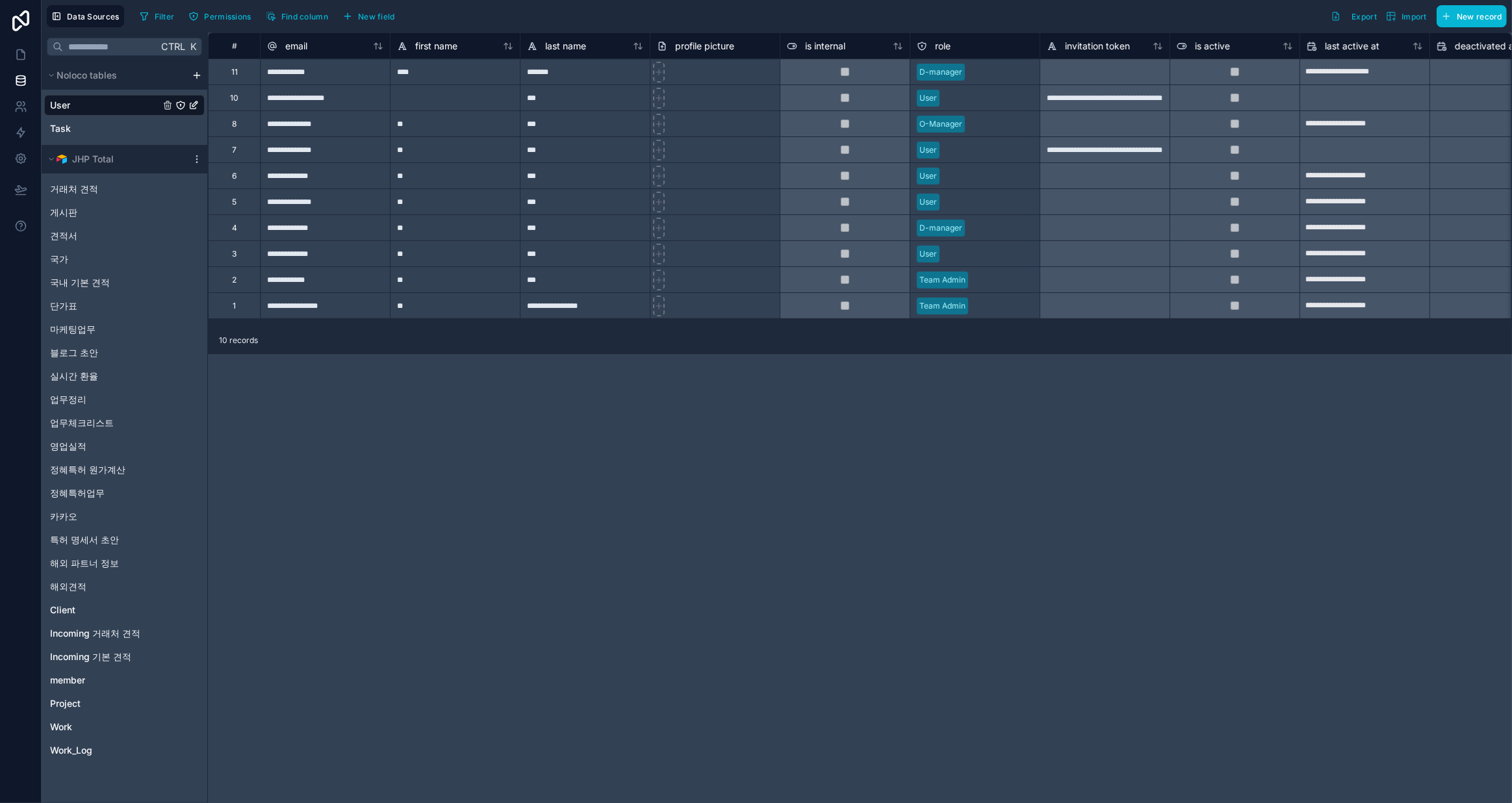 click on "**********" at bounding box center (860, 418) 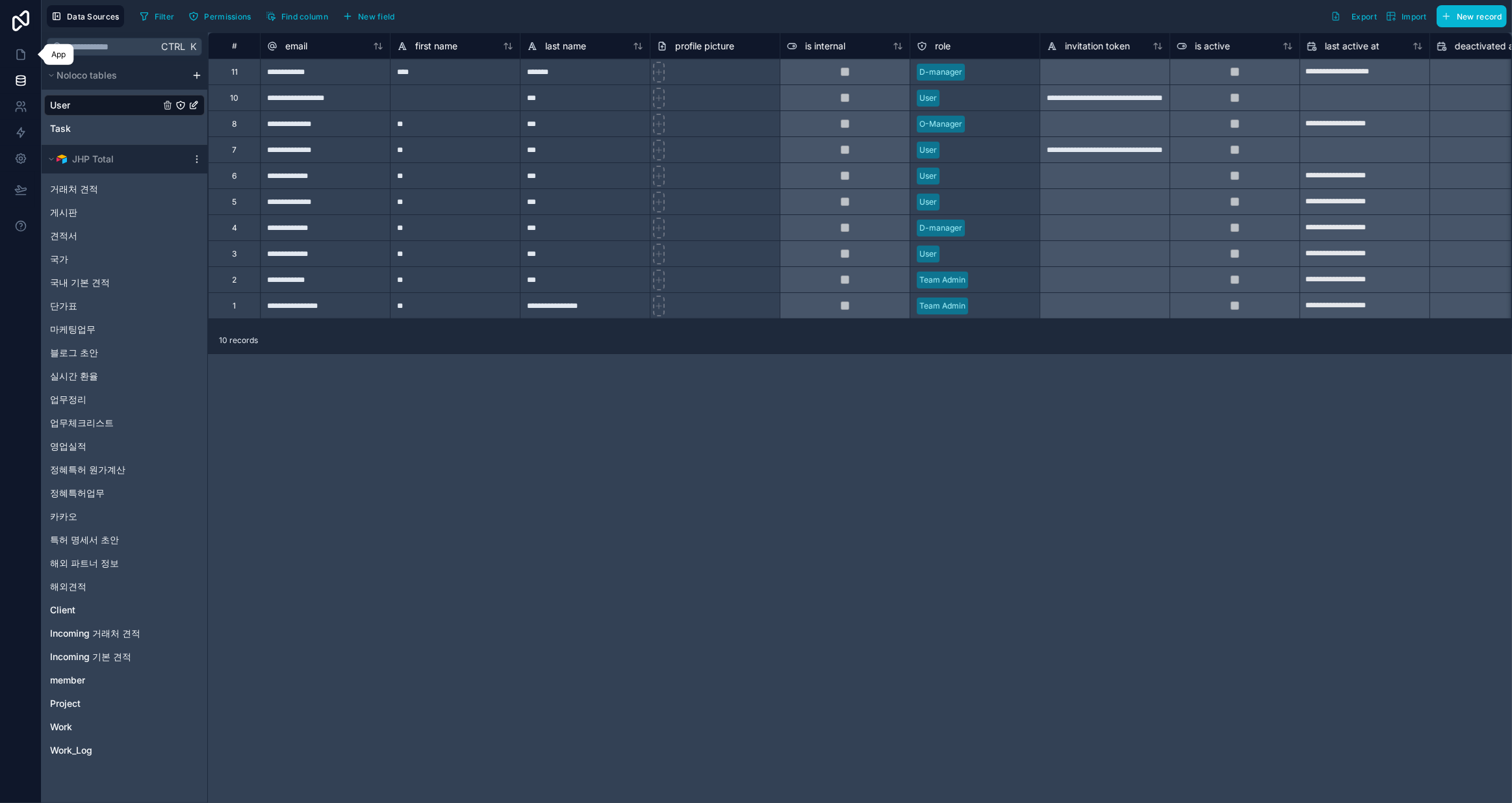 click 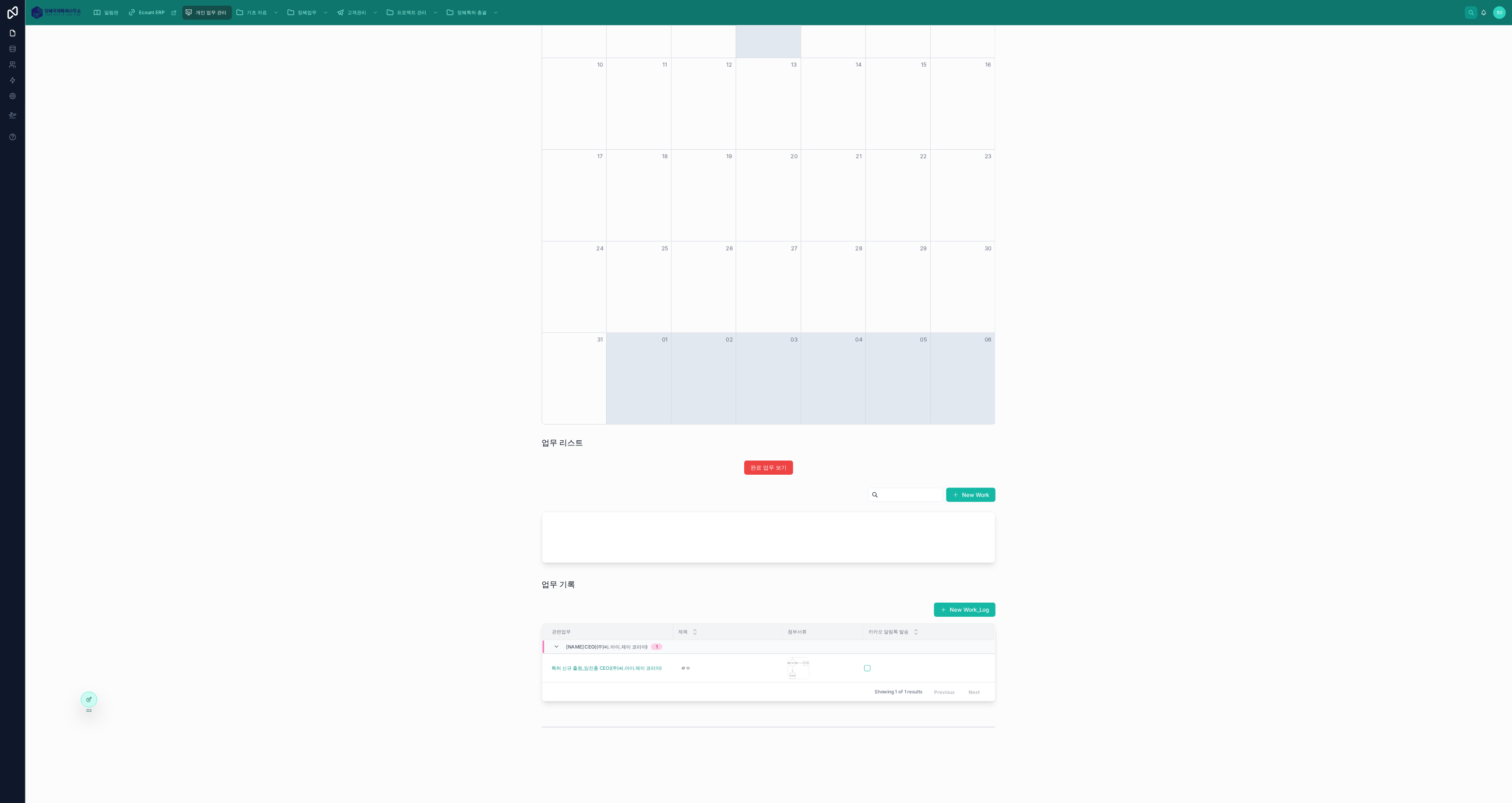 scroll, scrollTop: 293, scrollLeft: 0, axis: vertical 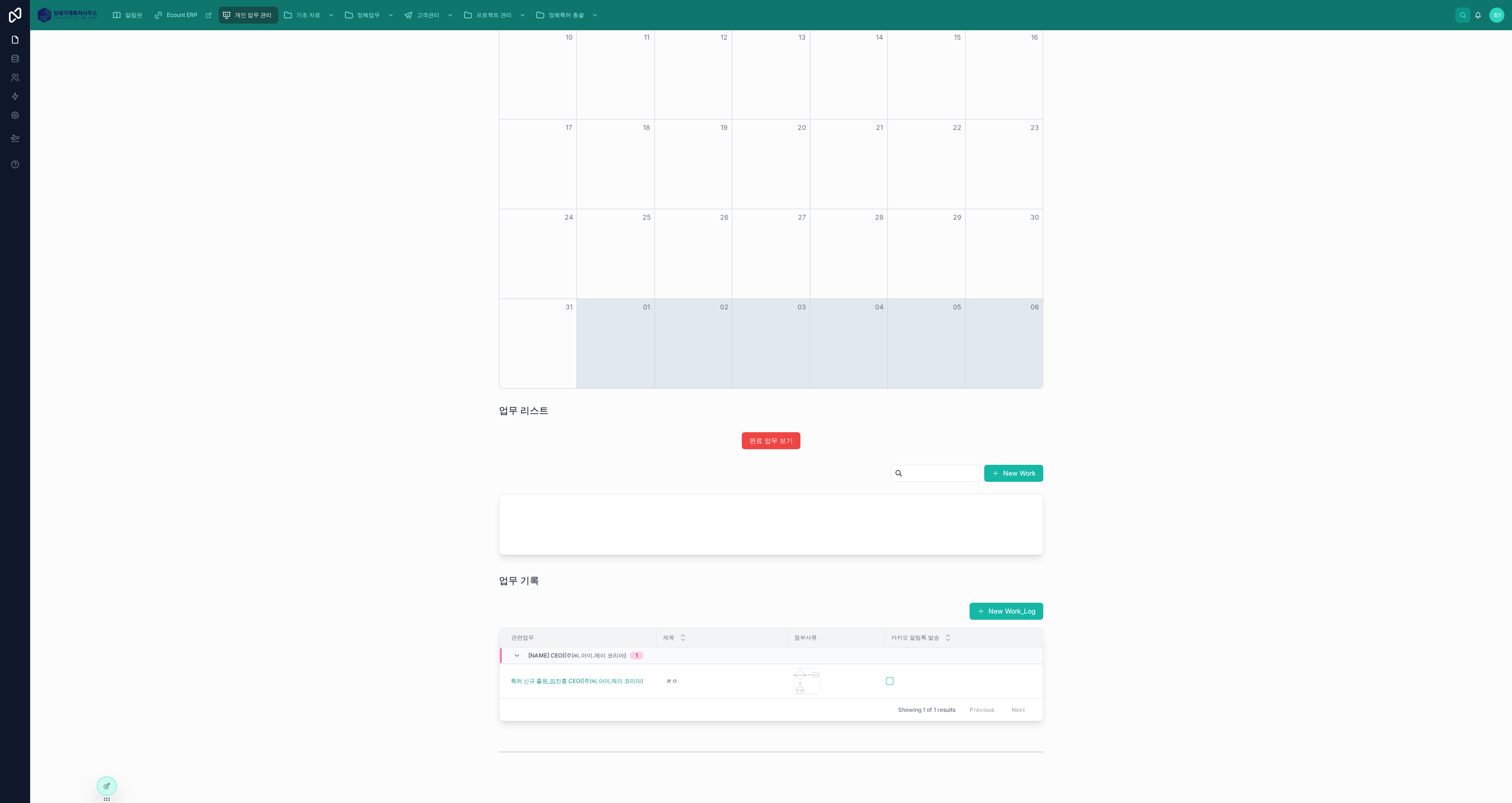 click on "New Work" at bounding box center (771, 512) 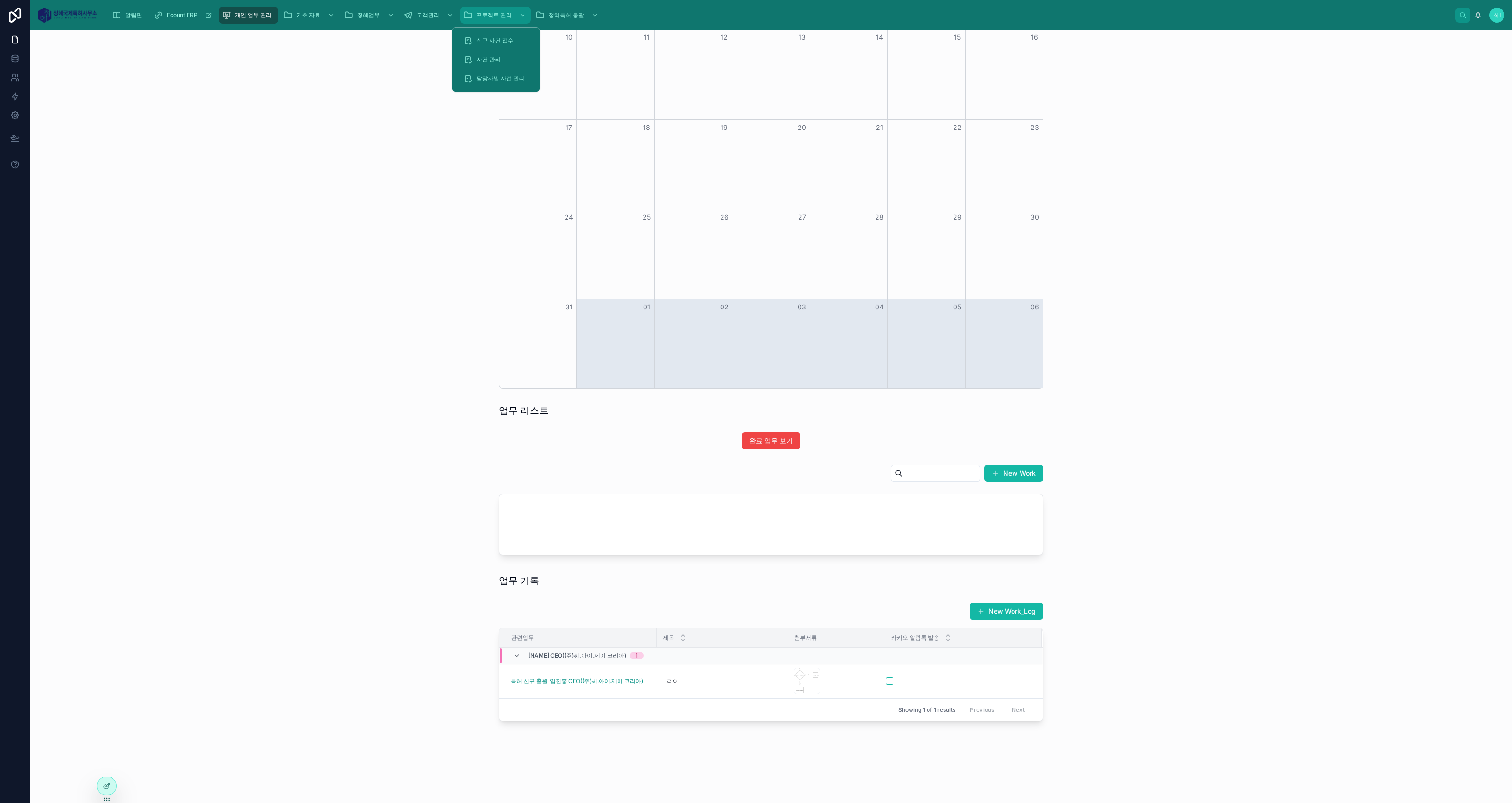 click on "프로젝트 관리" at bounding box center (494, 15) 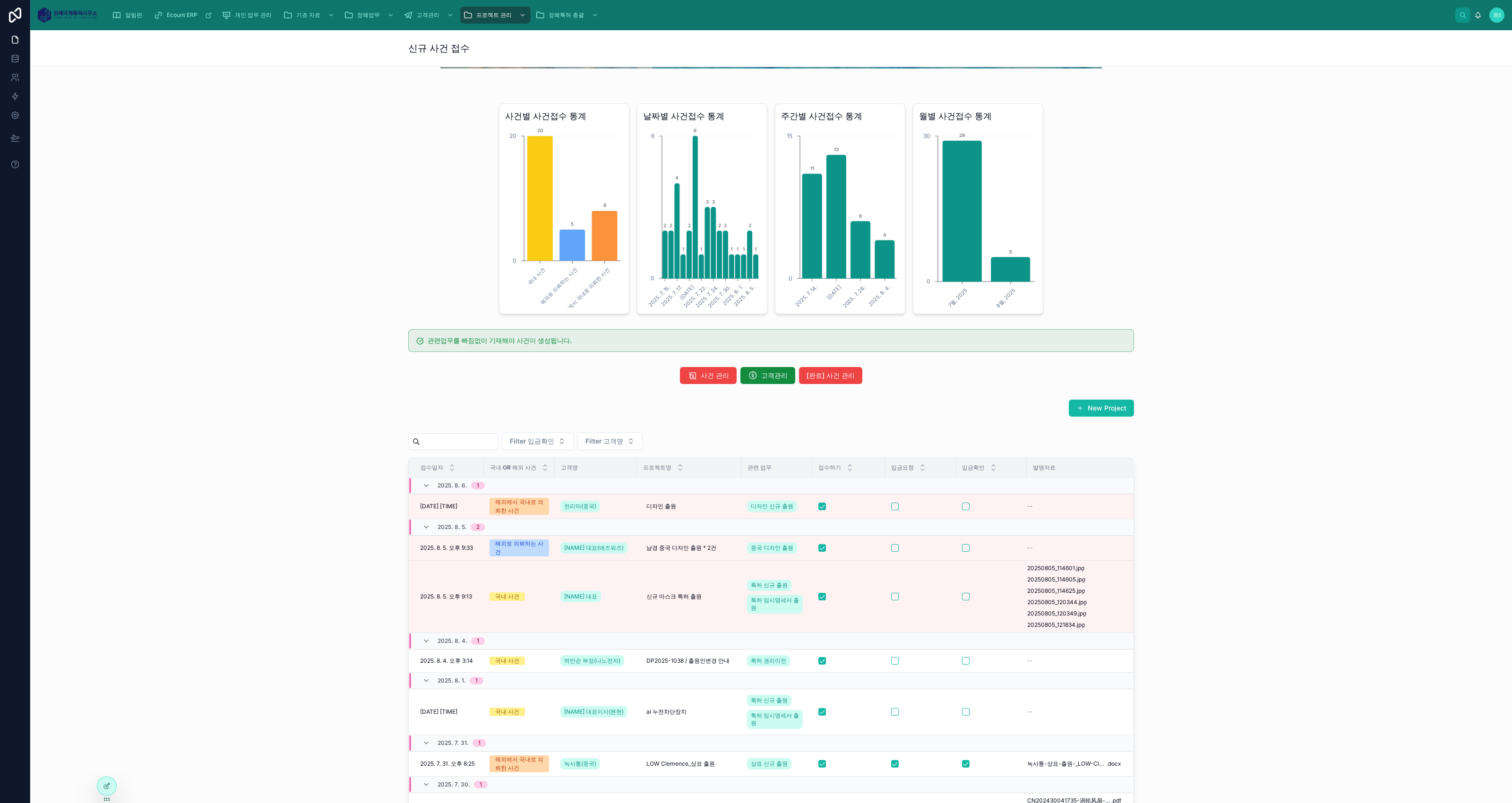 scroll, scrollTop: 236, scrollLeft: 0, axis: vertical 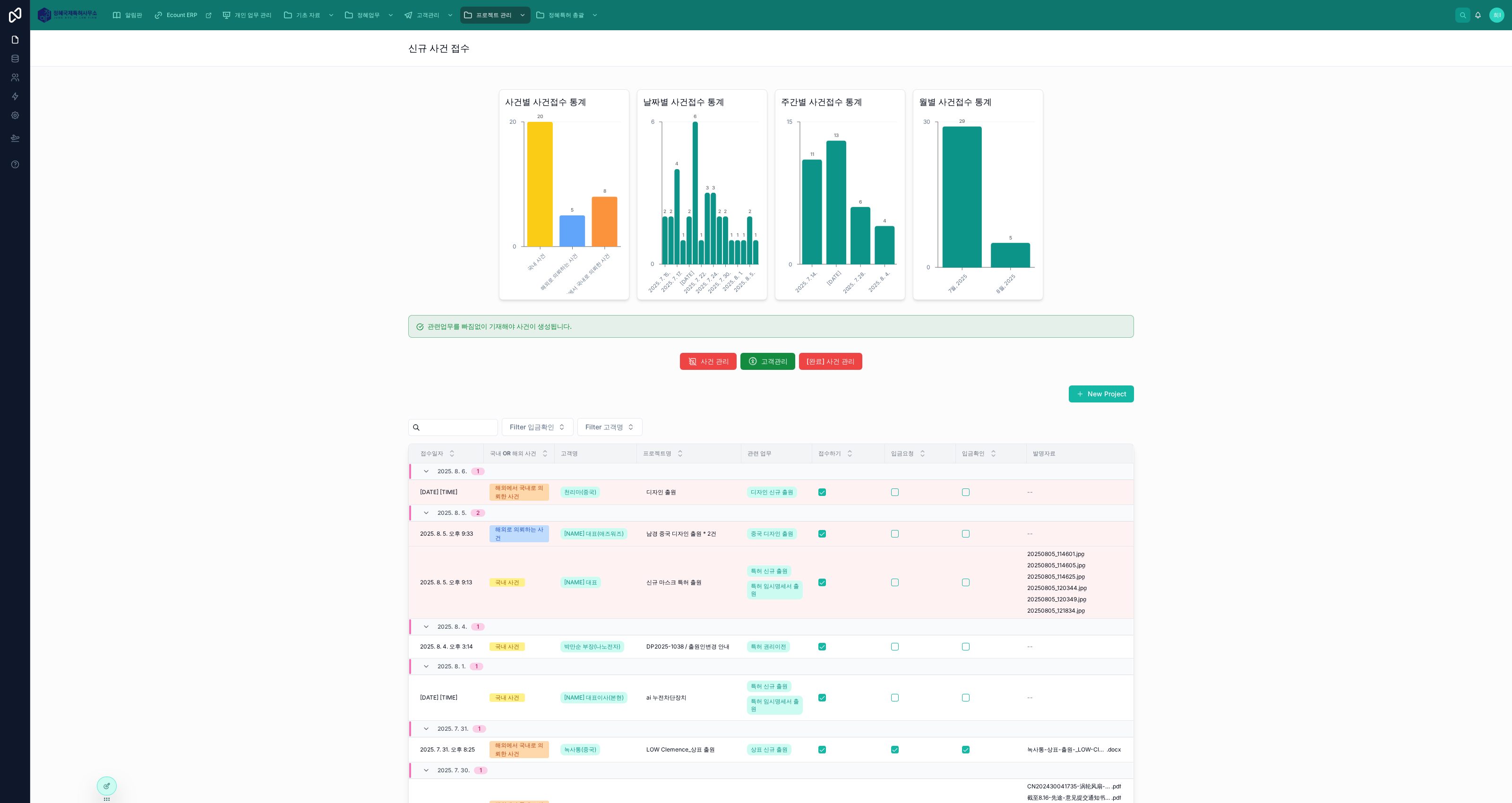 click on "사건별 사건접수 통계 국내 사건 해외로 의뢰하는 사건  해외에서 국내로 의뢰한 사건 0 20 20 5 8 날짜별 사건접수 통계 2025. 7. 15. 2025. 7. 17. 2025. 7. 19. 2025. 7. 22. 2025. 7. 24. 2025. 7. 30. 2025. 8. 1. 2025. 8. 5. 0 6 2 2 4 1 2 6 1 3 3 2 2 1 1 1 2 1 주간별 사건접수 통계 2025. 7. 14. 2025. 7. 21. 2025. 7. 28. 2025. 8. 4. 0 15 11 13 6 4 월별 사건접수 통계 7월, 2025 8월, 2025 0 30 29 5" at bounding box center (771, 190) 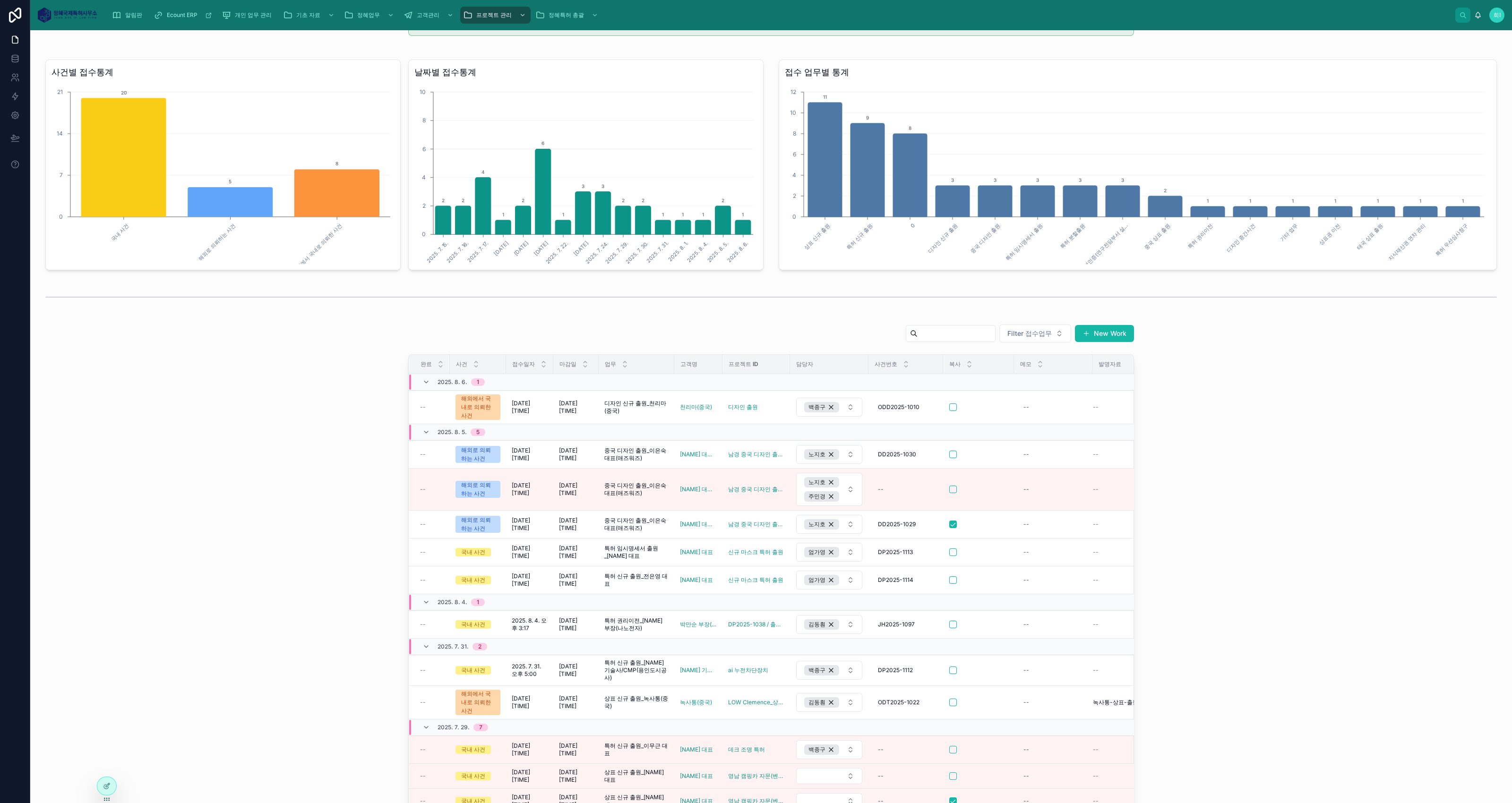 scroll, scrollTop: 295, scrollLeft: 0, axis: vertical 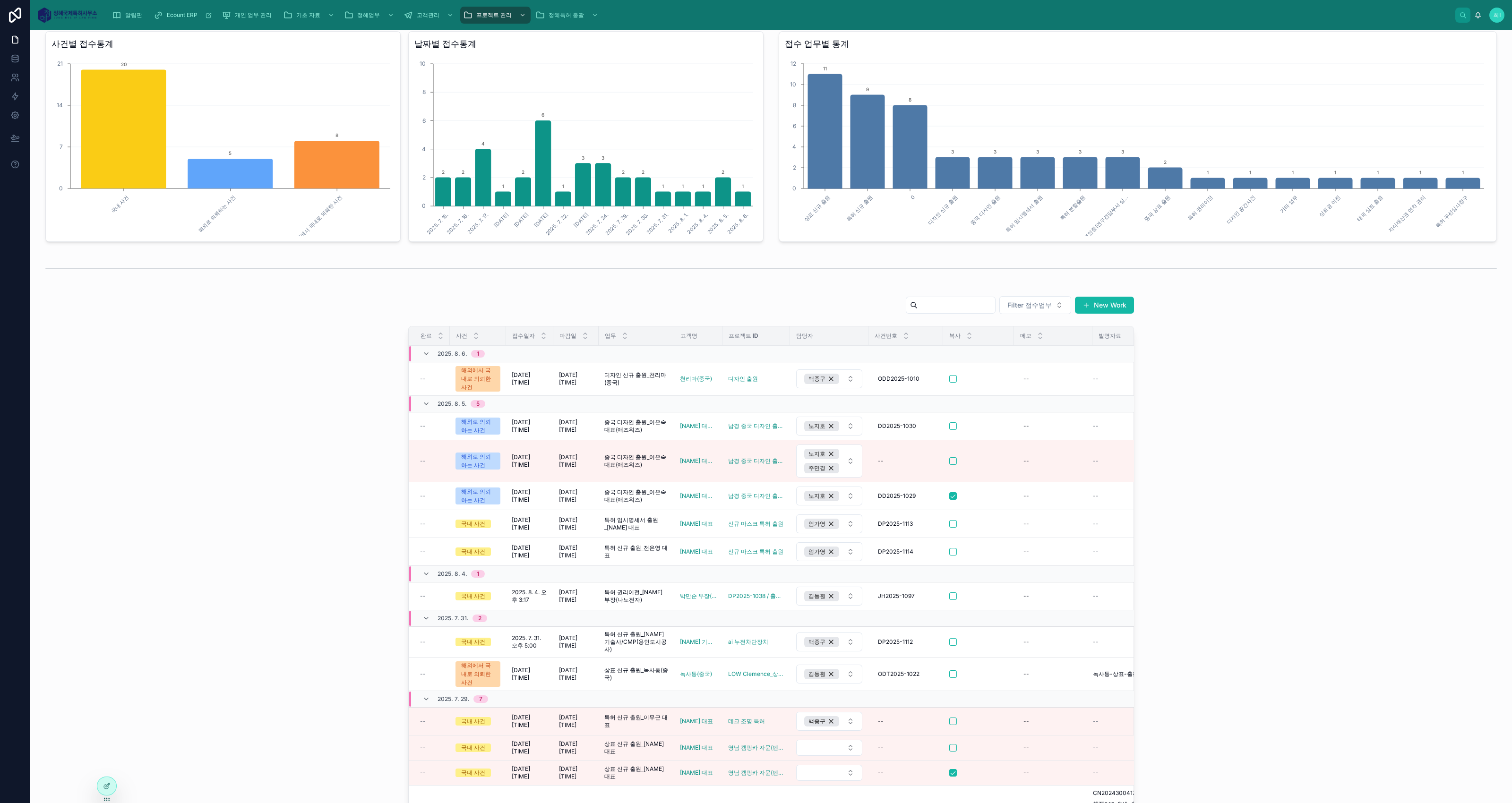 click on "Filter 접수업무 New Work 완료 사건 접수일자 마감일 업무 고객명 프로젝트 ID 담당자 사건번호 복사 메모 발명자료 2025. 8. 6. 1 -- 해외에서 국내로 의뢰한 사건 2025. 8. 6. 오후 1:10 2025. 8. 6. 오후 1:10 2025. 8. 8. 오후 1:10 2025. 8. 8. 오후 1:10 디자인 신규 출원_천리마(중국) 디자인 신규 출원_천리마(중국) 천리마(중국) 디자인 출원 백종구 ODD2025-1010 ODD2025-1010 -- -- 2025. 8. 5. 5 -- 해외로 의뢰하는 사건  2025. 8. 5. 오후 1:24 2025. 8. 5. 오후 1:24 2025. 8. 7. 오후 1:24 2025. 8. 7. 오후 1:24 중국 디자인 출원_이은숙 대표(애즈워즈) 중국 디자인 출원_이은숙 대표(애즈워즈) 이은숙 대표(애즈워즈) 남경 중국 디자인 출원 * 2건 노지호 DD2025-1030 DD2025-1030 -- -- -- 해외로 의뢰하는 사건  2025. 8. 5. 오후 1:24 2025. 8. 5. 오후 1:24 2025. 8. 7. 오후 1:24 2025. 8. 7. 오후 1:24 중국 디자인 출원_이은숙 대표(애즈워즈) 노지호 --" at bounding box center (771, 614) 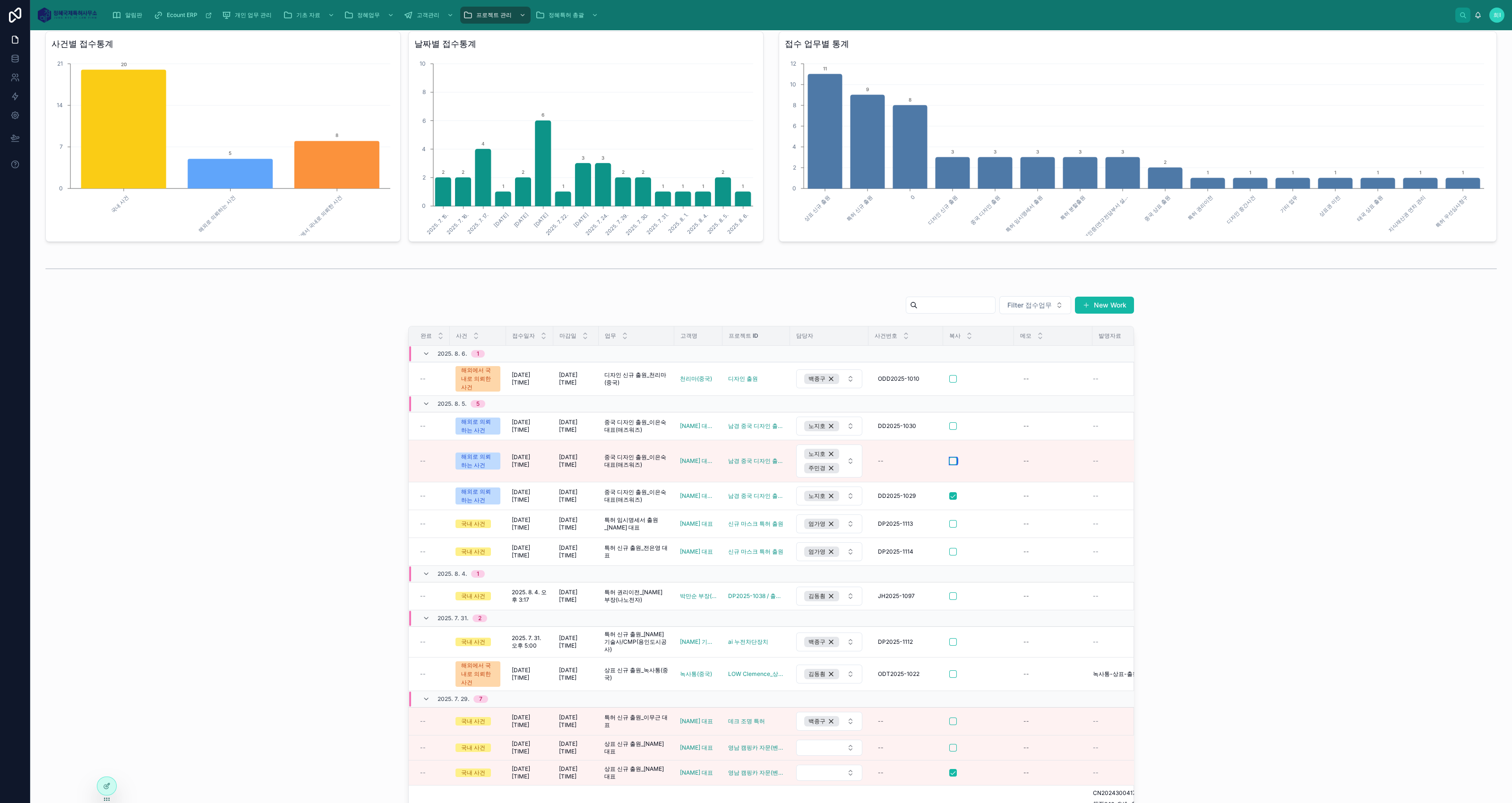 click at bounding box center (953, 461) 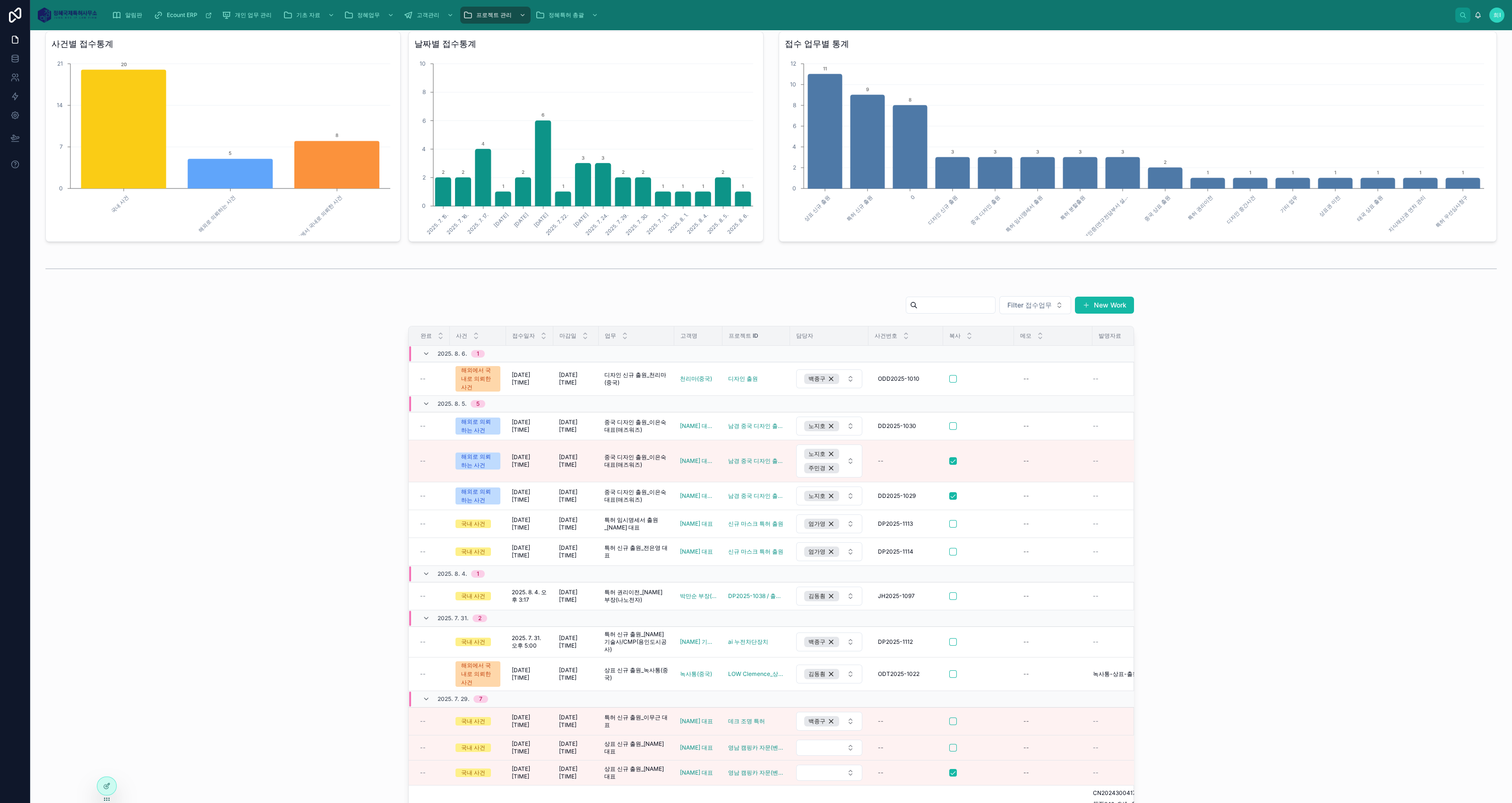 click on "노지호" at bounding box center [829, 426] 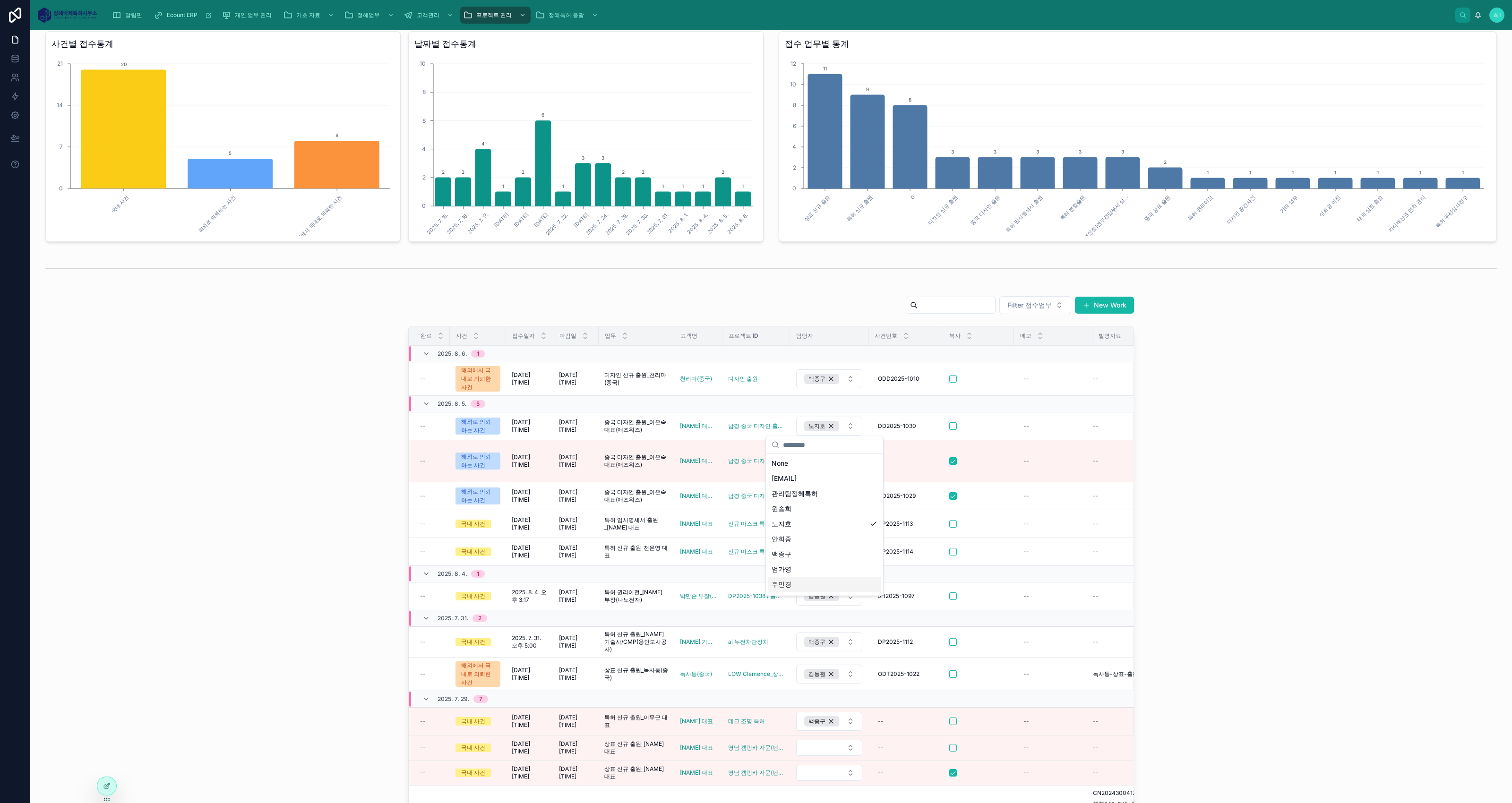 click on "주민경" at bounding box center [825, 584] 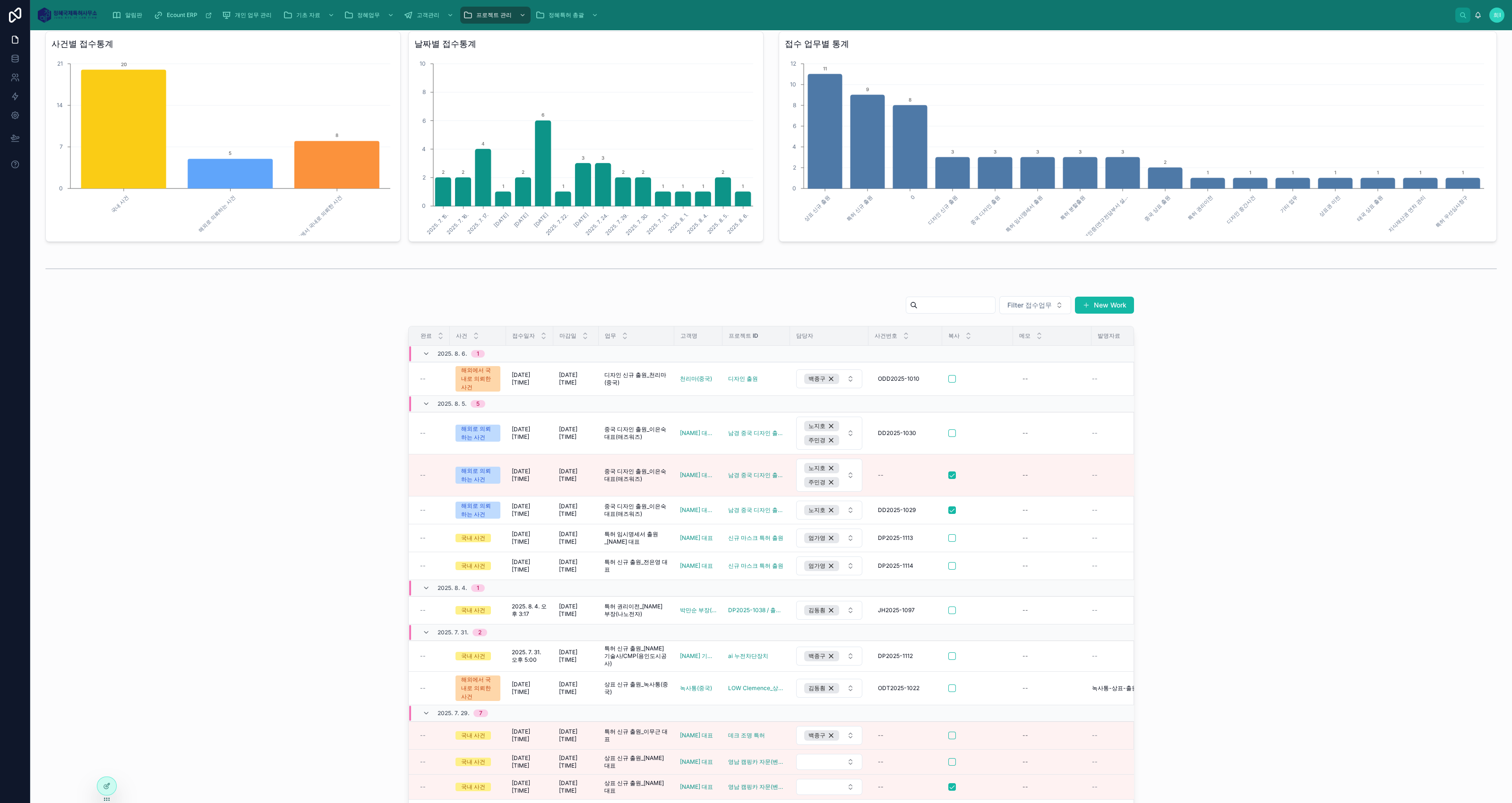 click on "노지호" at bounding box center [829, 510] 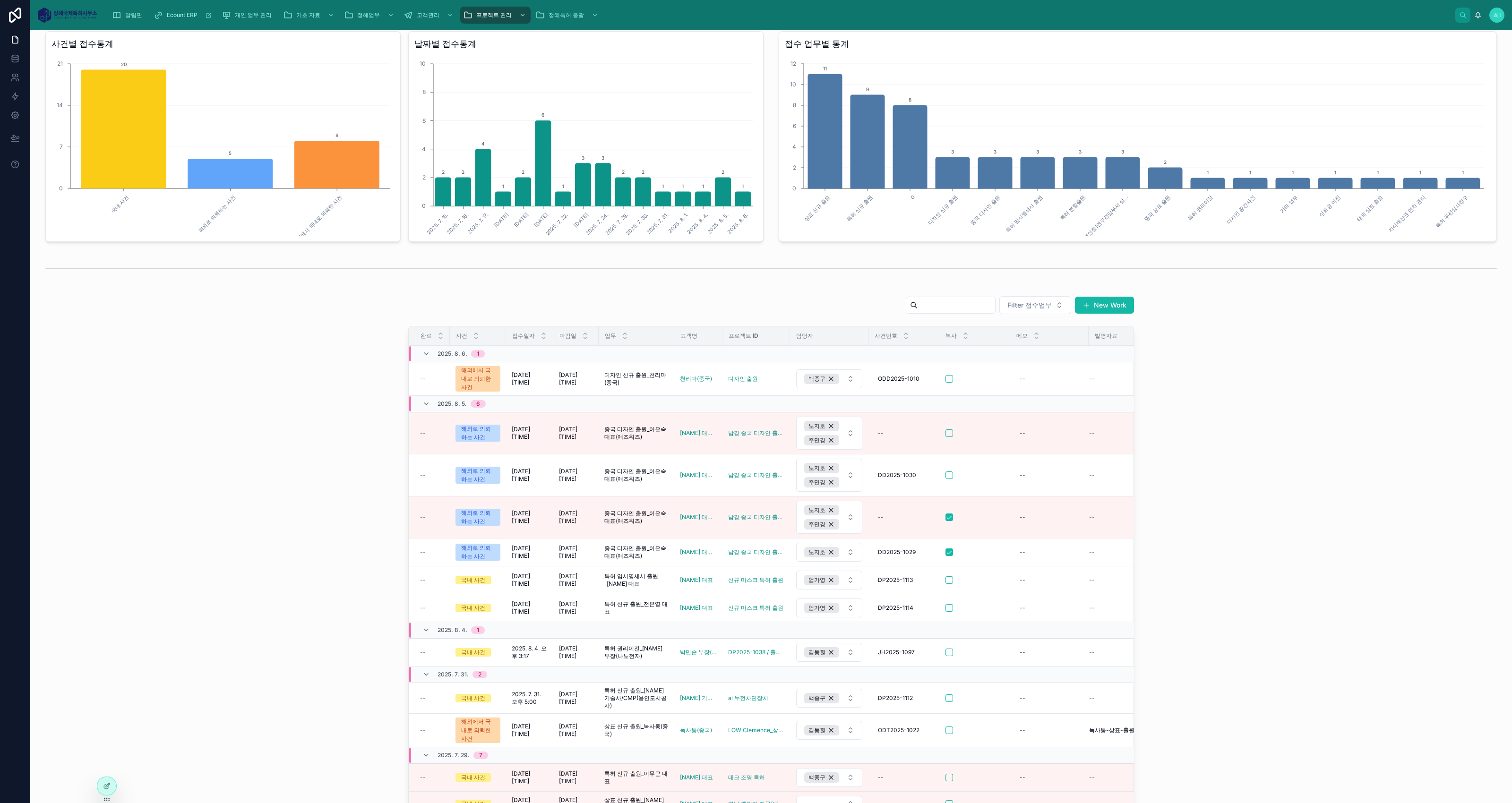 click at bounding box center [975, 433] 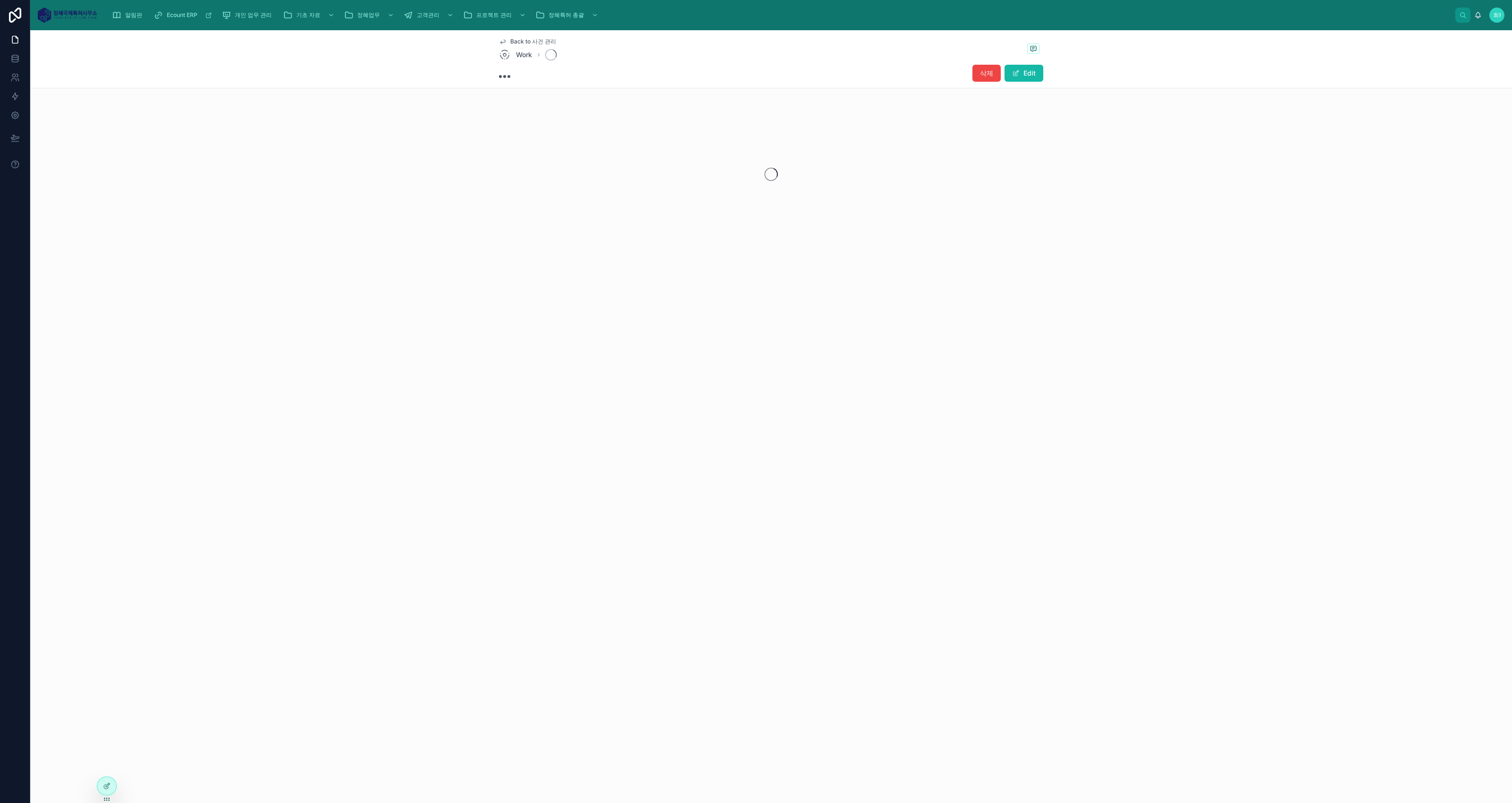 scroll, scrollTop: 0, scrollLeft: 0, axis: both 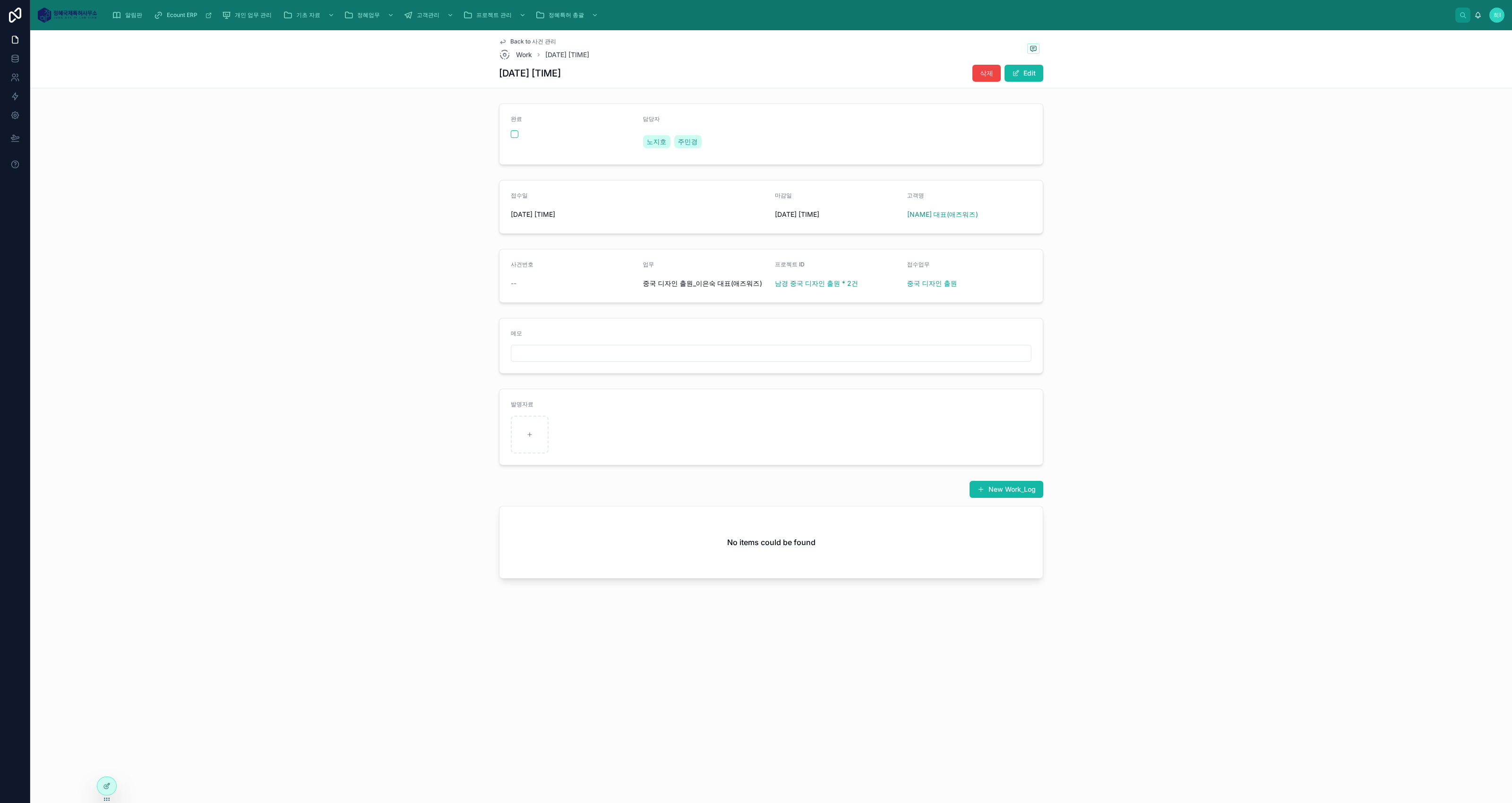 click on "삭제" at bounding box center [987, 73] 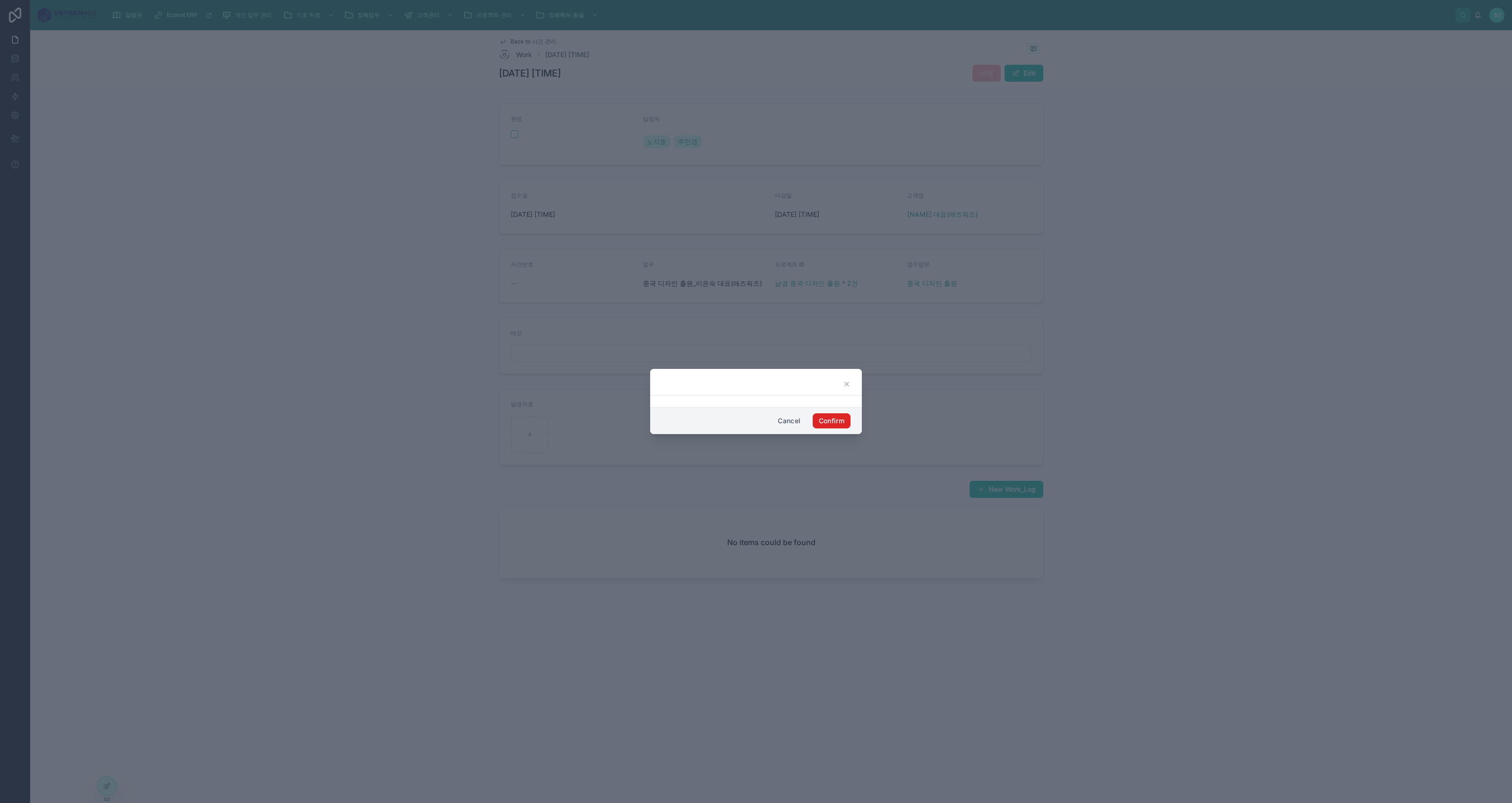 click on "Confirm" at bounding box center [832, 421] 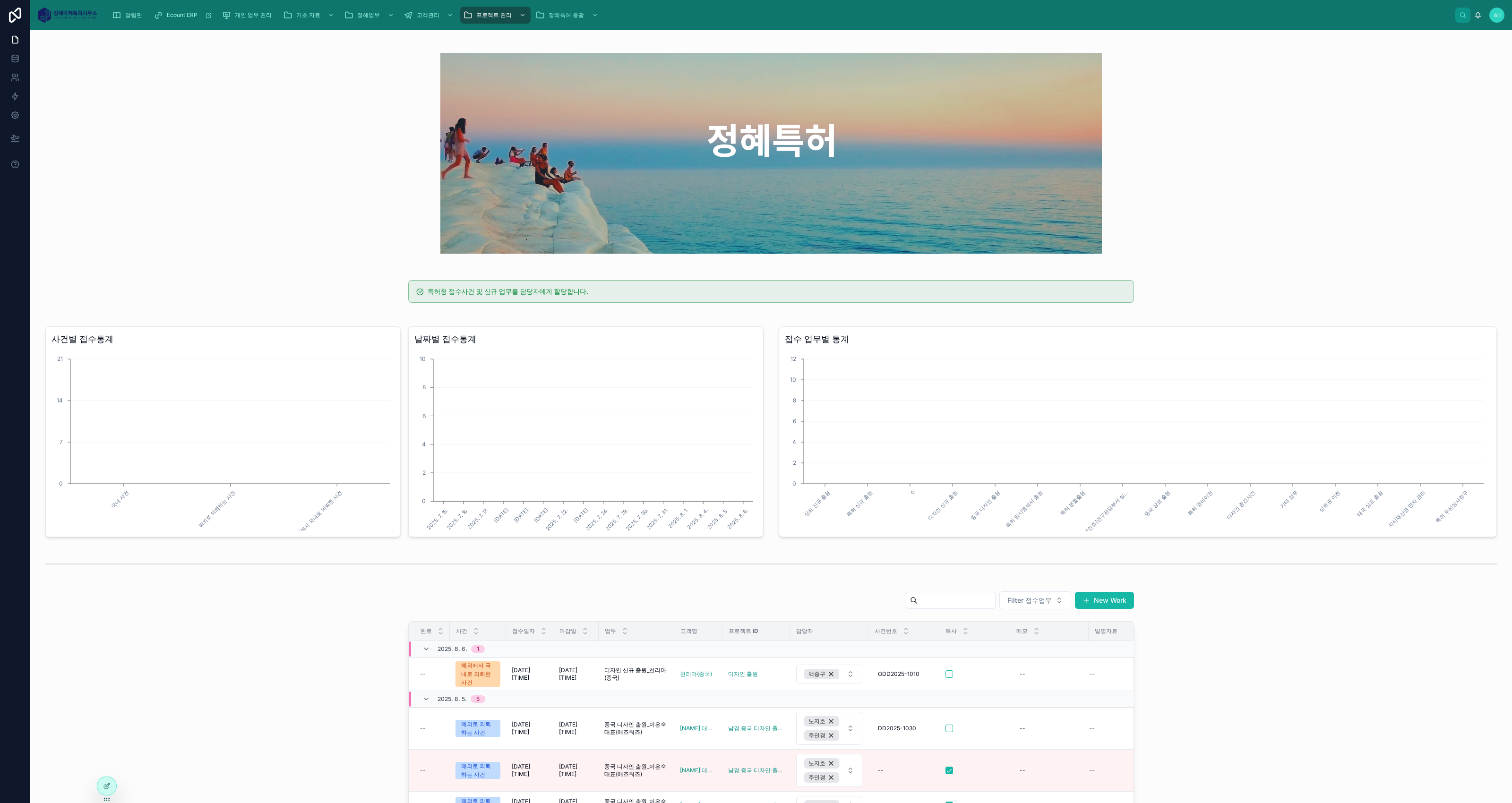 scroll, scrollTop: 236, scrollLeft: 0, axis: vertical 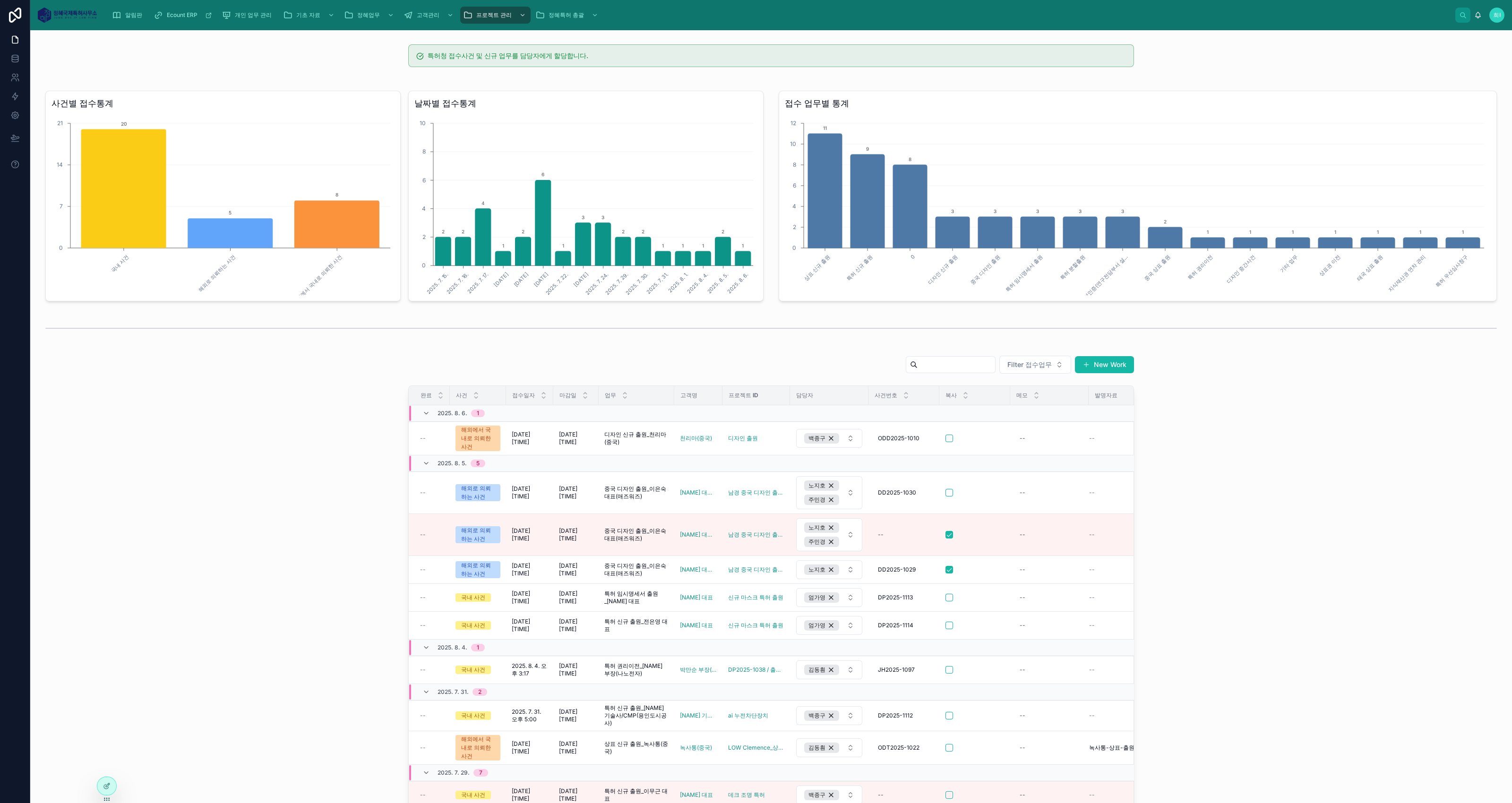 click on "노지호" at bounding box center [829, 570] 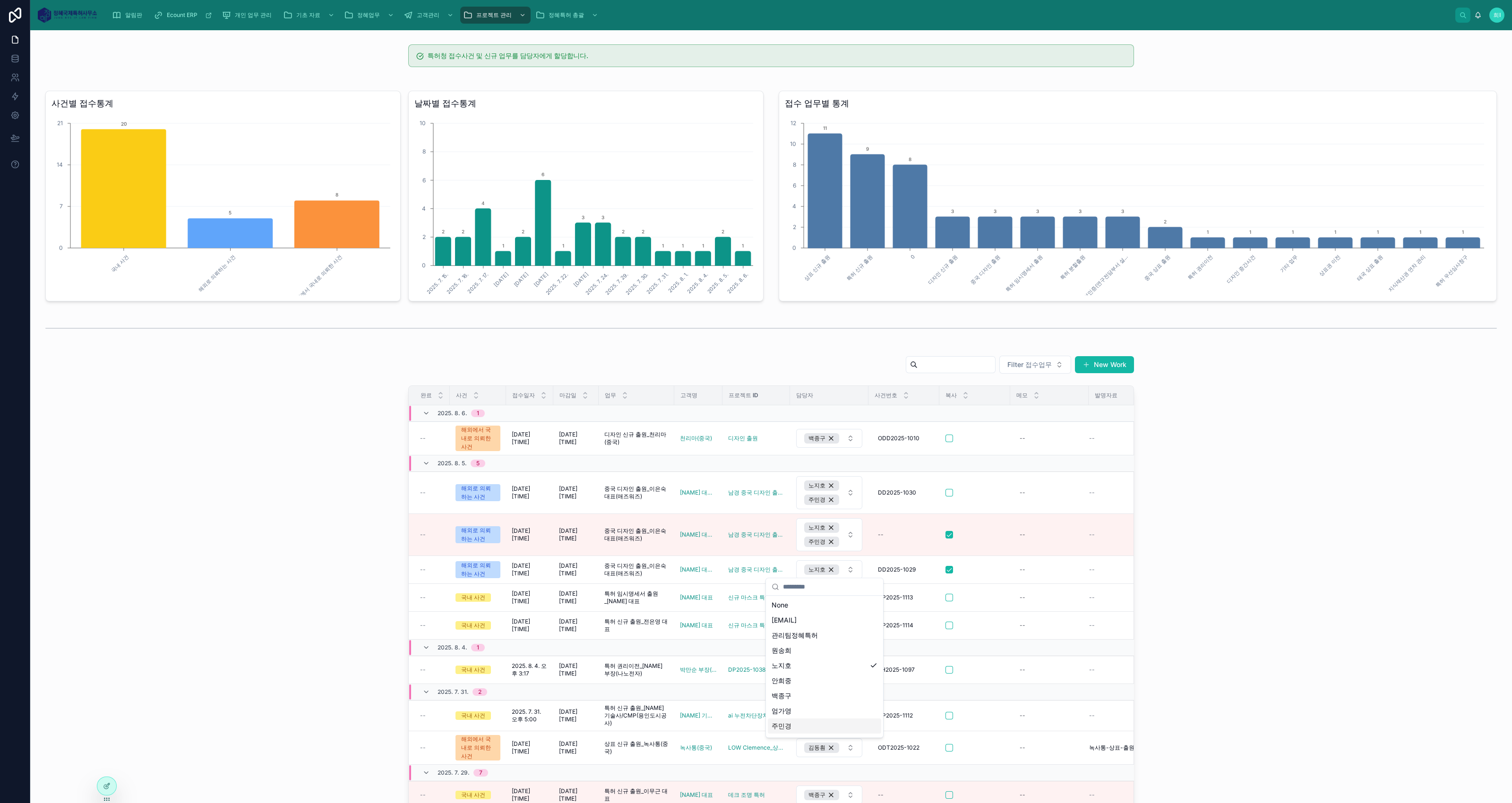 click on "주민경" at bounding box center [782, 726] 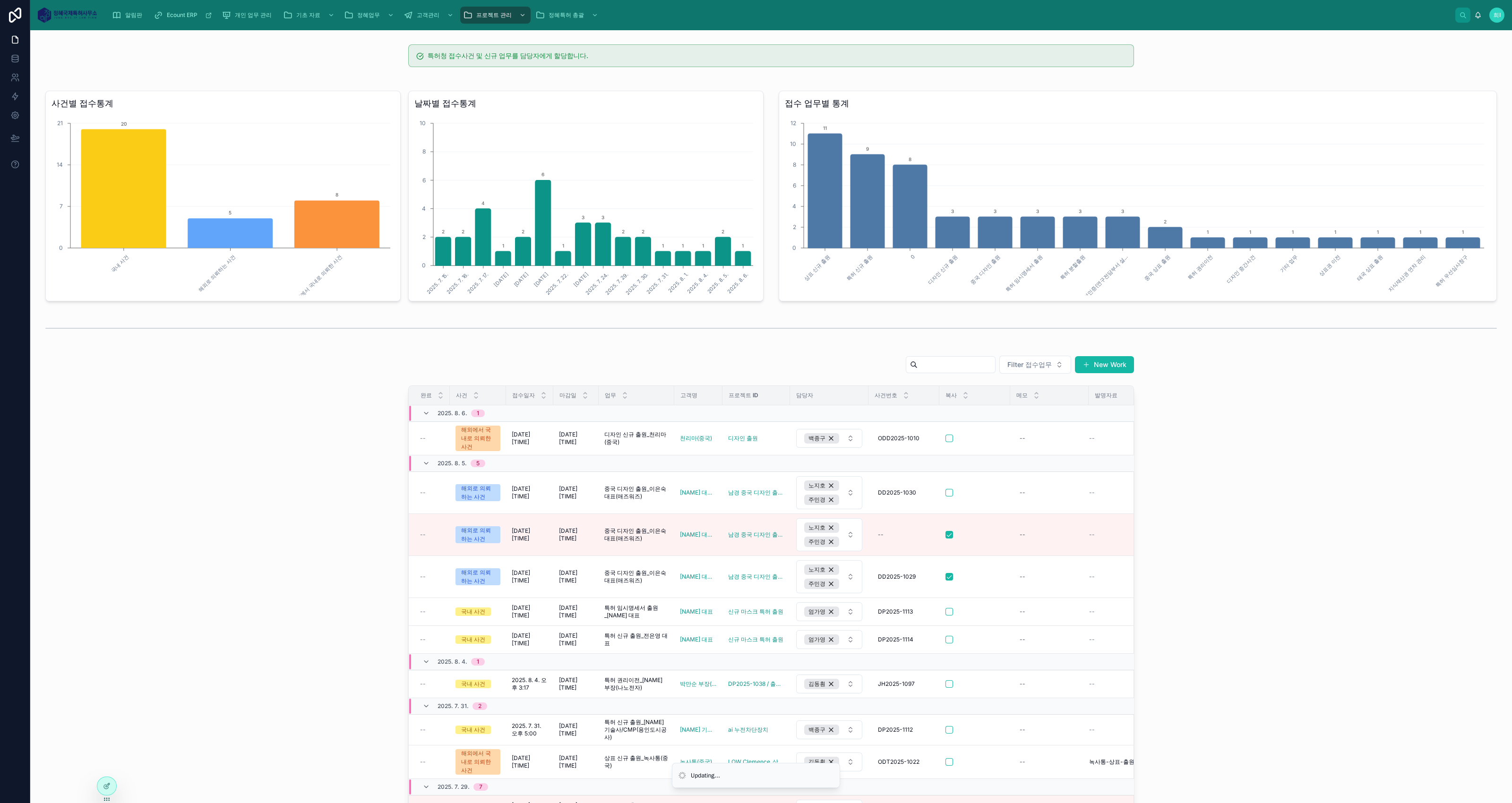 click on "Filter 접수업무 New Work 완료 사건 접수일자 마감일 업무 고객명 프로젝트 ID 담당자 사건번호 복사 메모 발명자료 2025. 8. 6. 1 -- 해외에서 국내로 의뢰한 사건 2025. 8. 6. 오후 1:10 2025. 8. 6. 오후 1:10 2025. 8. 8. 오후 1:10 2025. 8. 8. 오후 1:10 디자인 신규 출원_천리마(중국) 디자인 신규 출원_천리마(중국) 천리마(중국) 디자인 출원 백종구 ODD2025-1010 ODD2025-1010 -- -- 2025. 8. 5. 5 -- 해외로 의뢰하는 사건  2025. 8. 5. 오후 1:24 2025. 8. 5. 오후 1:24 2025. 8. 7. 오후 1:24 2025. 8. 7. 오후 1:24 중국 디자인 출원_이은숙 대표(애즈워즈) 중국 디자인 출원_이은숙 대표(애즈워즈) 이은숙 대표(애즈워즈) 남경 중국 디자인 출원 * 2건 노지호 주민경 DD2025-1030 DD2025-1030 -- -- -- 해외로 의뢰하는 사건  2025. 8. 5. 오후 1:24 2025. 8. 5. 오후 1:24 2025. 8. 7. 오후 1:24 2025. 8. 7. 오후 1:24 중국 디자인 출원_이은숙 대표(애즈워즈) --" at bounding box center [771, 674] 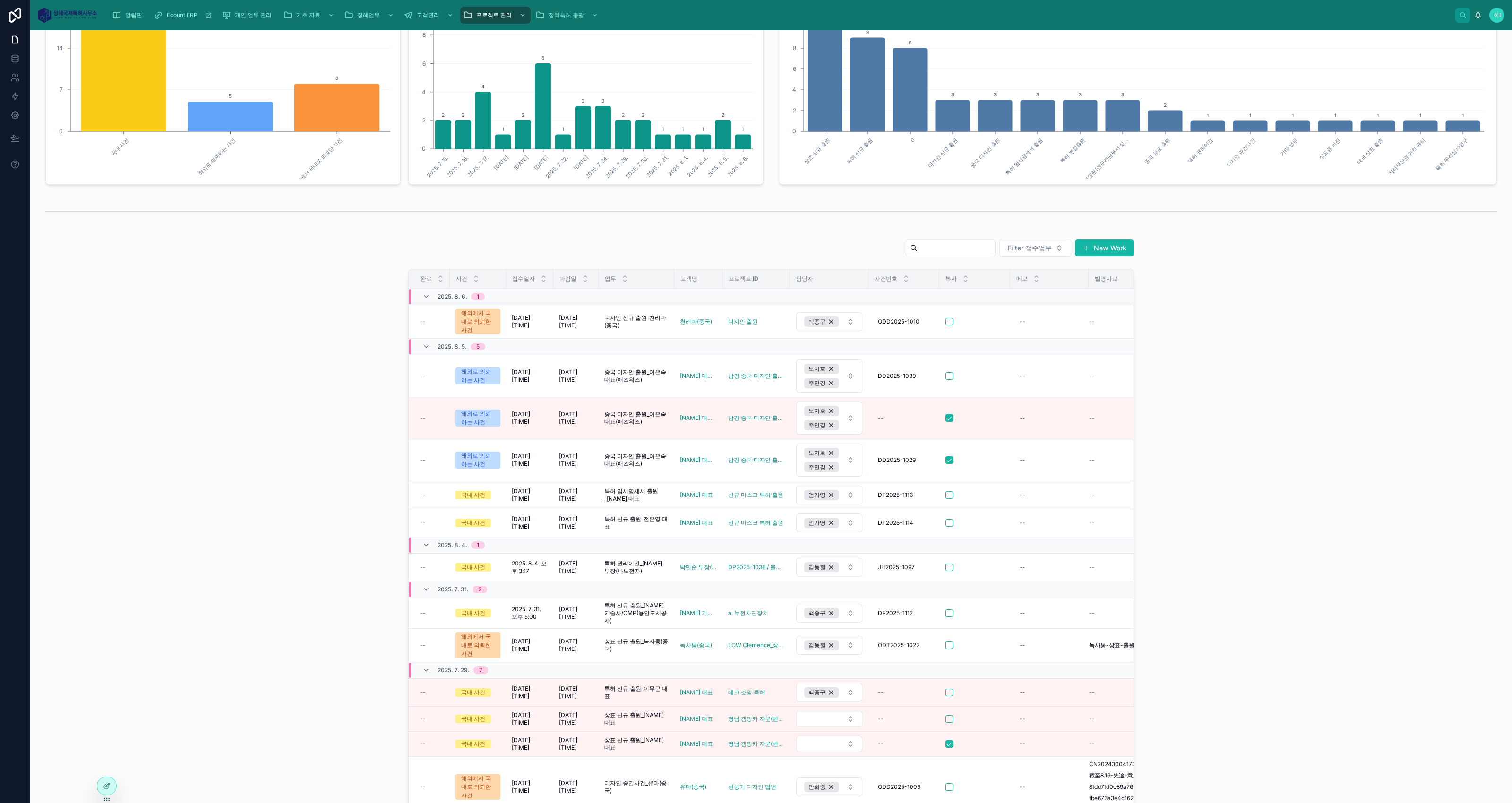scroll, scrollTop: 354, scrollLeft: 0, axis: vertical 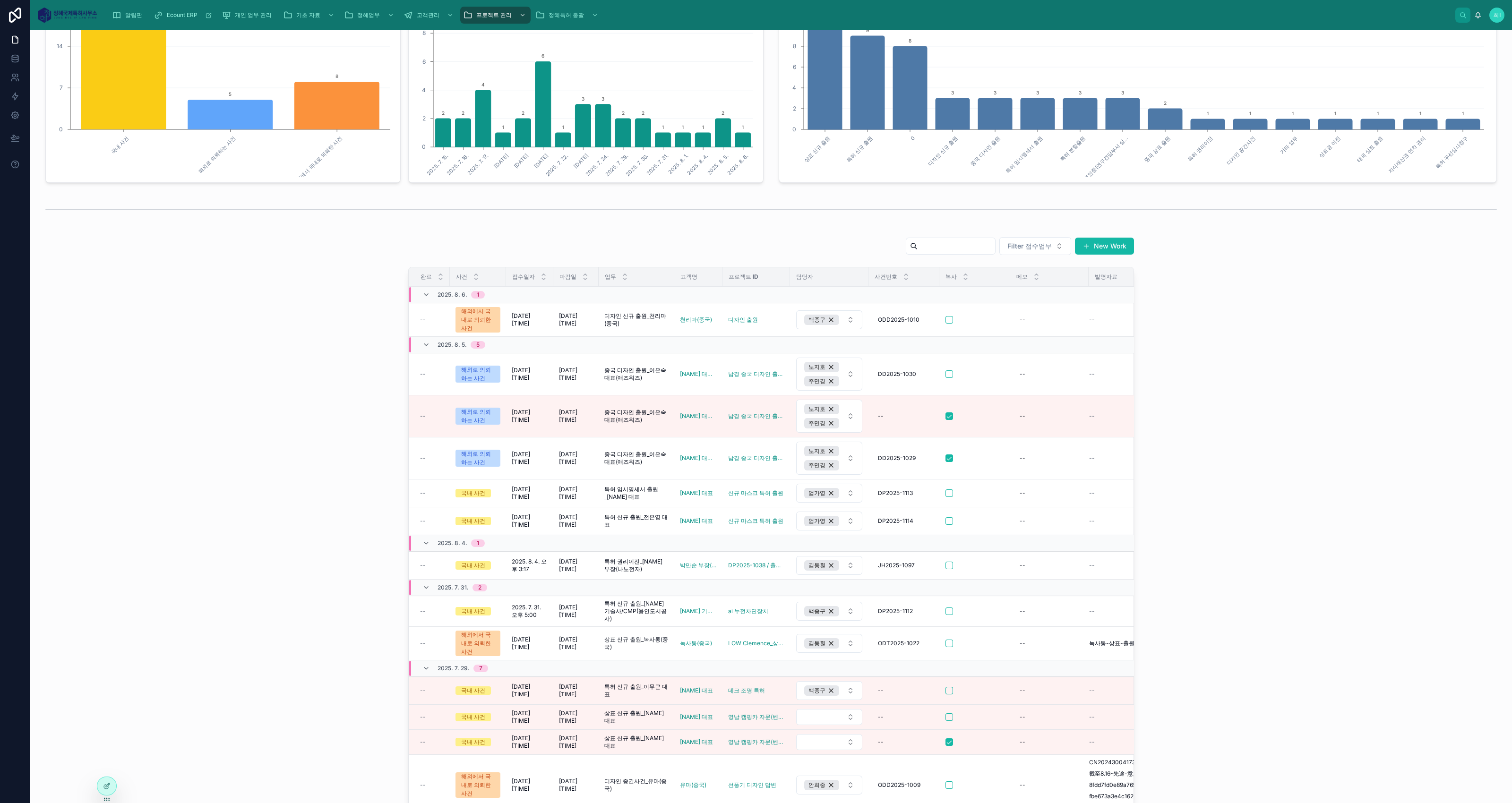 click on "Filter 접수업무 New Work 완료 사건 접수일자 마감일 업무 고객명 프로젝트 ID 담당자 사건번호 복사 메모 발명자료 2025. 8. 6. 1 -- 해외에서 국내로 의뢰한 사건 2025. 8. 6. 오후 1:10 2025. 8. 6. 오후 1:10 2025. 8. 8. 오후 1:10 2025. 8. 8. 오후 1:10 디자인 신규 출원_천리마(중국) 디자인 신규 출원_천리마(중국) 천리마(중국) 디자인 출원 백종구 ODD2025-1010 ODD2025-1010 -- -- 2025. 8. 5. 5 -- 해외로 의뢰하는 사건  2025. 8. 5. 오후 1:24 2025. 8. 5. 오후 1:24 2025. 8. 7. 오후 1:24 2025. 8. 7. 오후 1:24 중국 디자인 출원_이은숙 대표(애즈워즈) 중국 디자인 출원_이은숙 대표(애즈워즈) 이은숙 대표(애즈워즈) 남경 중국 디자인 출원 * 2건 노지호 주민경 DD2025-1030 DD2025-1030 -- -- -- 해외로 의뢰하는 사건  2025. 8. 5. 오후 1:24 2025. 8. 5. 오후 1:24 2025. 8. 7. 오후 1:24 2025. 8. 7. 오후 1:24 중국 디자인 출원_이은숙 대표(애즈워즈) --" at bounding box center [771, 555] 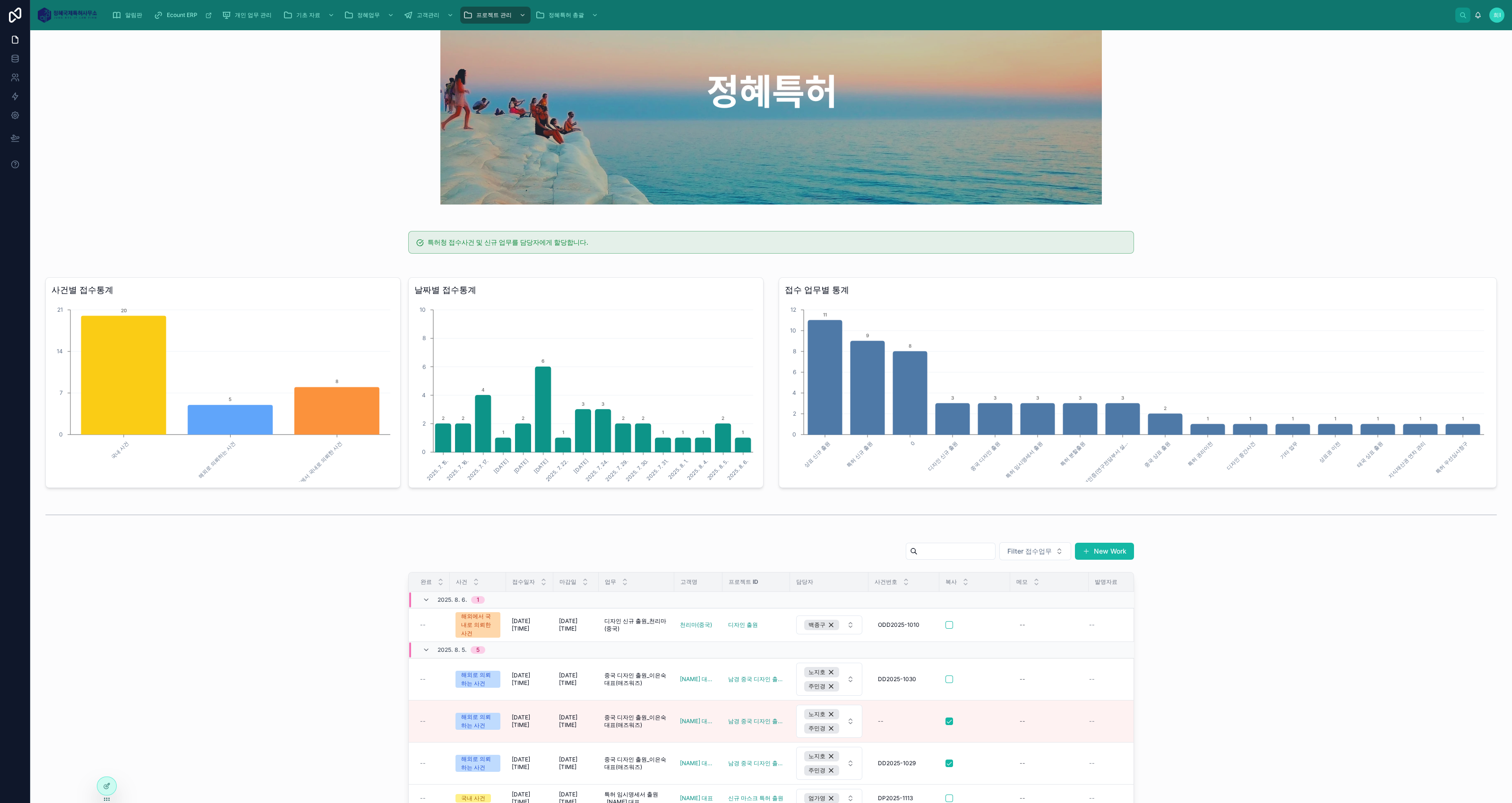 scroll, scrollTop: 0, scrollLeft: 0, axis: both 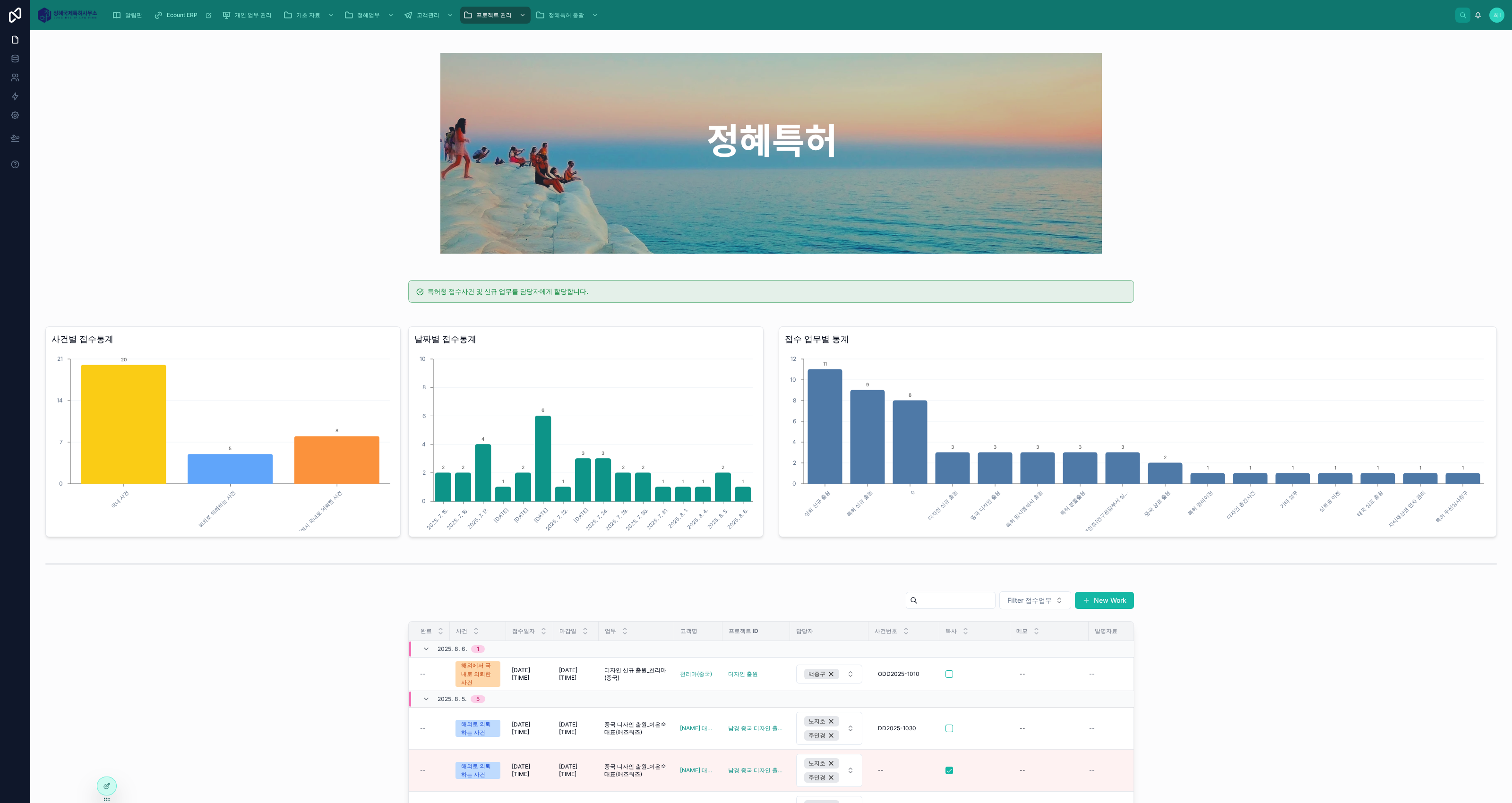 click 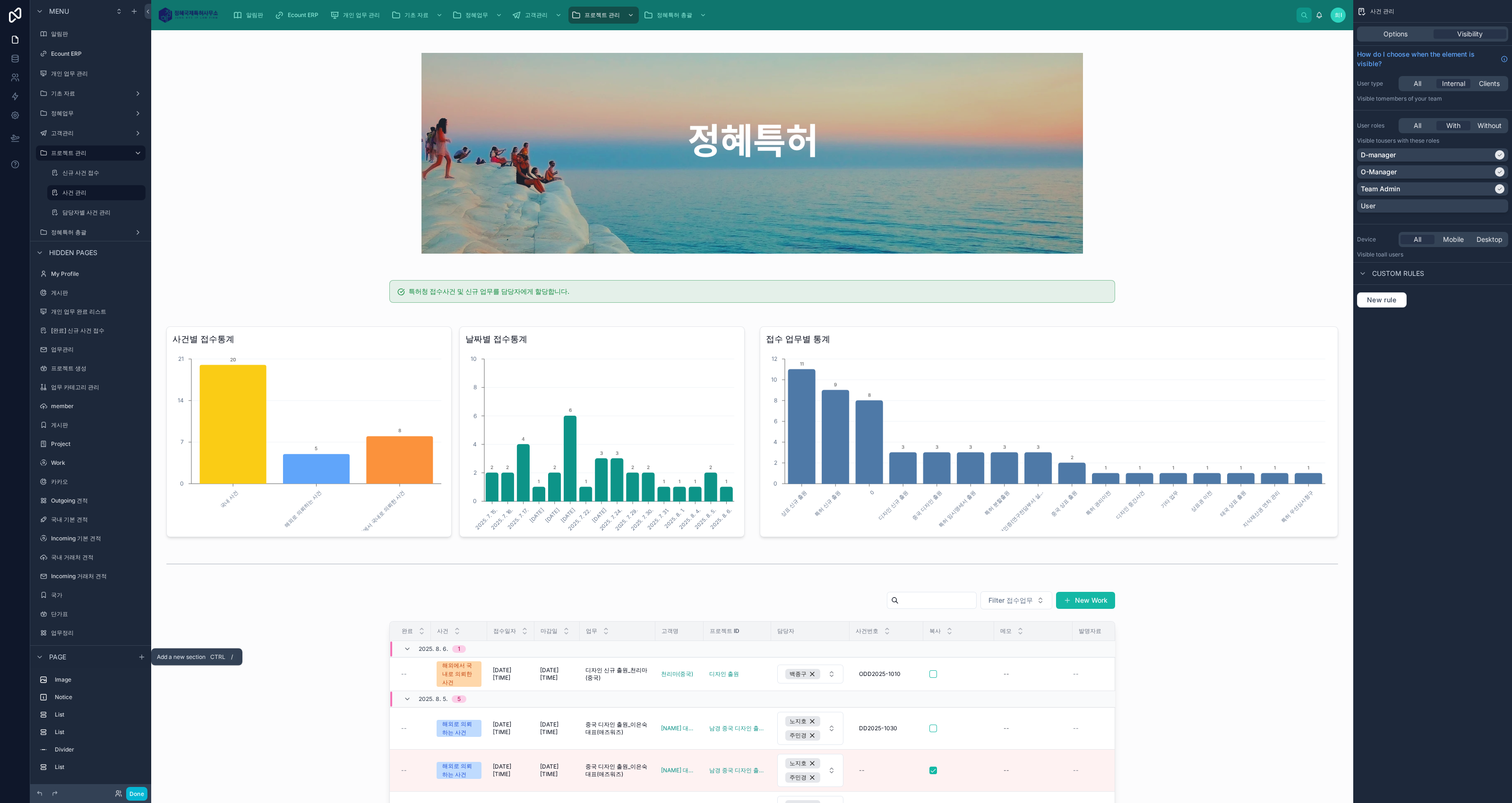 click 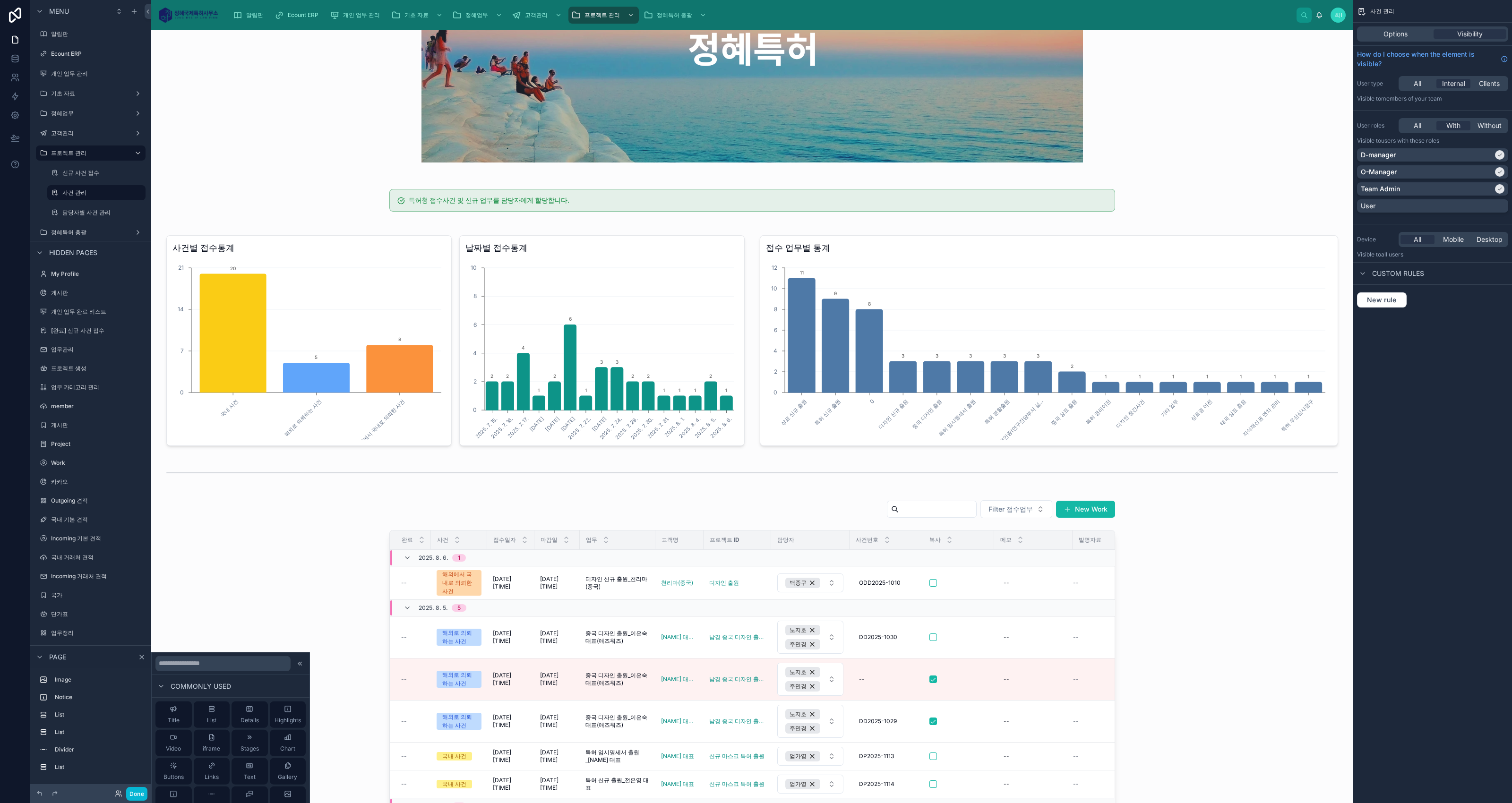 scroll, scrollTop: 177, scrollLeft: 0, axis: vertical 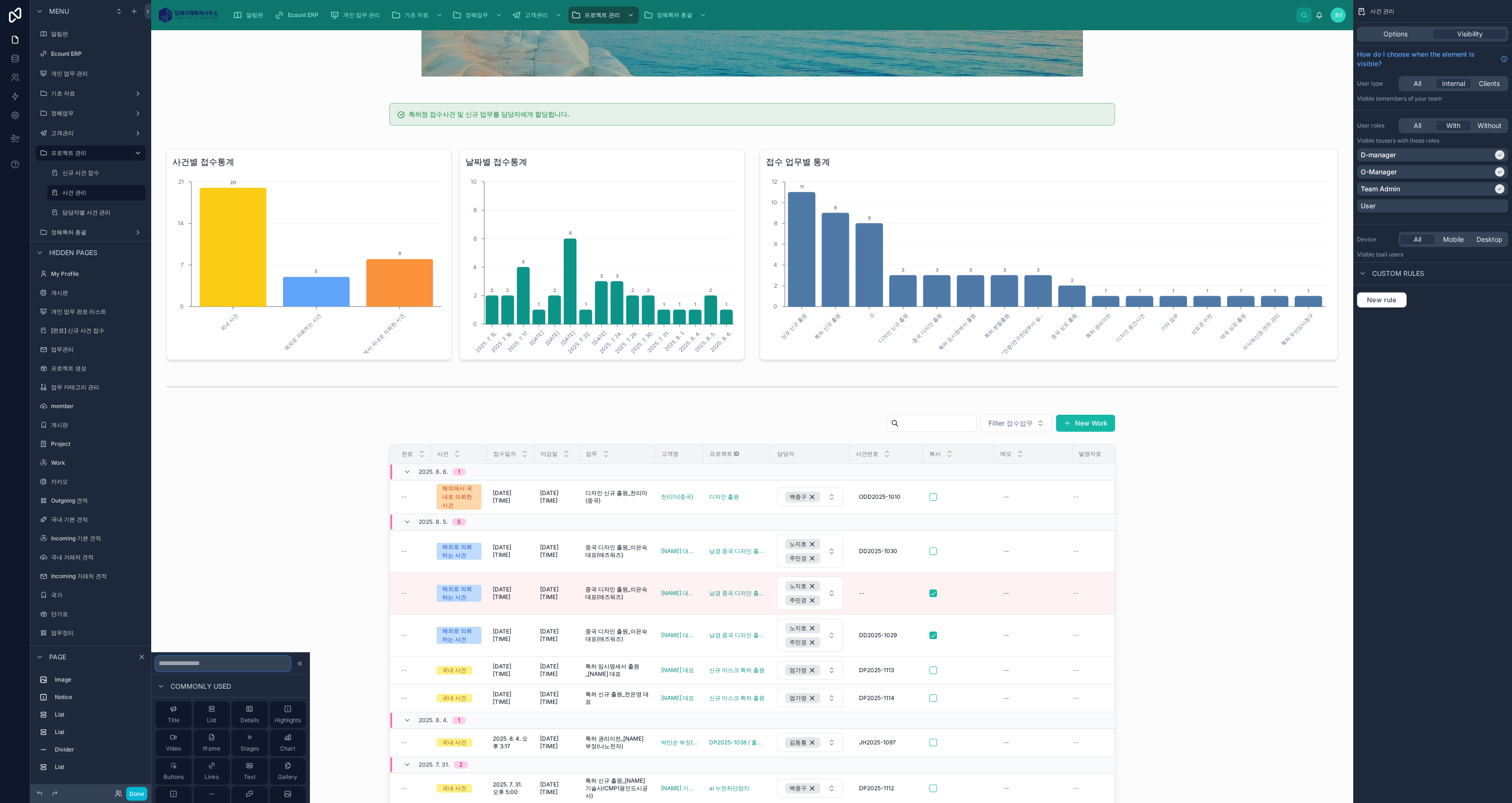 click at bounding box center [223, 663] 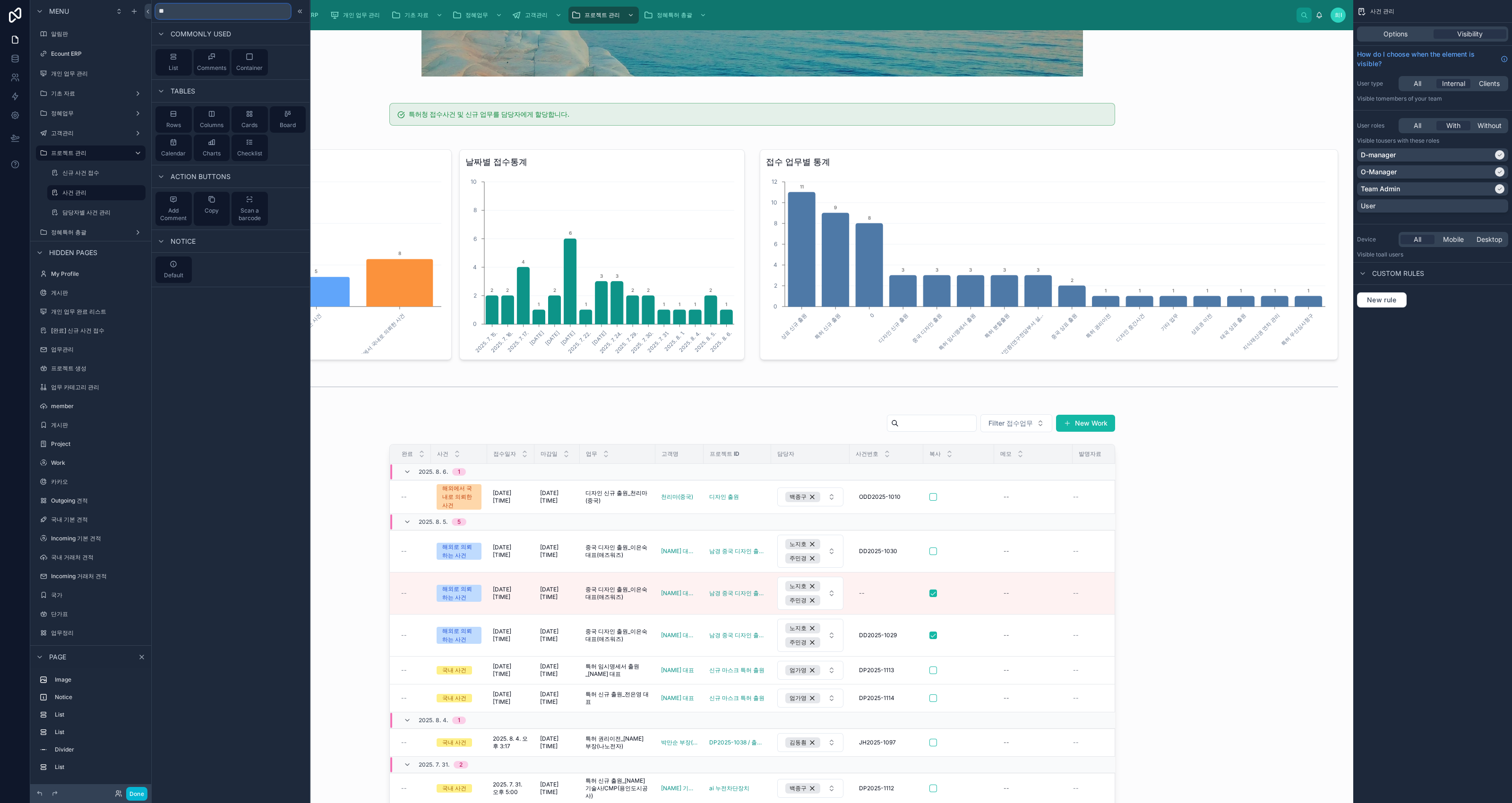 type on "**" 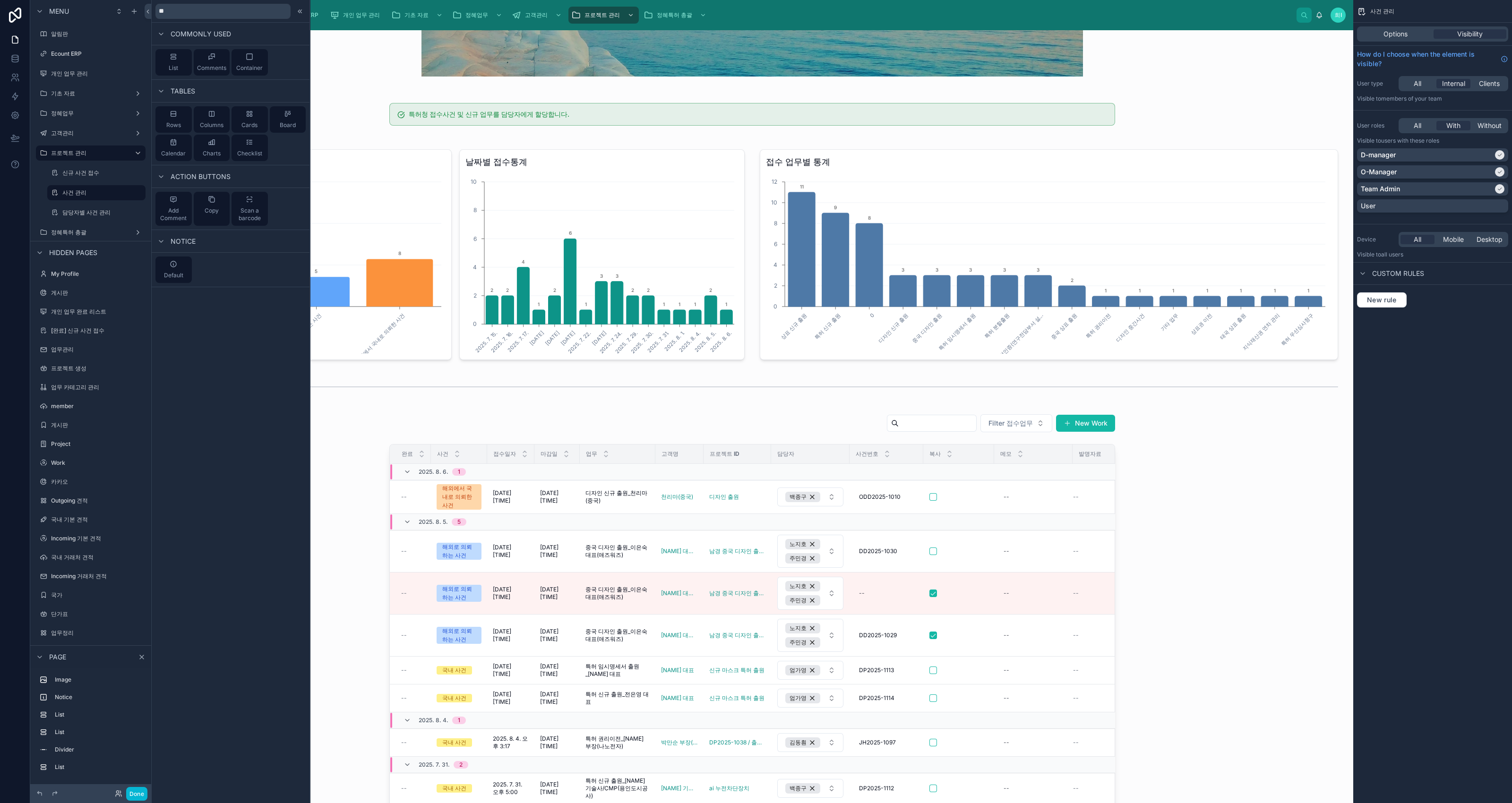 click 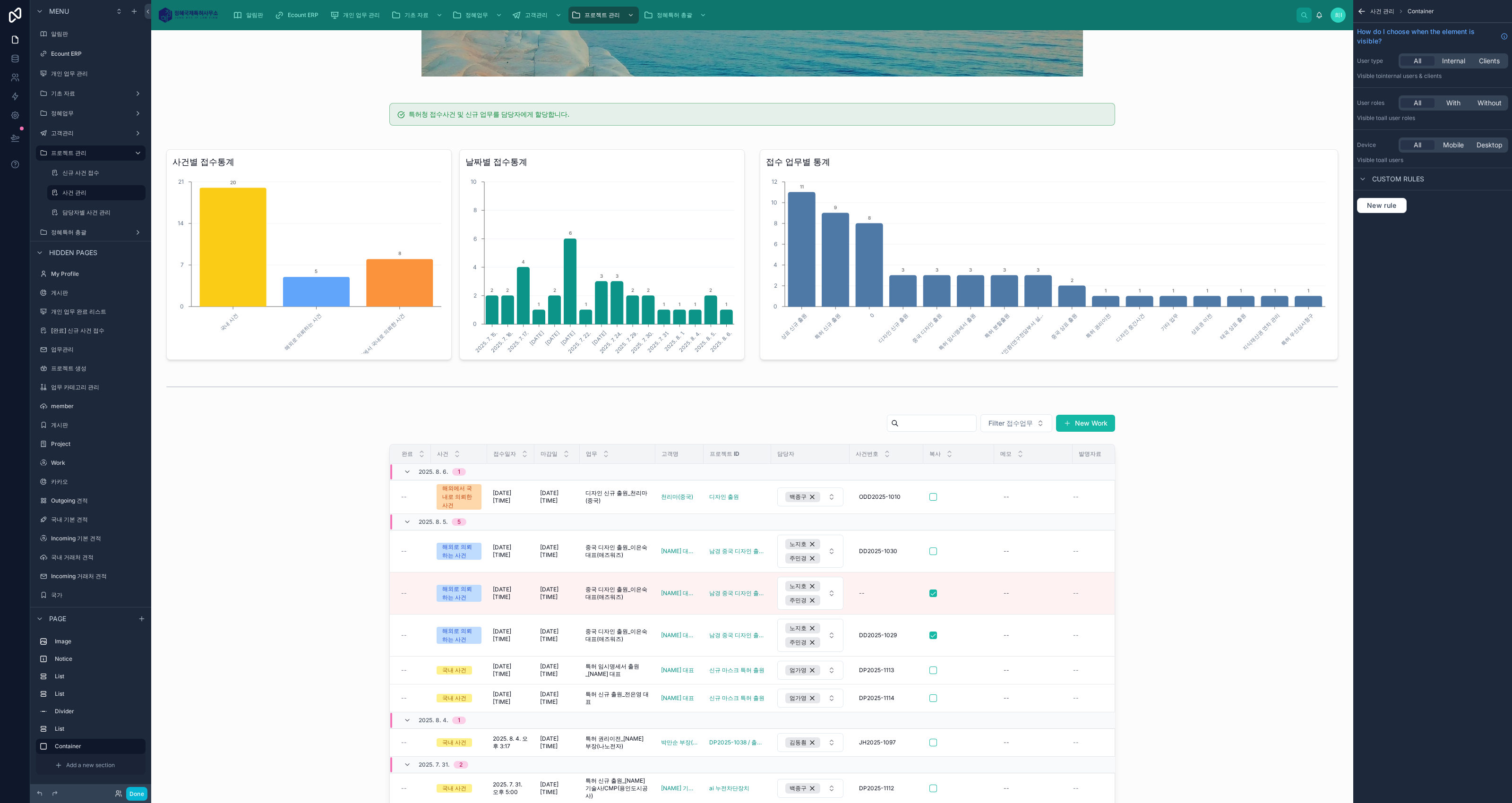 scroll, scrollTop: 883, scrollLeft: 0, axis: vertical 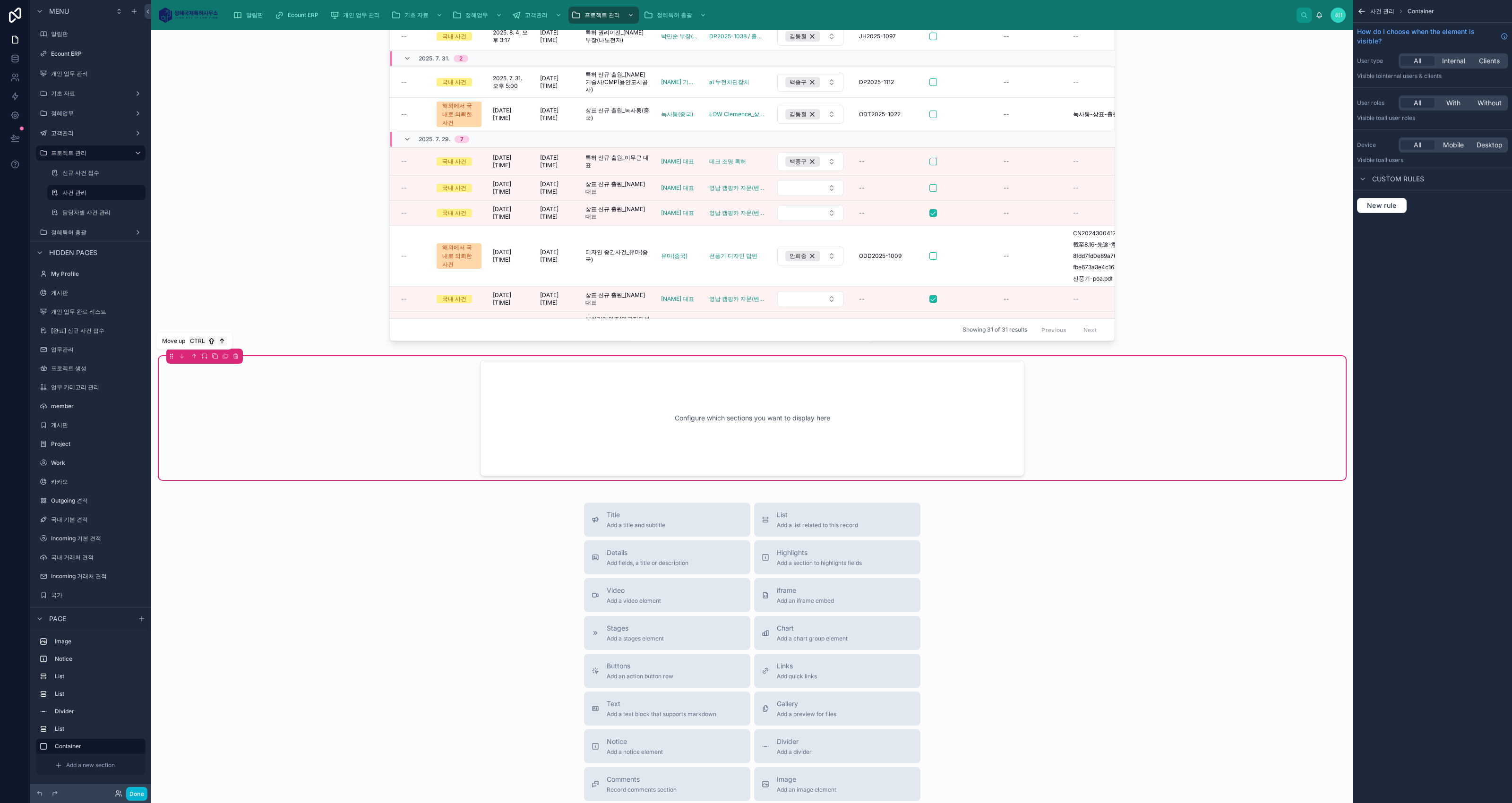 click 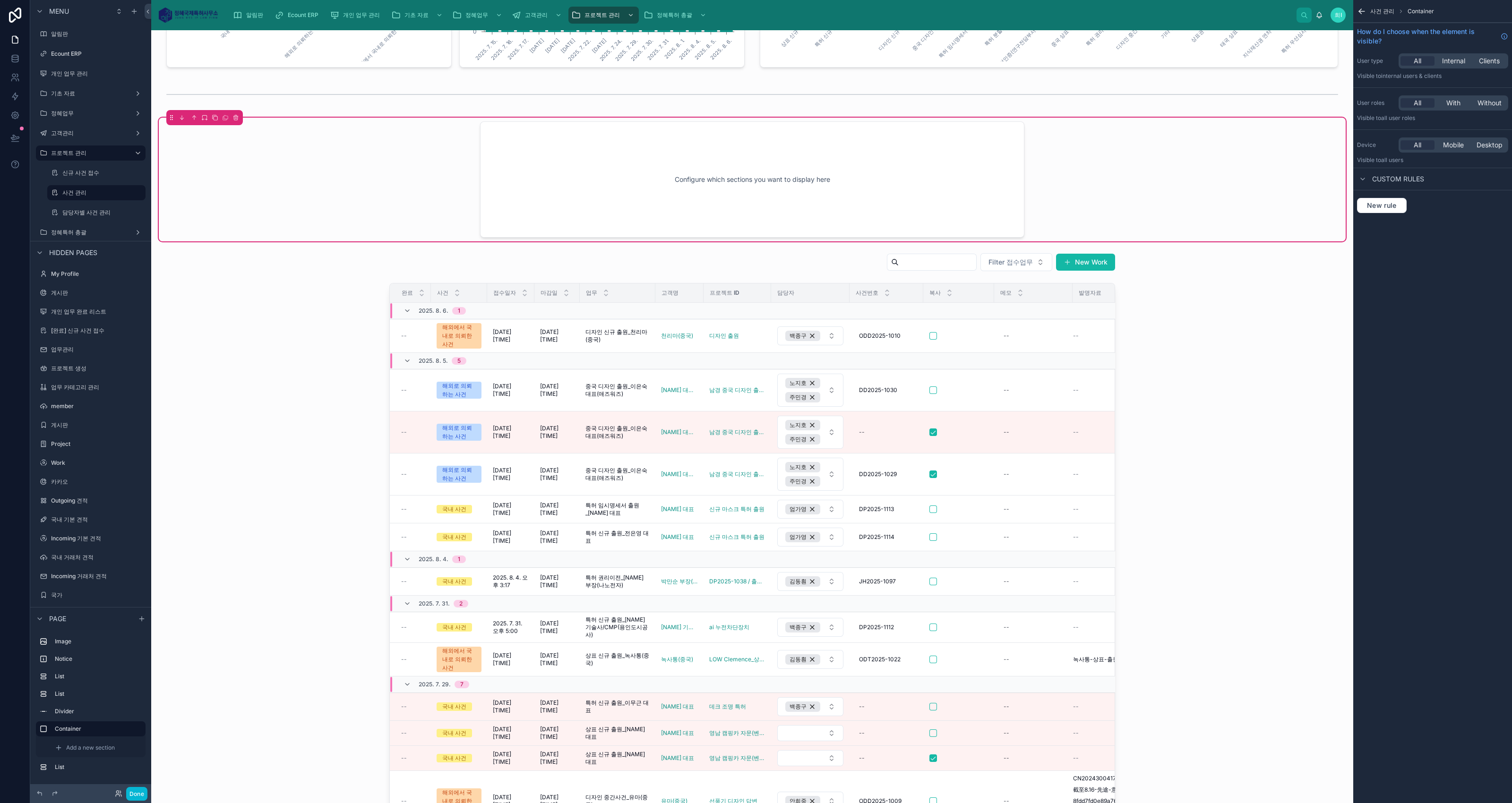 scroll, scrollTop: 293, scrollLeft: 0, axis: vertical 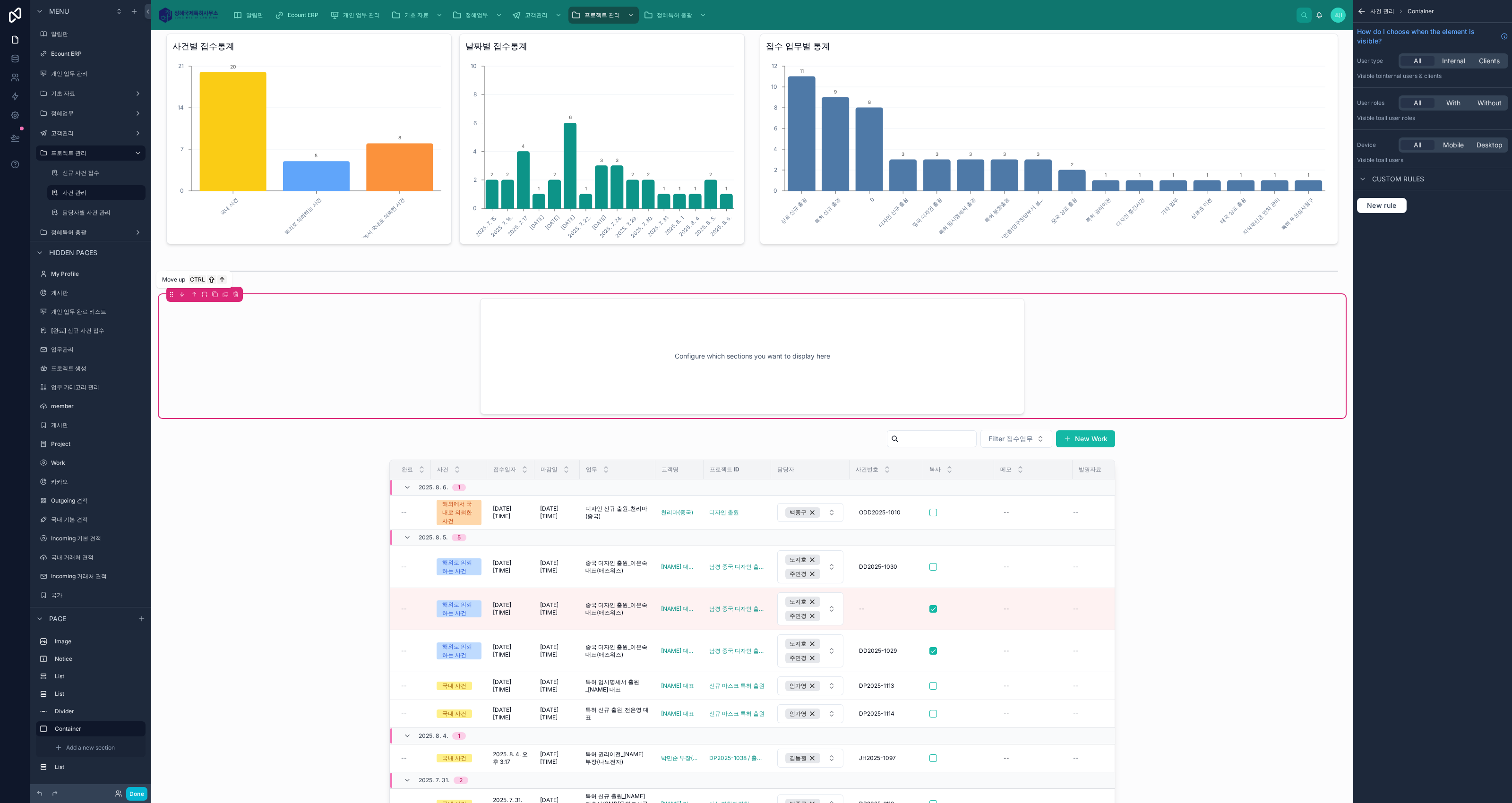 click 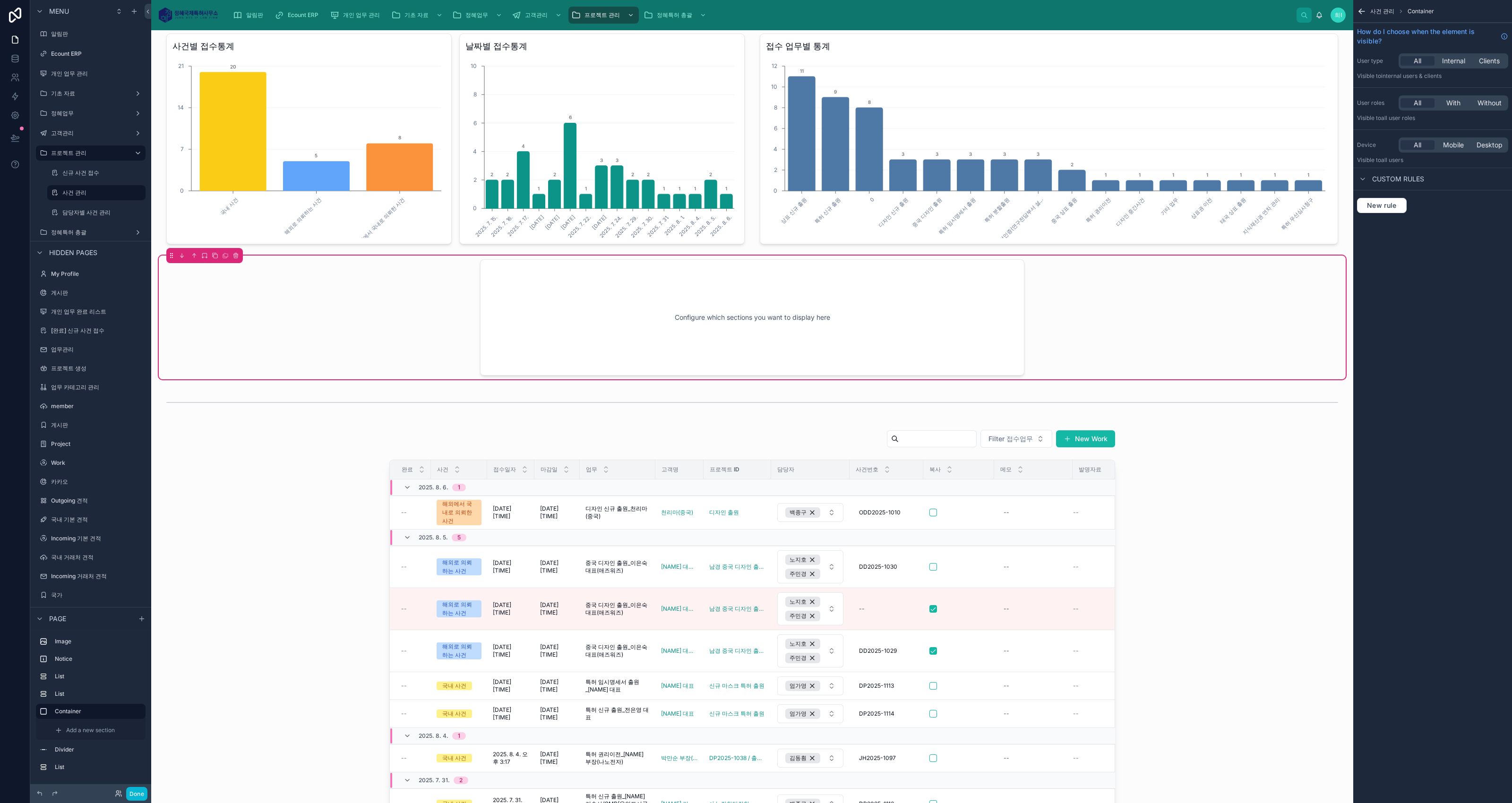 scroll, scrollTop: 57, scrollLeft: 0, axis: vertical 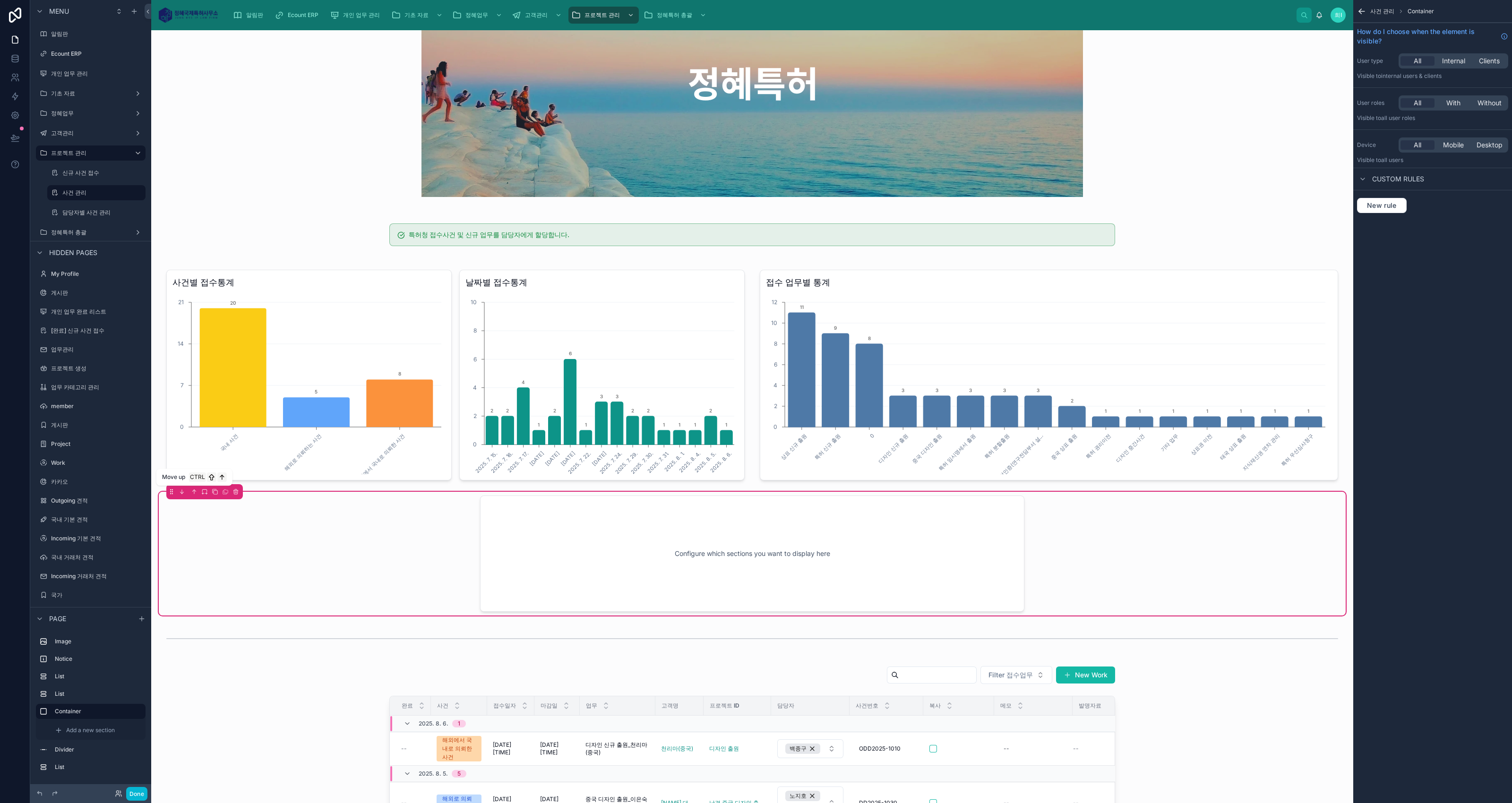 click 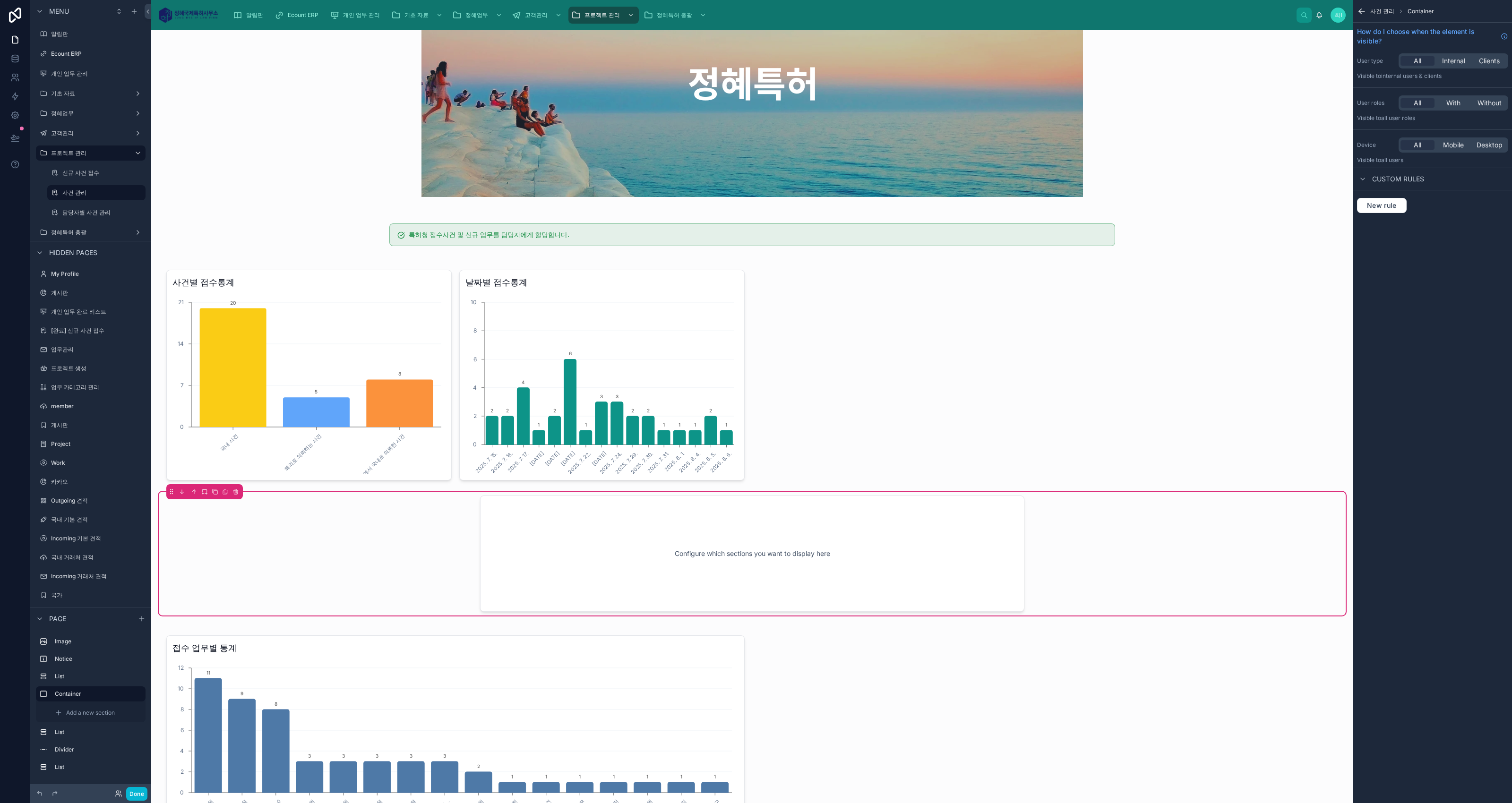 scroll, scrollTop: 234, scrollLeft: 0, axis: vertical 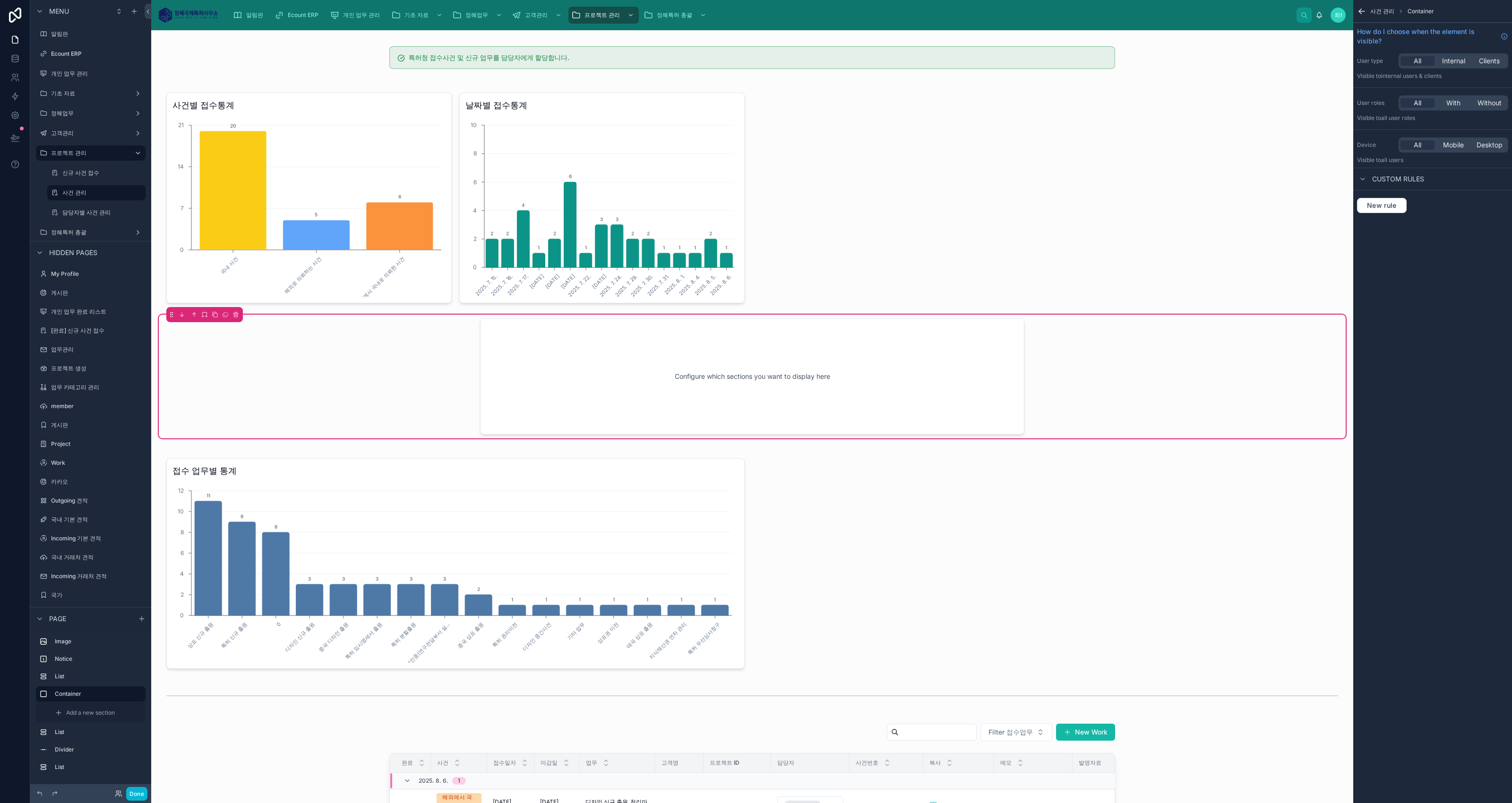 click on "List" at bounding box center (91, 676) 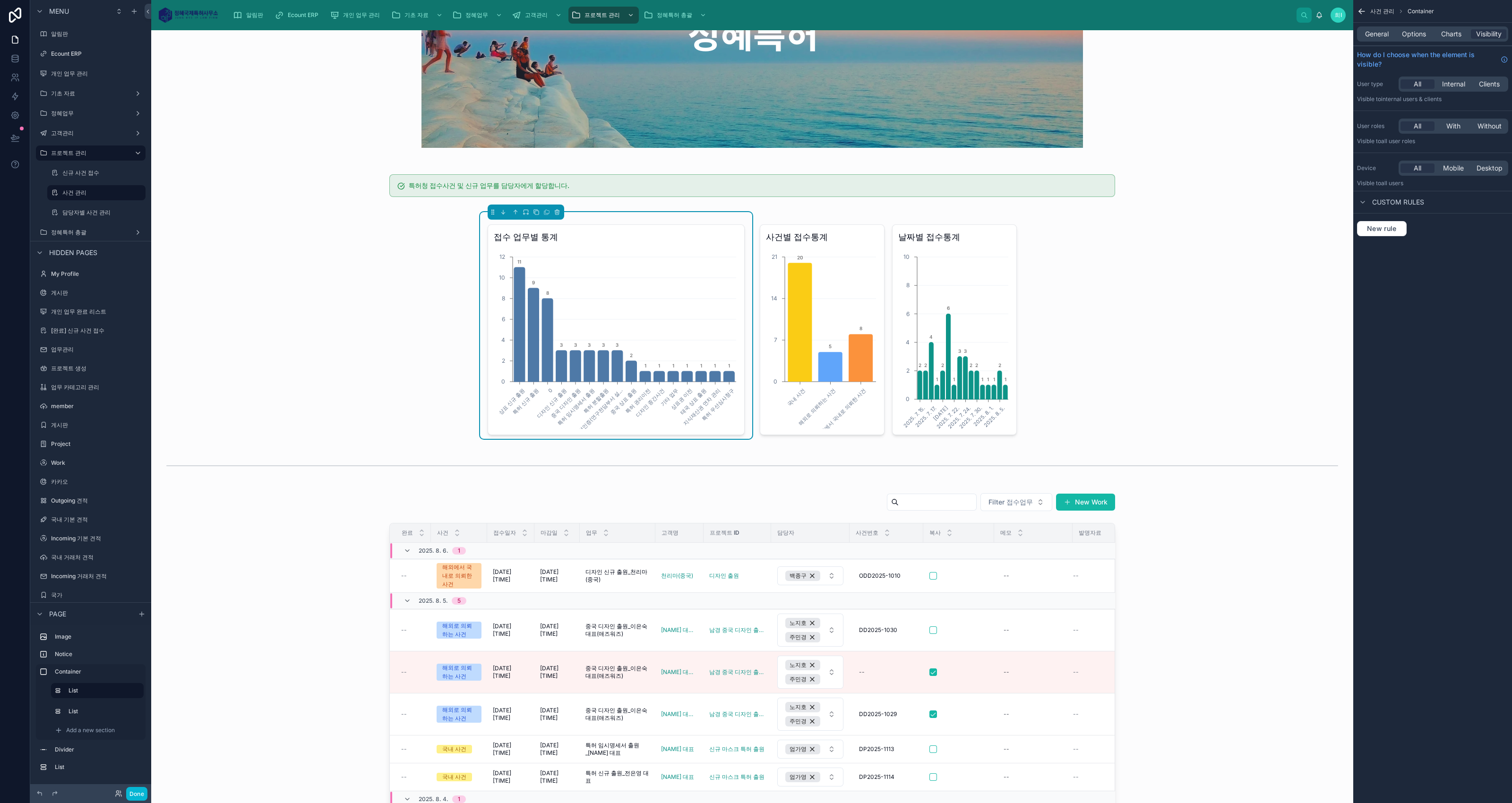 scroll, scrollTop: 0, scrollLeft: 0, axis: both 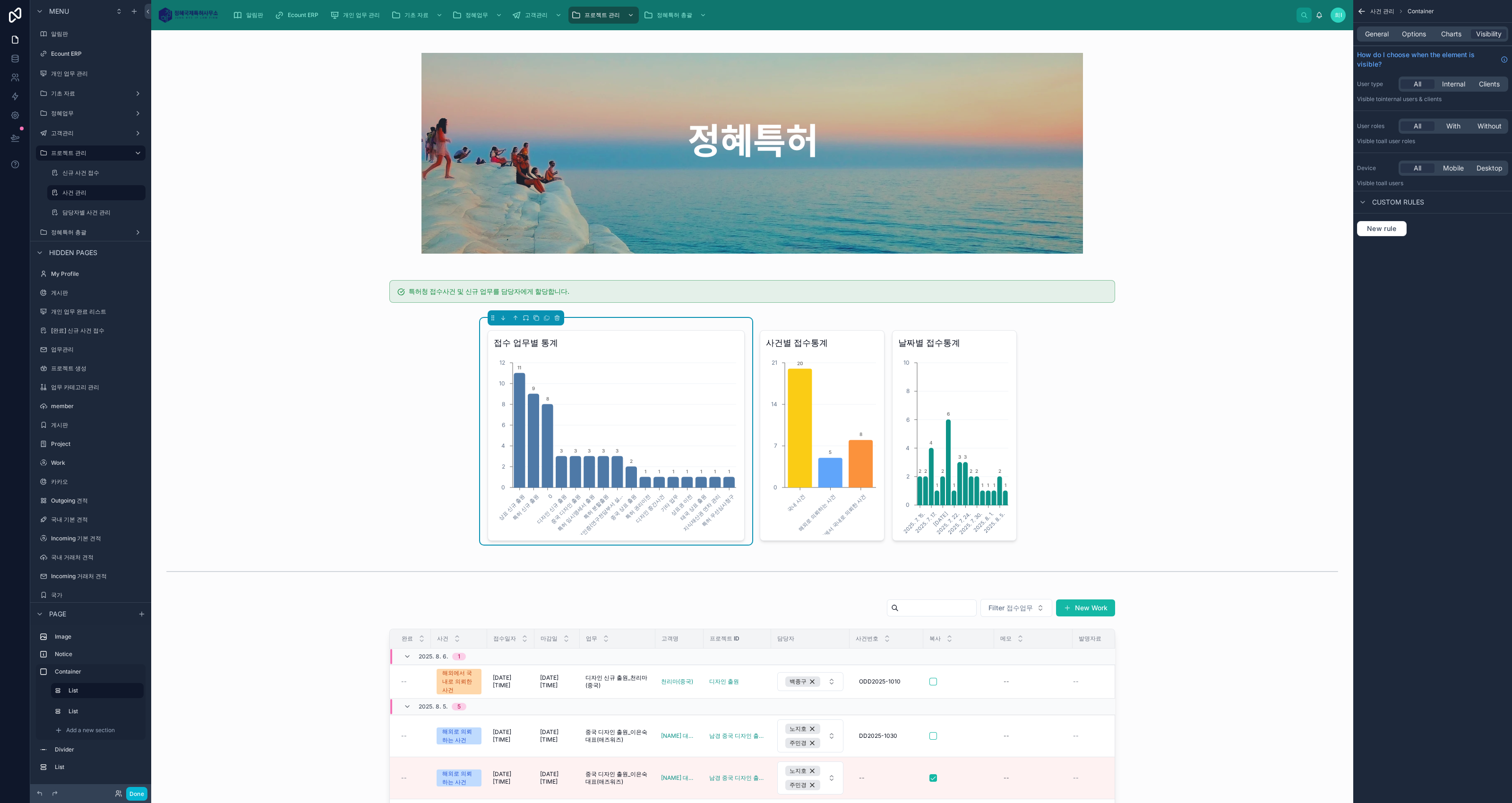 click on "접수 업무별 통계 상표 신규 출원 특허 신규 출원 0 디자인 신규 출원 중국 디자인 출원 특허 임시명세서 출원 특허 분할출원 벤처기업인증(연구전담부서 설... 중국 상표 출원 특허 권리이전 디자인 중간사건 기타 업무  상표권 이전 태국 상표 출원 지식재산권 연차 관리 특허 우선심사청구 0 2 4 6 8 10 12 11 9 8 3 3 3 3 3 2 1 1 1 1 1 1 1 사건별 접수통계  국내 사건 해외로 의뢰하는 사건  해외에서 국내로 의뢰한 사건 0 7 14 21 20 5 8 날짜별 접수통계  2025. 7. 15. 2025. 7. 17. 2025. 7. 19. 2025. 7. 22. 2025. 7. 24. 2025. 7. 30. 2025. 8. 1. 2025. 8. 5. 0 2 4 6 8 10 2 2 4 1 2 6 1 3 3 2 2 1 1 1 2 1" at bounding box center [752, 431] 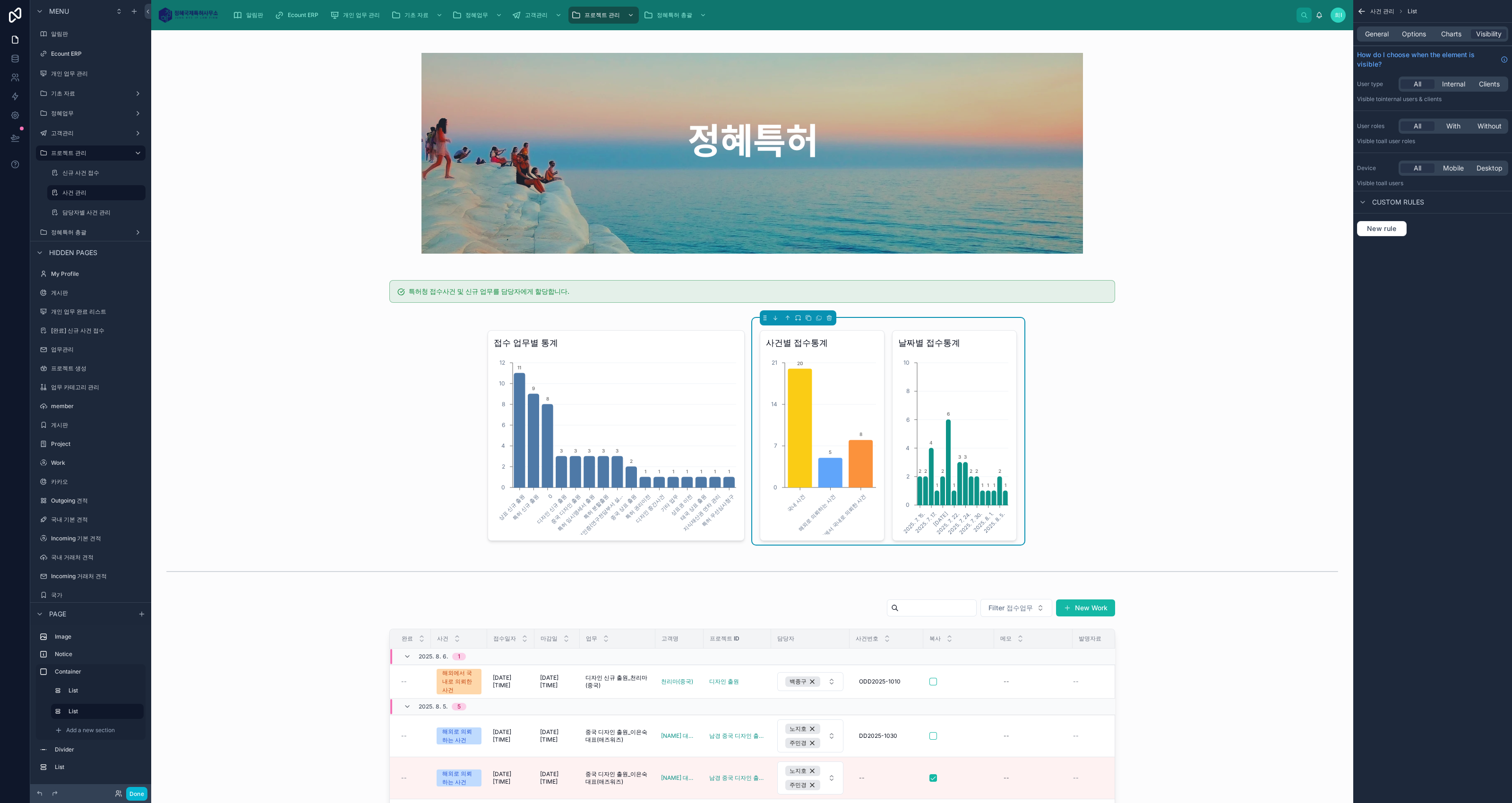 click at bounding box center (798, 318) 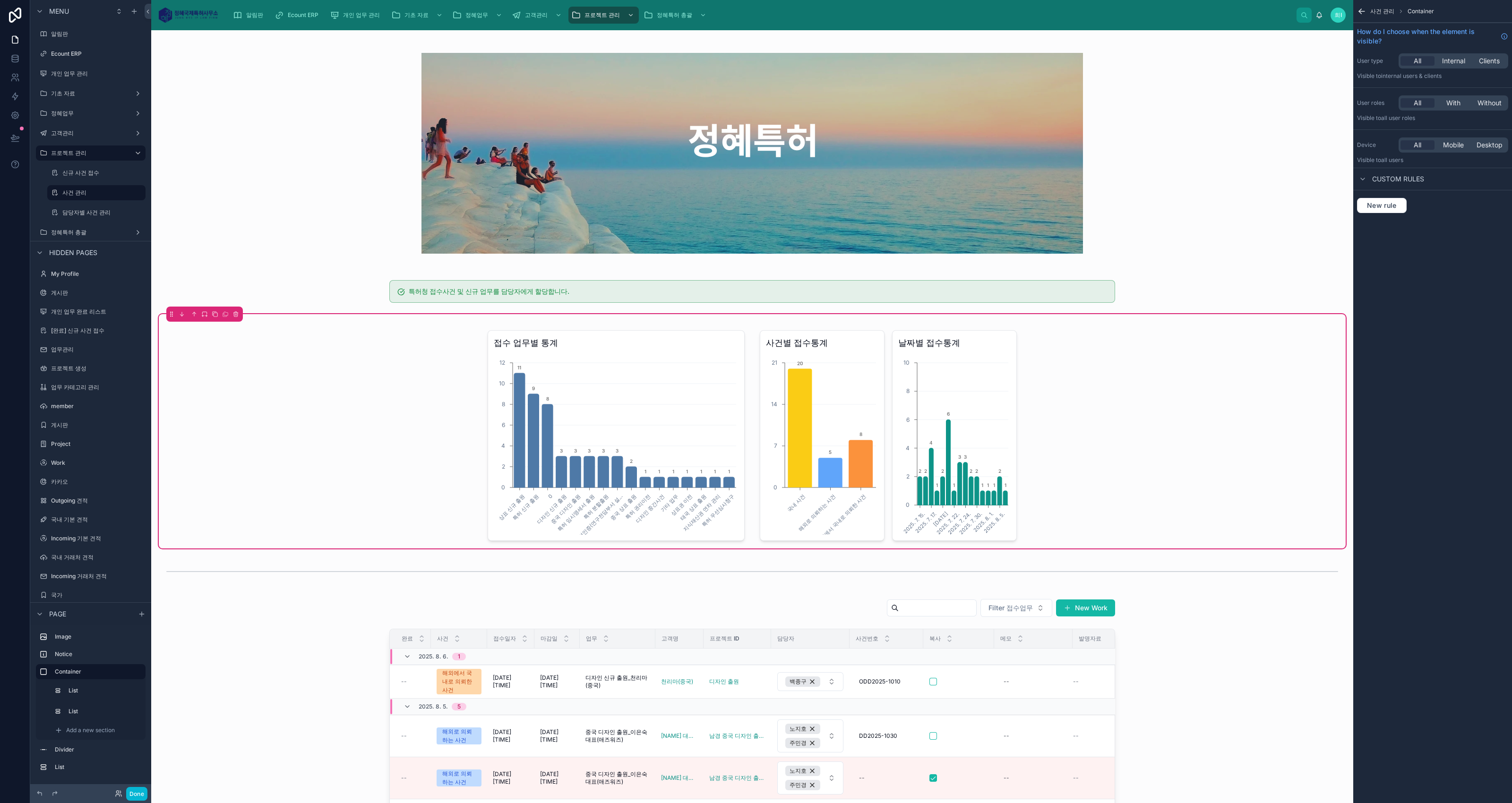 click on "접수 업무별 통계 상표 신규 출원 특허 신규 출원 0 디자인 신규 출원 중국 디자인 출원 특허 임시명세서 출원 특허 분할출원 벤처기업인증(연구전담부서 설... 중국 상표 출원 특허 권리이전 디자인 중간사건 기타 업무  상표권 이전 태국 상표 출원 지식재산권 연차 관리 특허 우선심사청구 0 2 4 6 8 10 12 11 9 8 3 3 3 3 3 2 1 1 1 1 1 1 1 사건별 접수통계  국내 사건 해외로 의뢰하는 사건  해외에서 국내로 의뢰한 사건 0 7 14 21 20 5 8 날짜별 접수통계  2025. 7. 15. 2025. 7. 17. 2025. 7. 19. 2025. 7. 22. 2025. 7. 24. 2025. 7. 30. 2025. 8. 1. 2025. 8. 5. 0 2 4 6 8 10 2 2 4 1 2 6 1 3 3 2 2 1 1 1 2 1" at bounding box center (752, 431) 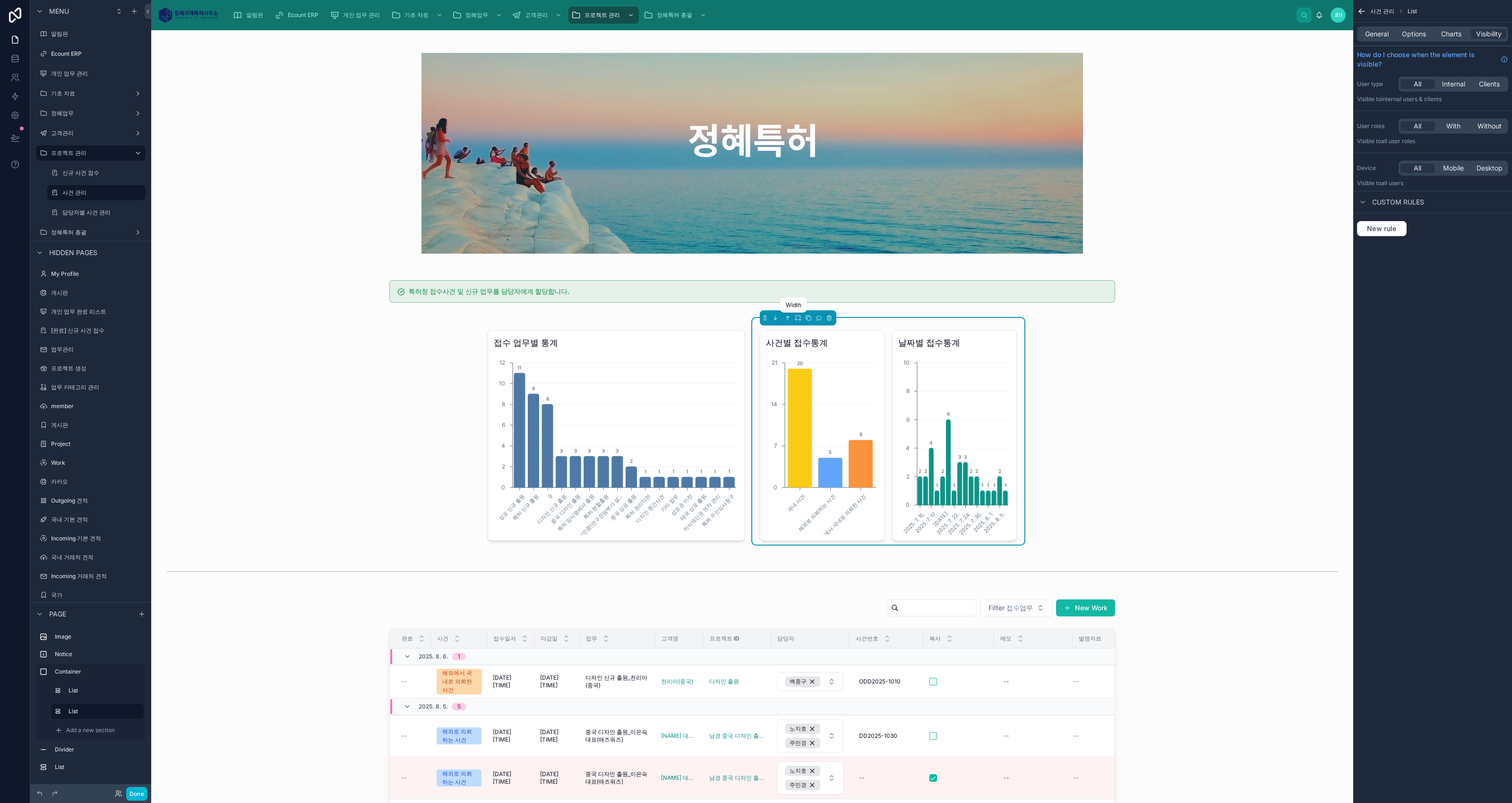 click 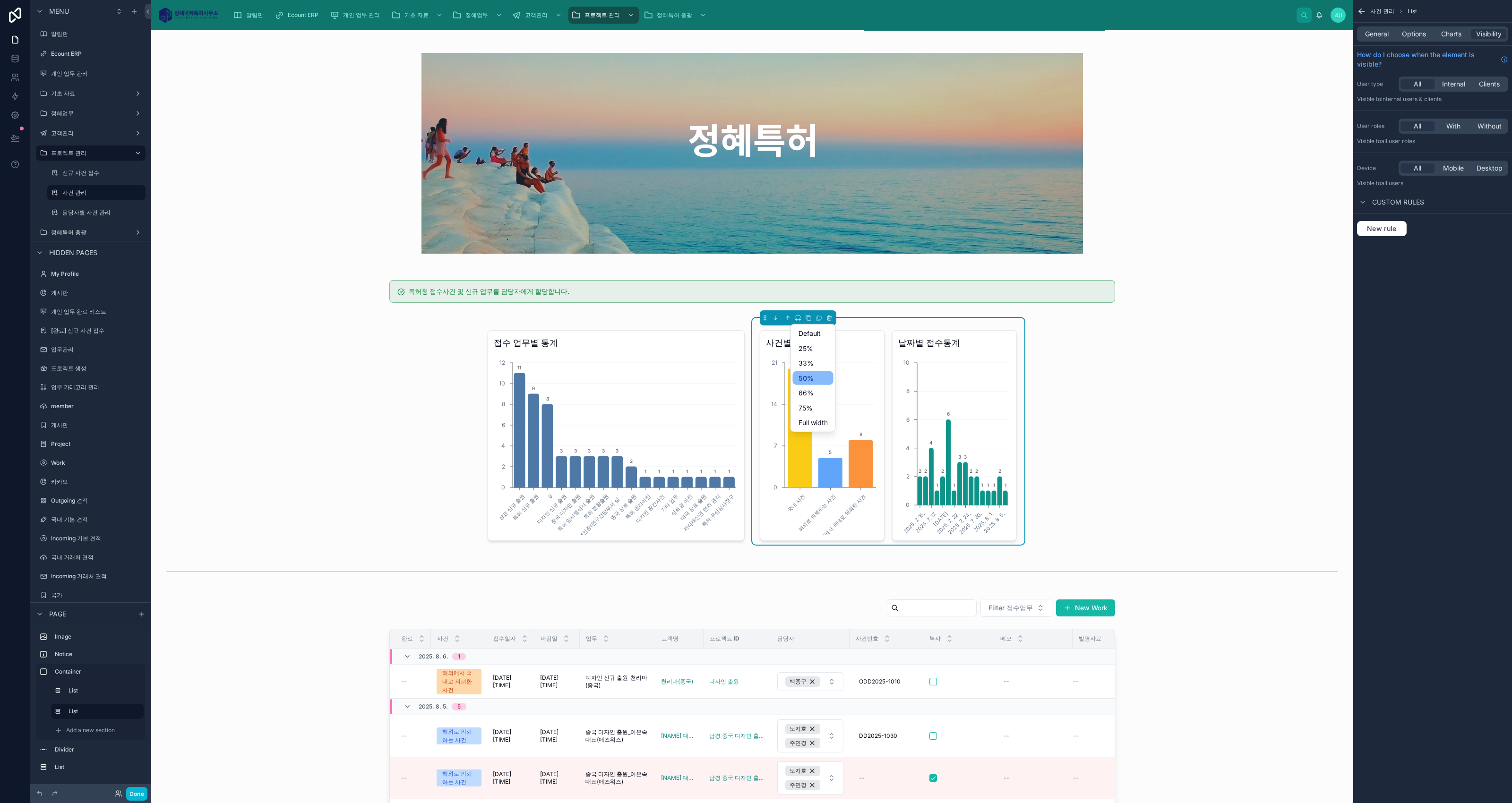 click on "66%" at bounding box center (806, 393) 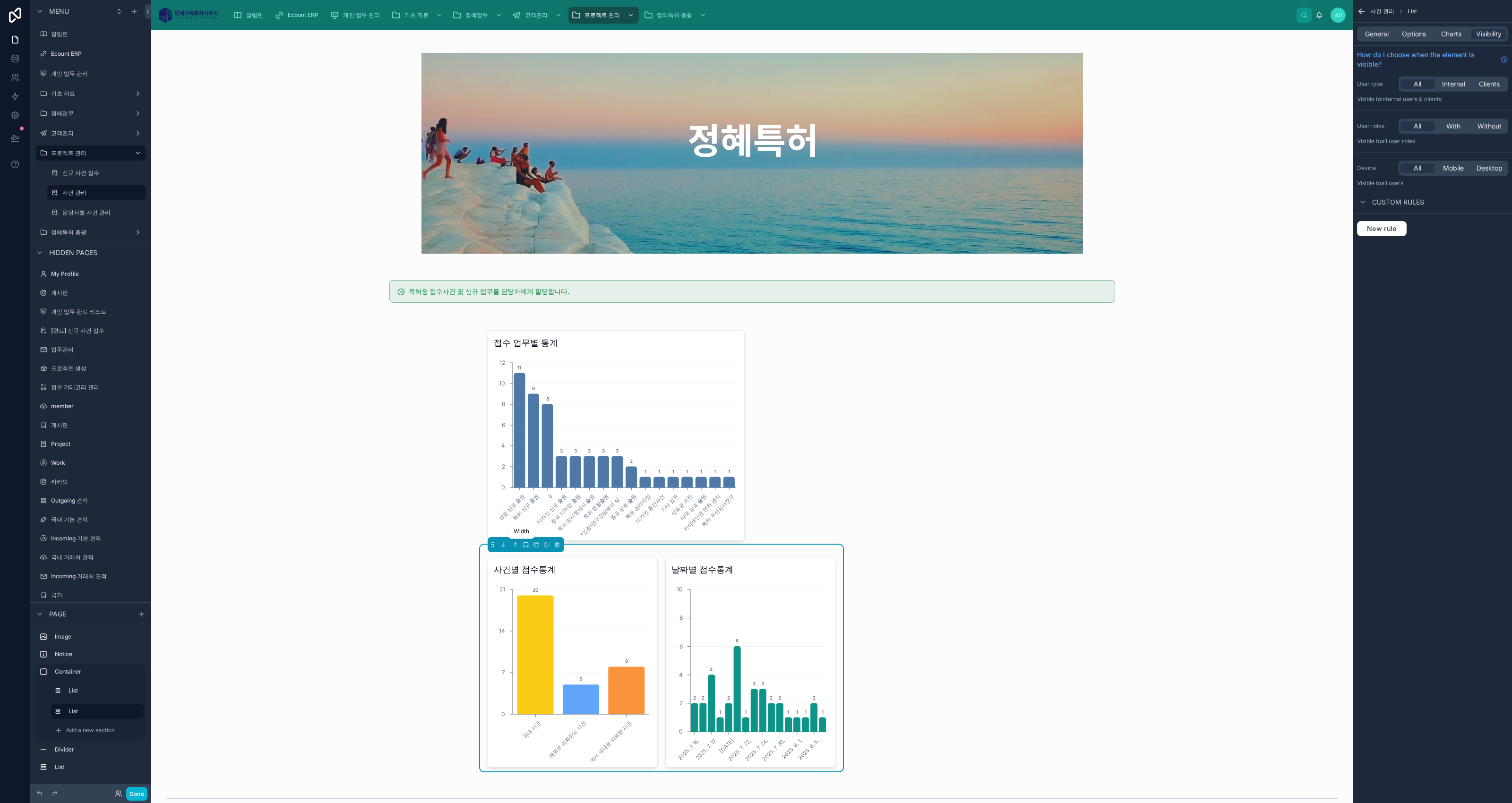 click 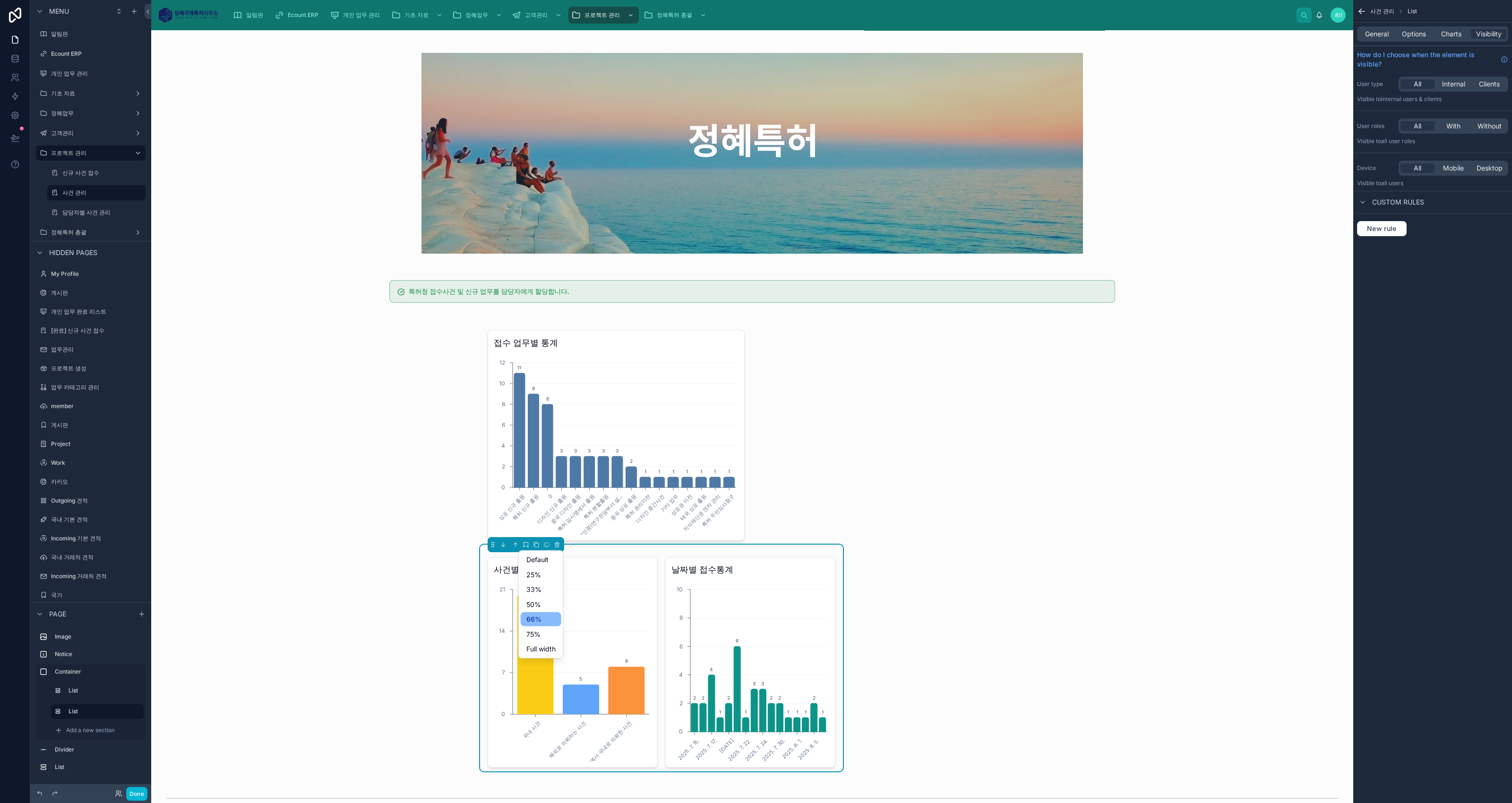 click on "50%" at bounding box center [533, 604] 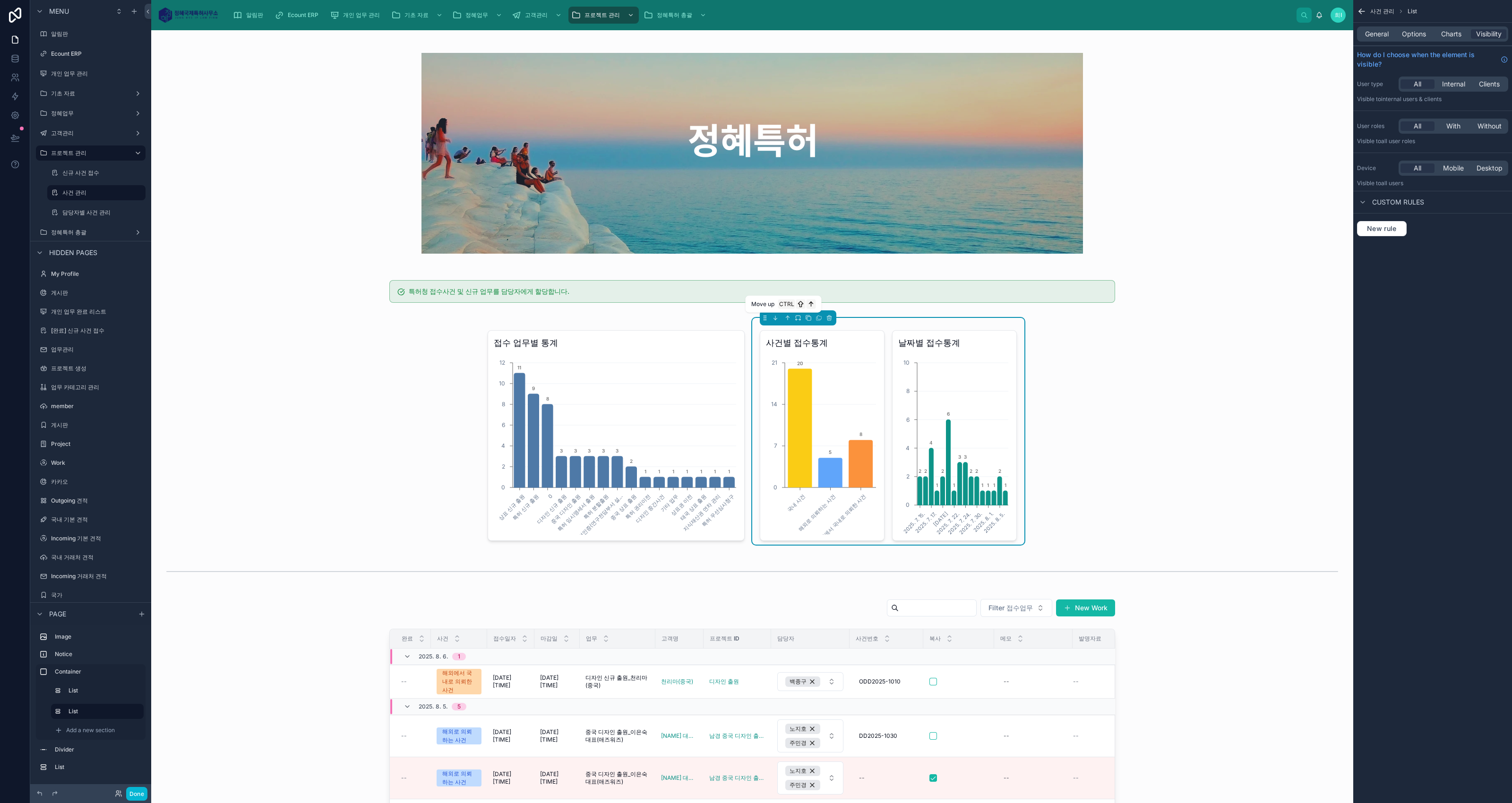 click 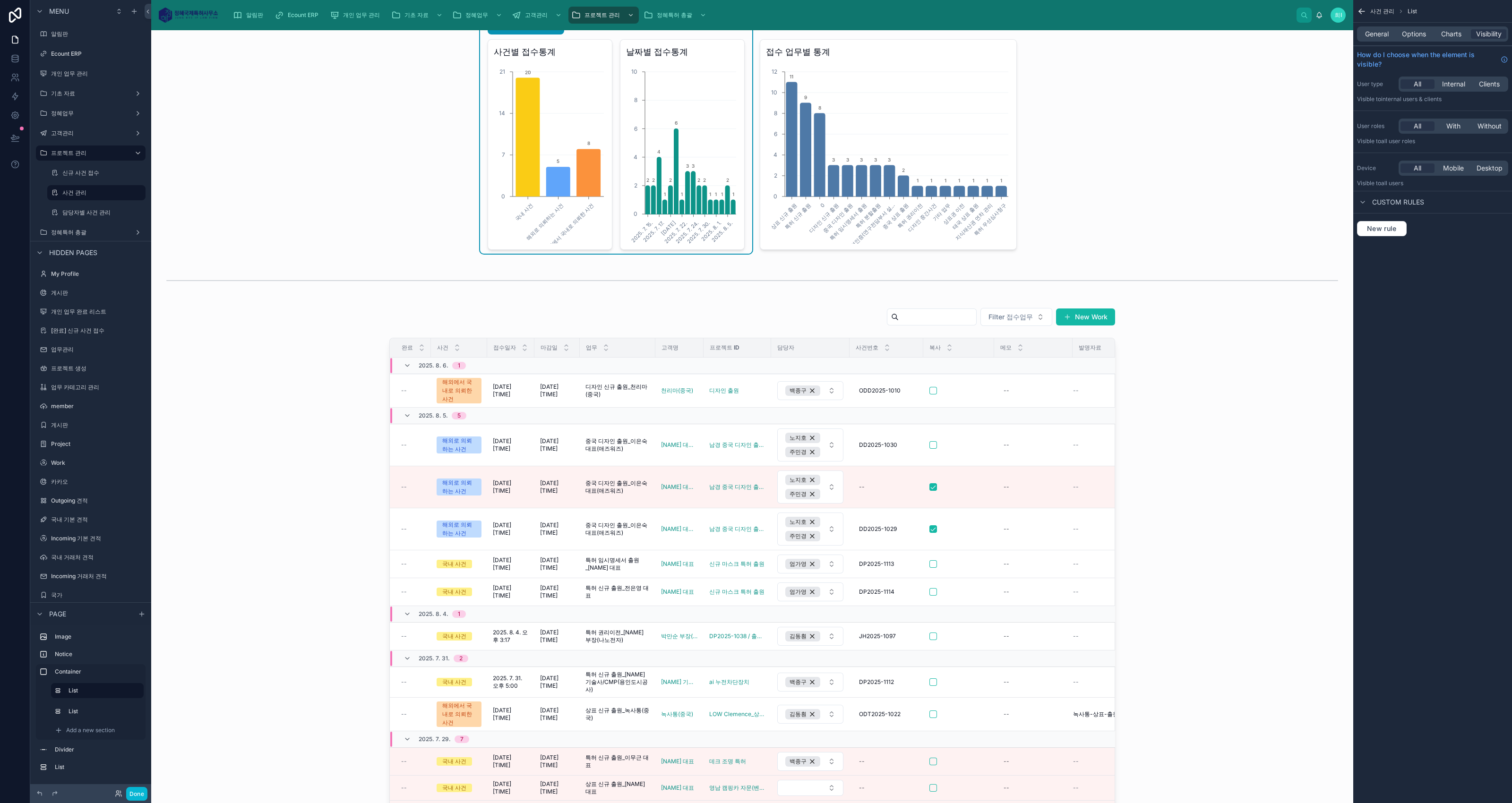 scroll, scrollTop: 295, scrollLeft: 0, axis: vertical 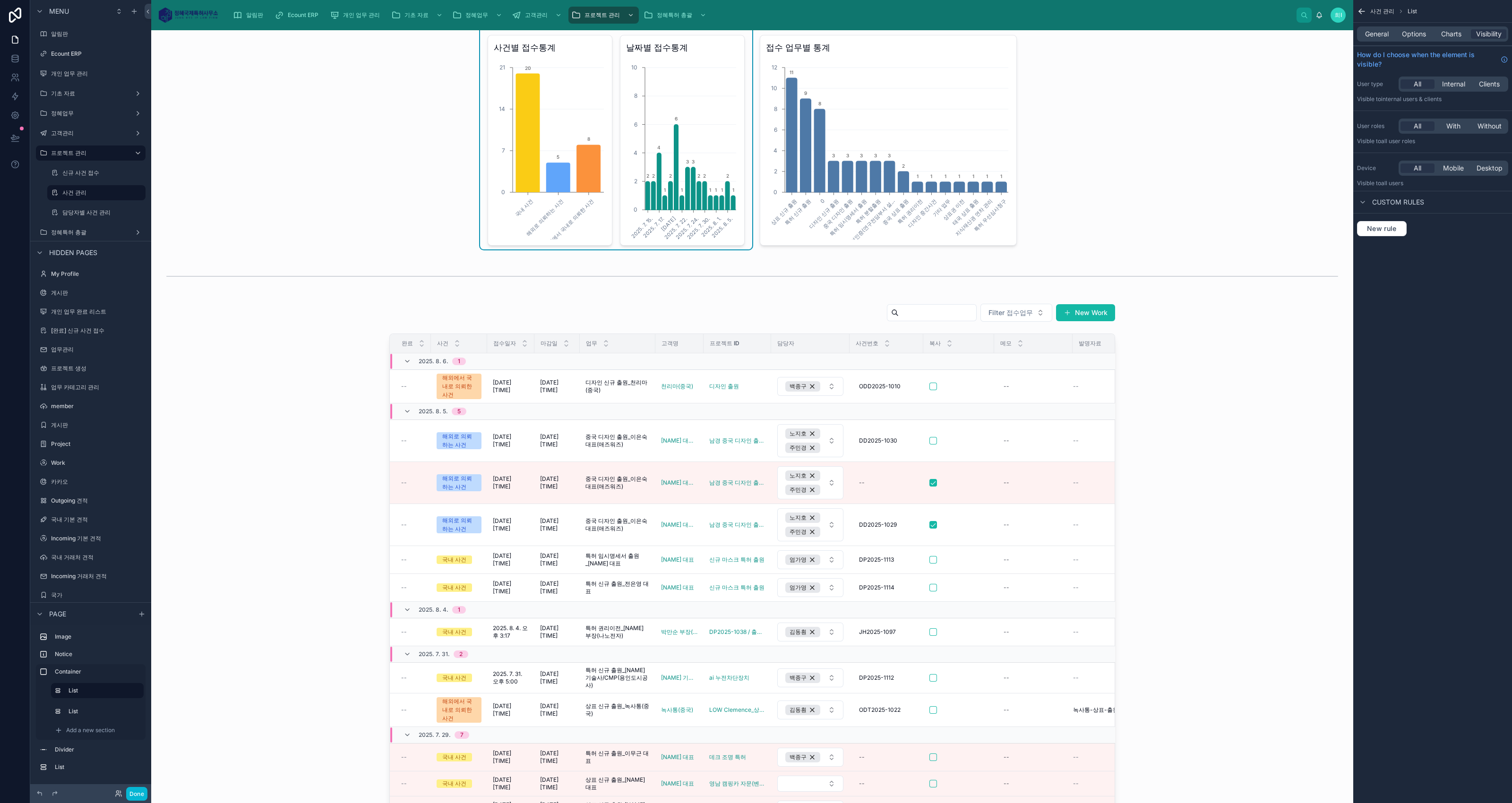 click at bounding box center (752, 622) 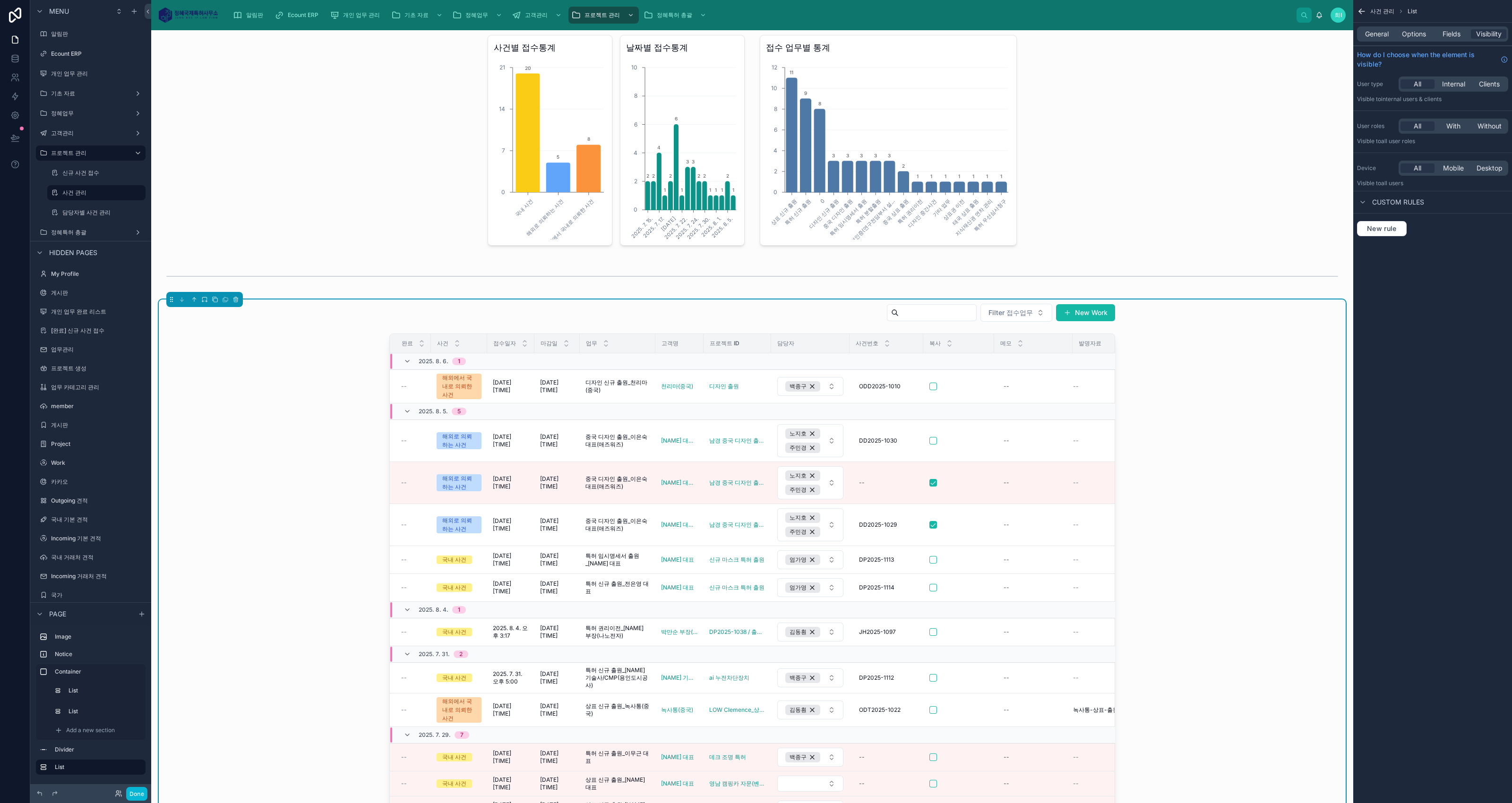 click at bounding box center (752, 136) 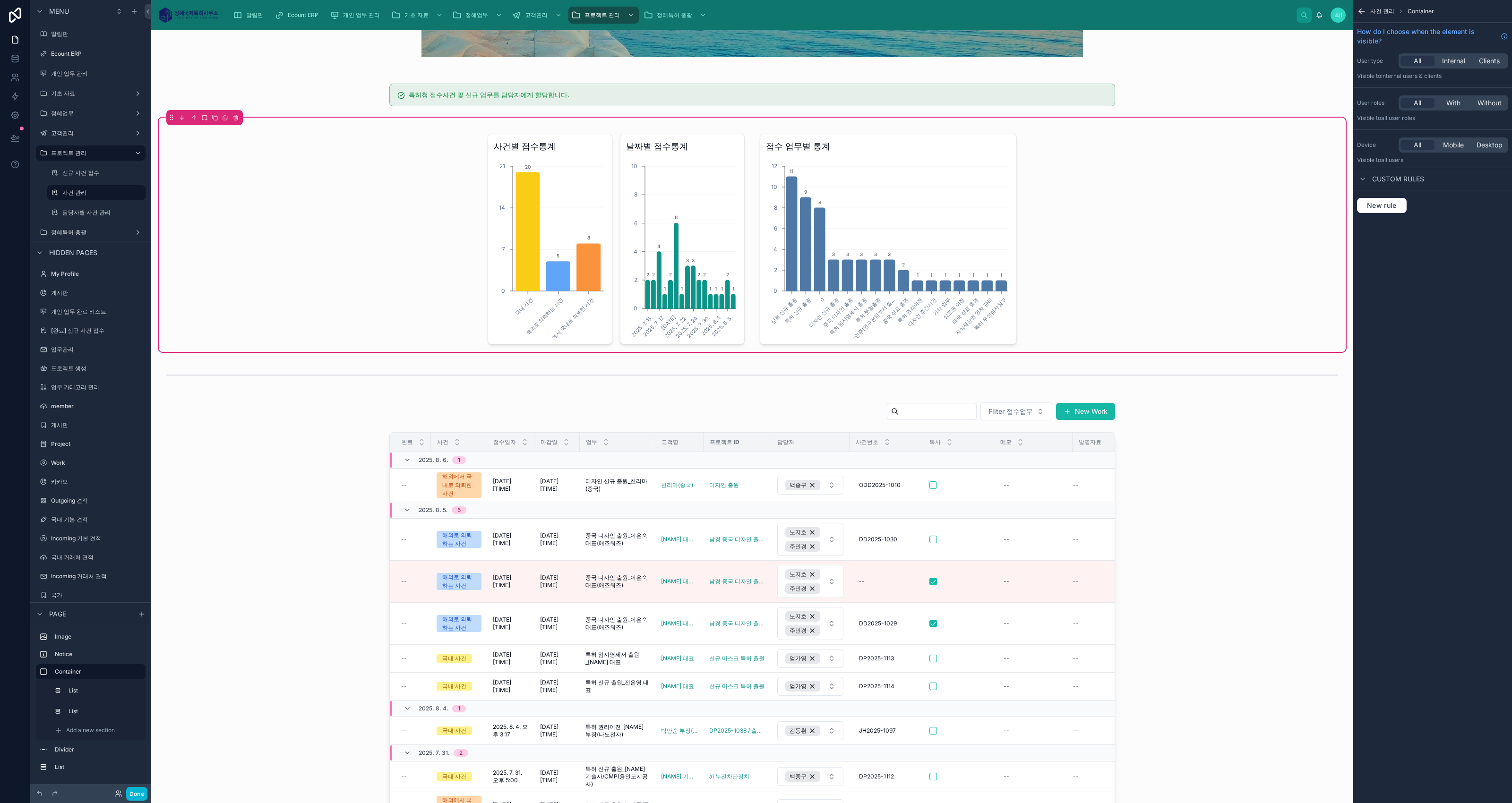scroll, scrollTop: 59, scrollLeft: 0, axis: vertical 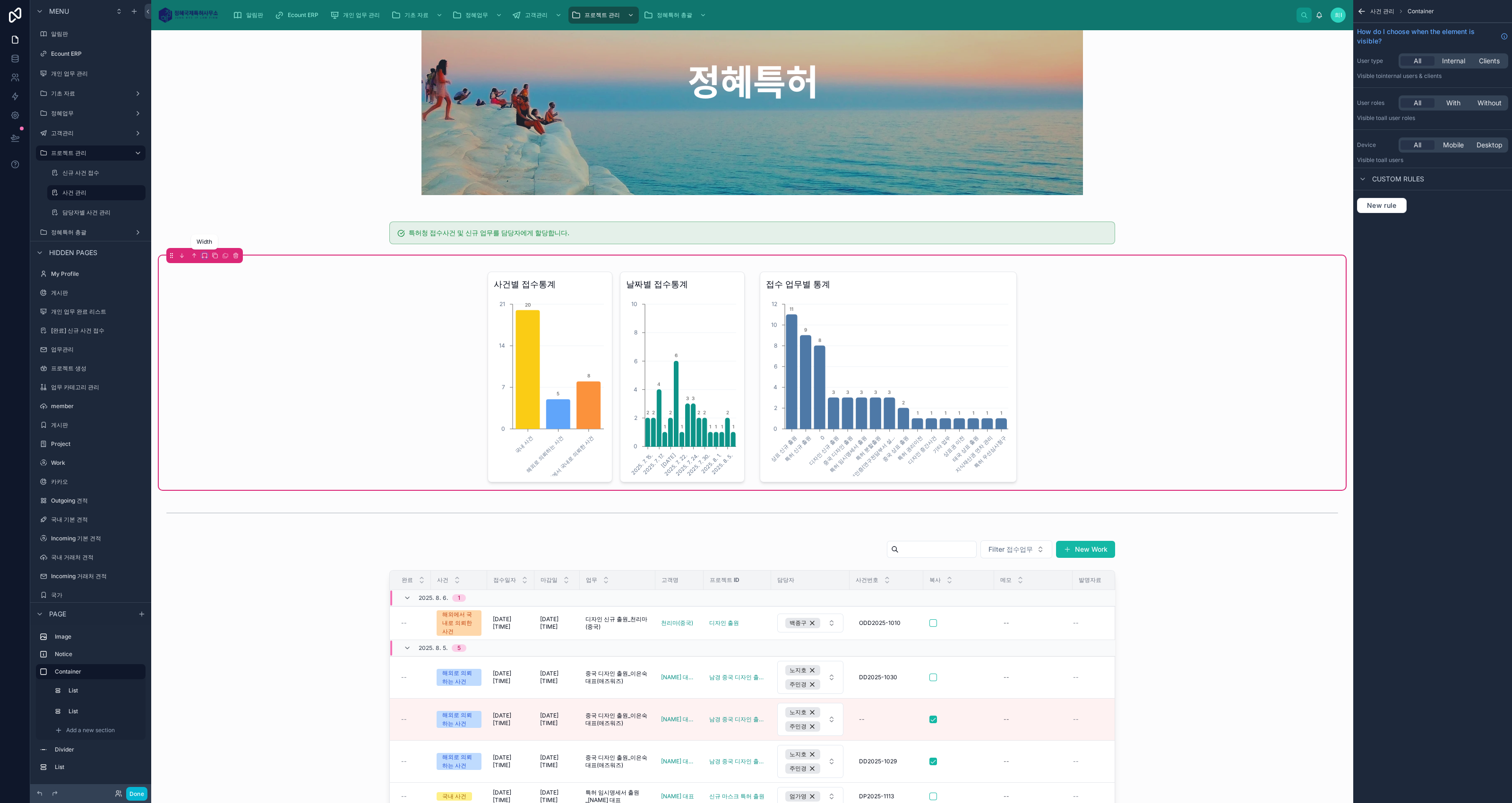 click 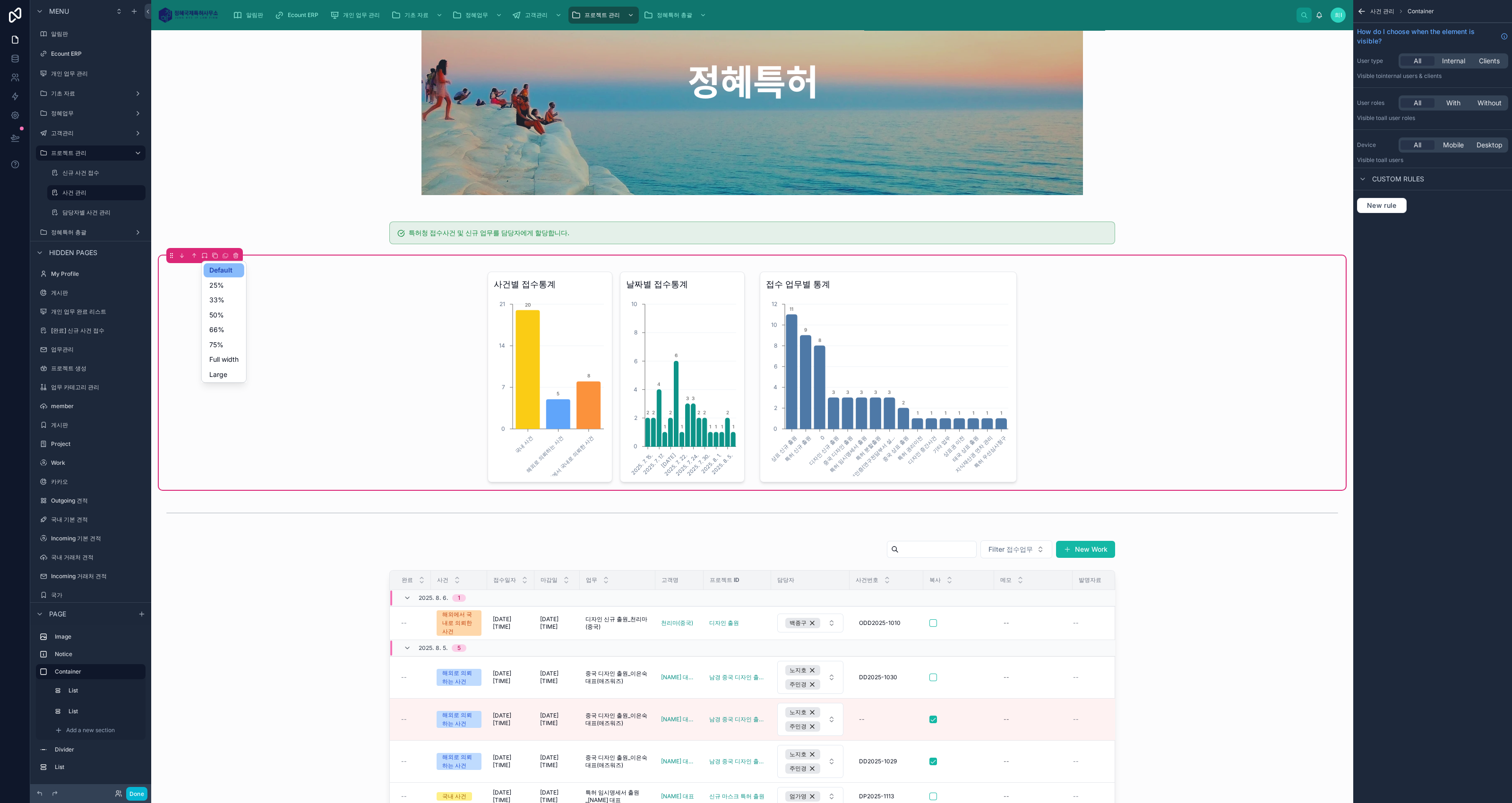 click on "Large" at bounding box center [218, 375] 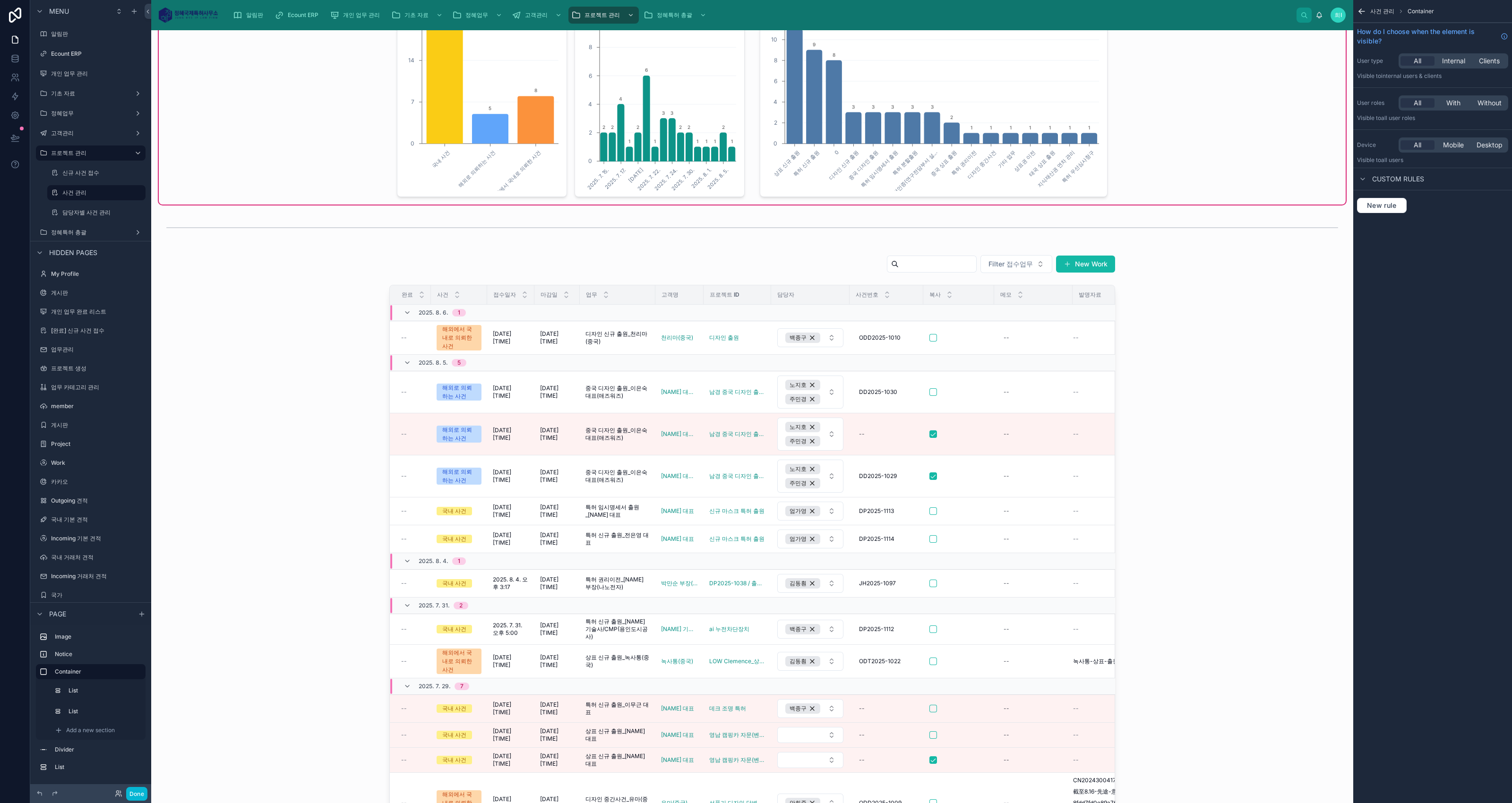 scroll, scrollTop: 354, scrollLeft: 0, axis: vertical 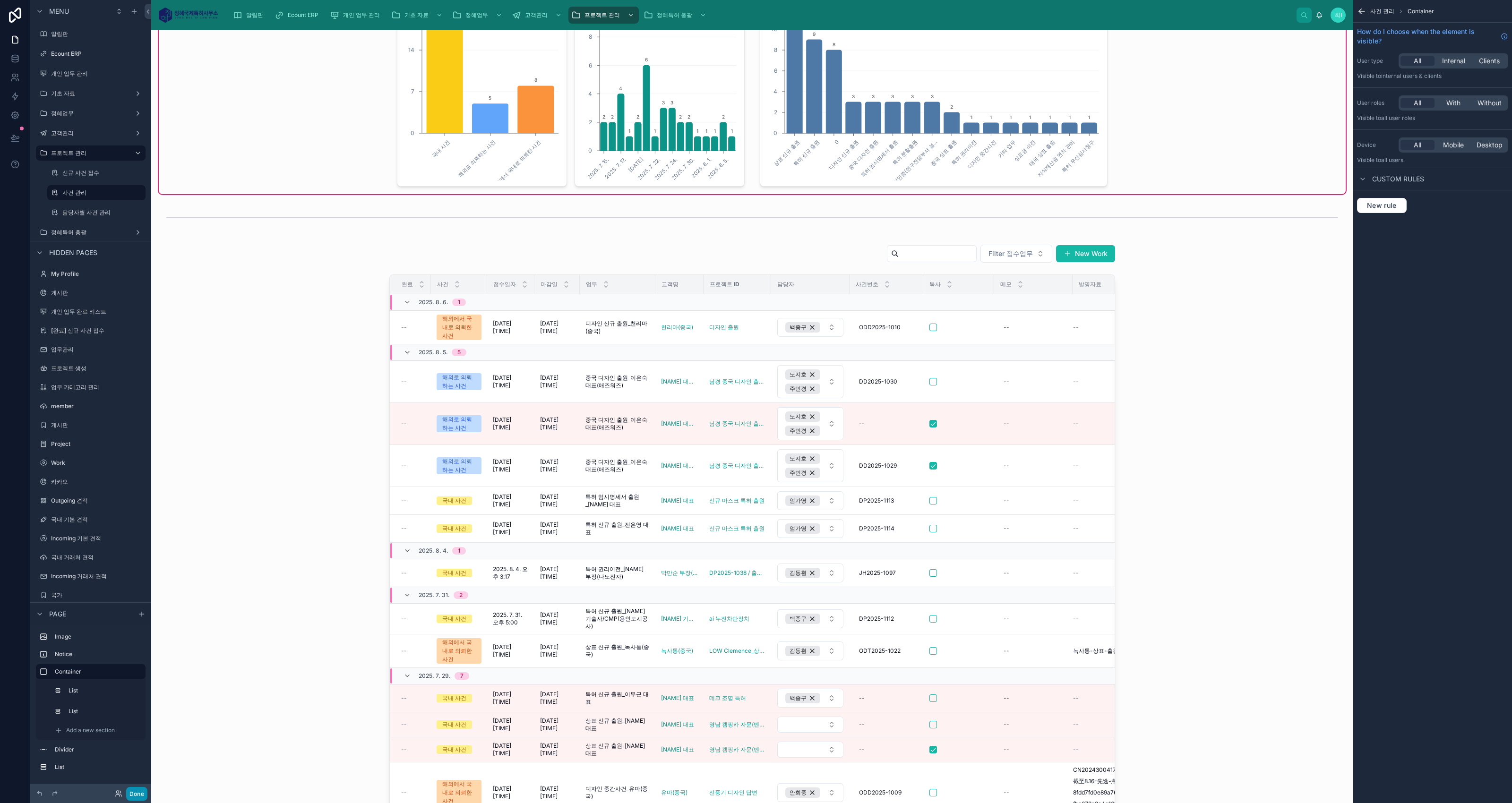 click on "Done" at bounding box center [137, 794] 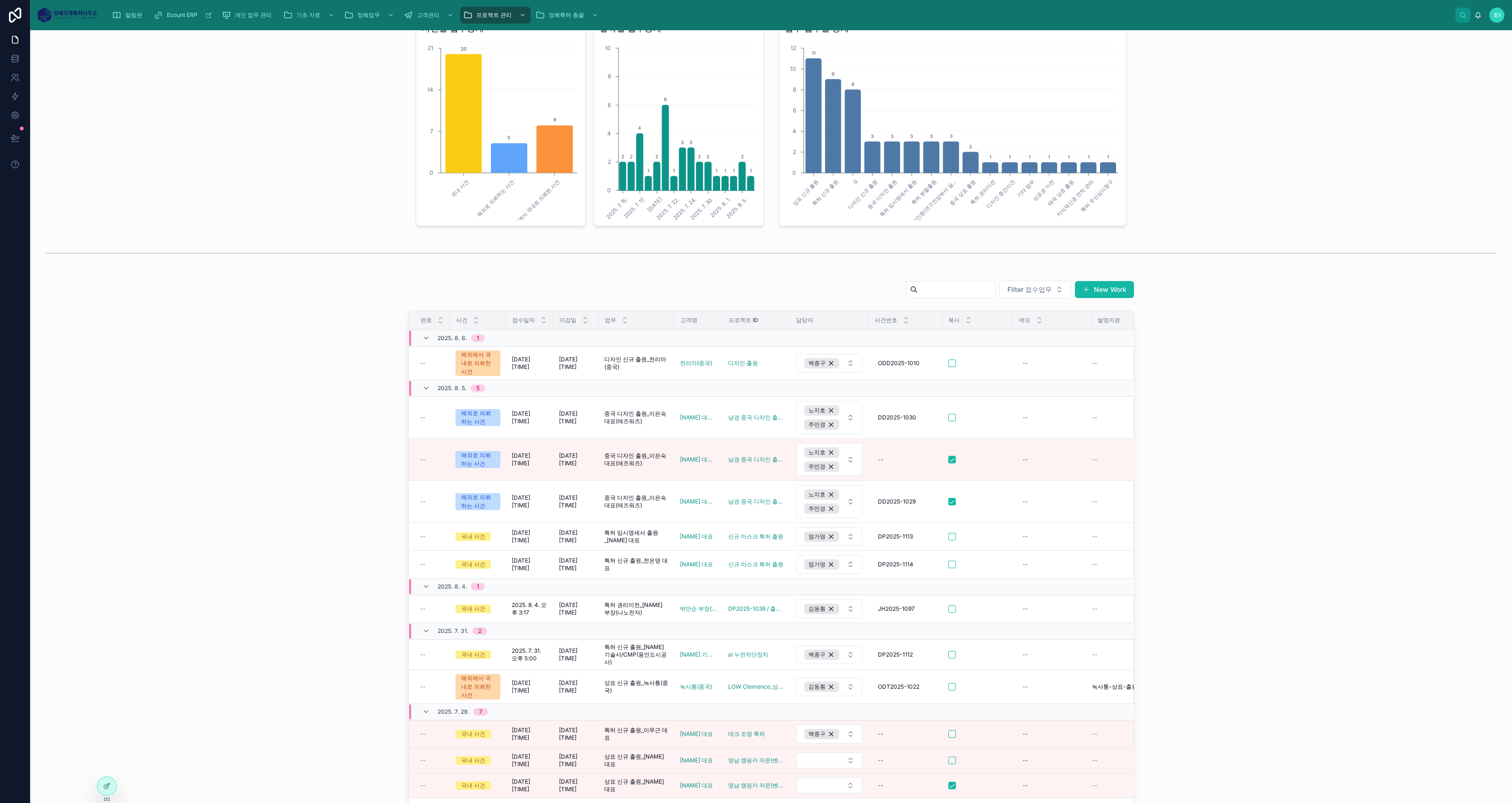 scroll, scrollTop: 118, scrollLeft: 0, axis: vertical 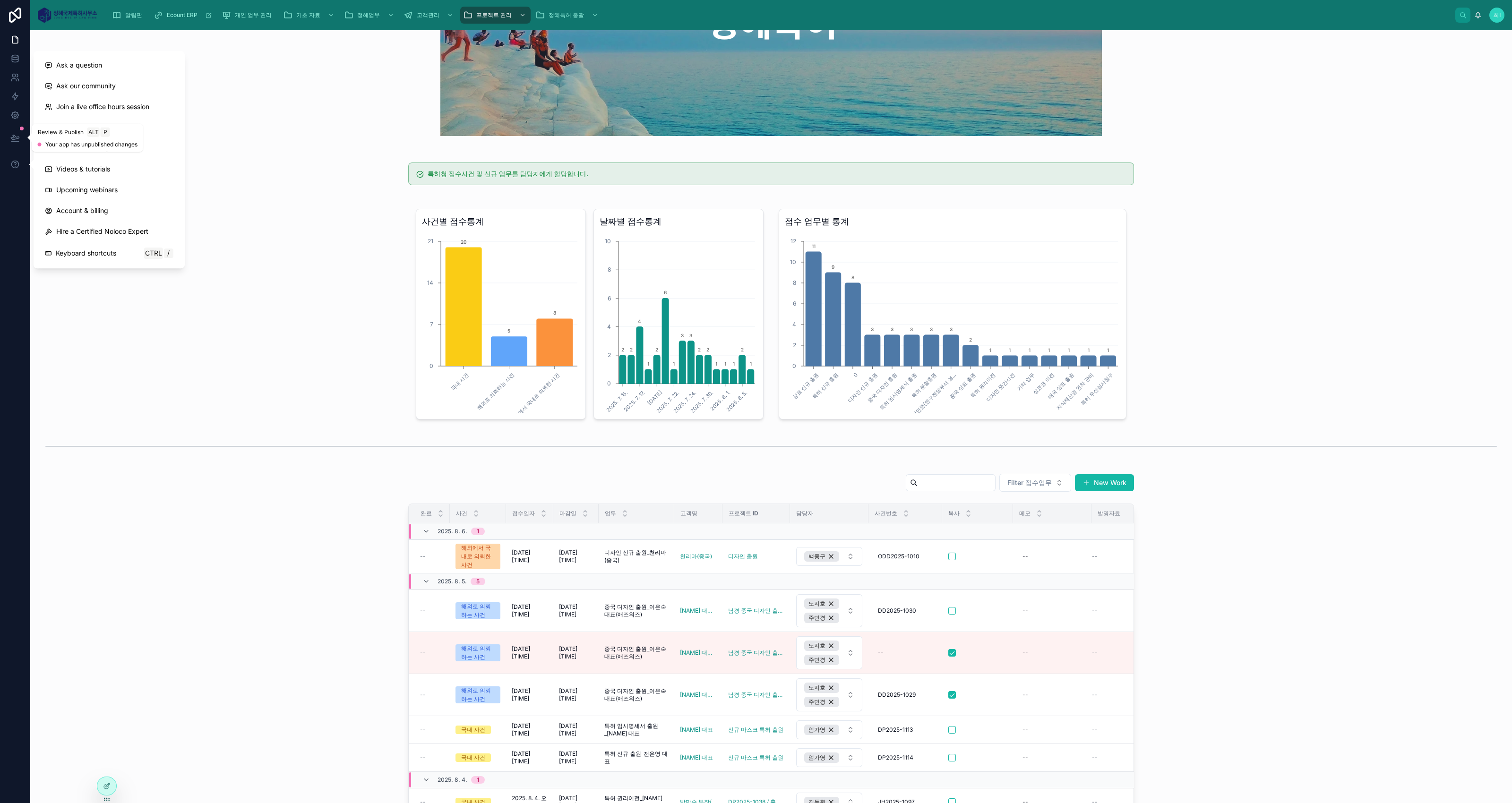 click 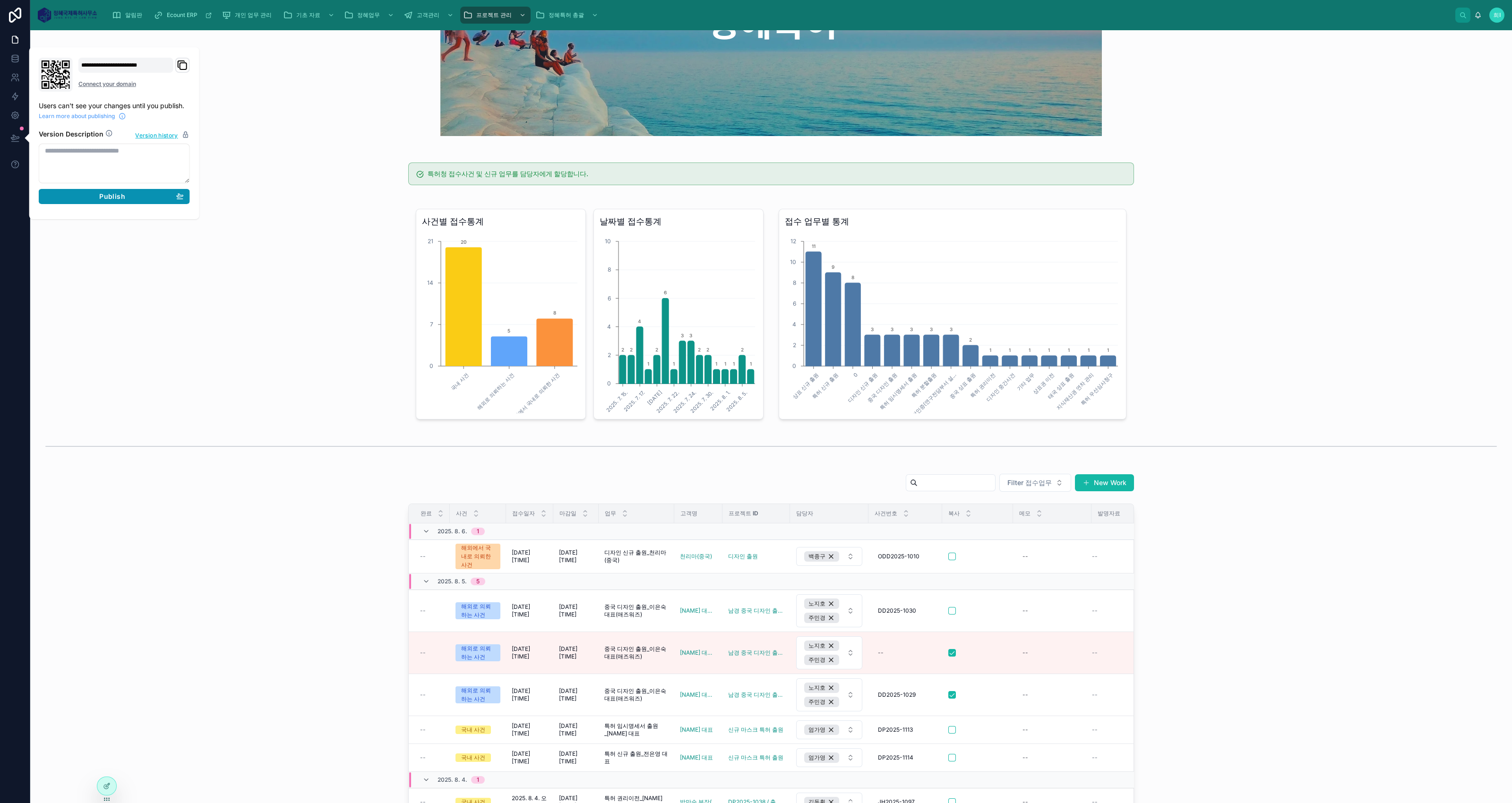 click on "Publish" at bounding box center (112, 196) 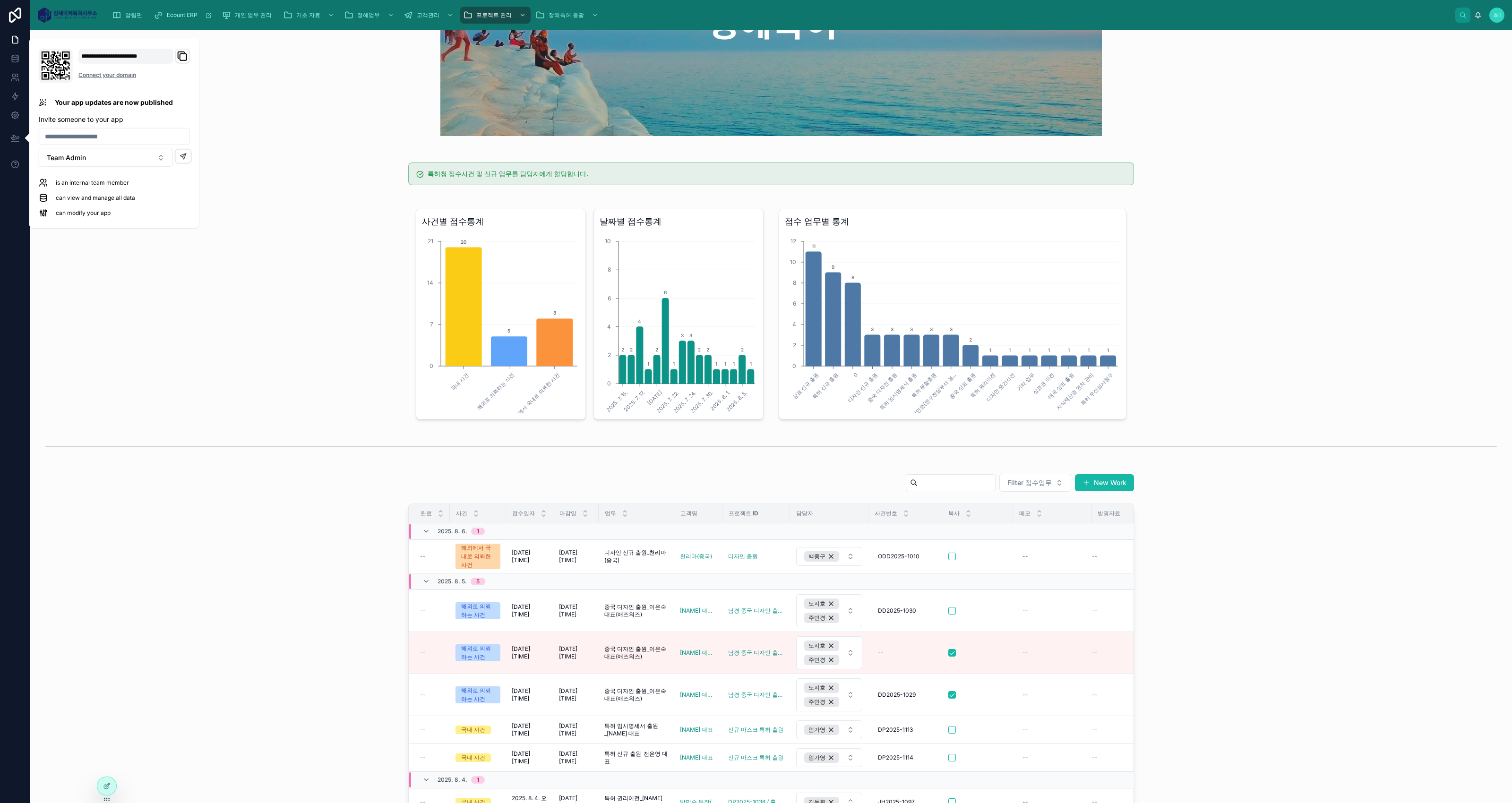 click on "사건별 접수통계  국내 사건 해외로 의뢰하는 사건  해외에서 국내로 의뢰한 사건 0 7 14 21 20 5 8 날짜별 접수통계  2025. 7. 15. 2025. 7. 17. 2025. 7. 19. 2025. 7. 22. 2025. 7. 24. 2025. 7. 30. 2025. 8. 1. 2025. 8. 5. 0 2 4 6 8 10 2 2 4 1 2 6 1 3 3 2 2 1 1 1 2 1 접수 업무별 통계 상표 신규 출원 특허 신규 출원 0 디자인 신규 출원 중국 디자인 출원 특허 임시명세서 출원 특허 분할출원 벤처기업인증(연구전담부서 설... 중국 상표 출원 특허 권리이전 디자인 중간사건 기타 업무  상표권 이전 태국 상표 출원 지식재산권 연차 관리 특허 우선심사청구 0 2 4 6 8 10 12 11 9 8 3 3 3 3 3 2 1 1 1 1 1 1 1" at bounding box center (771, 310) 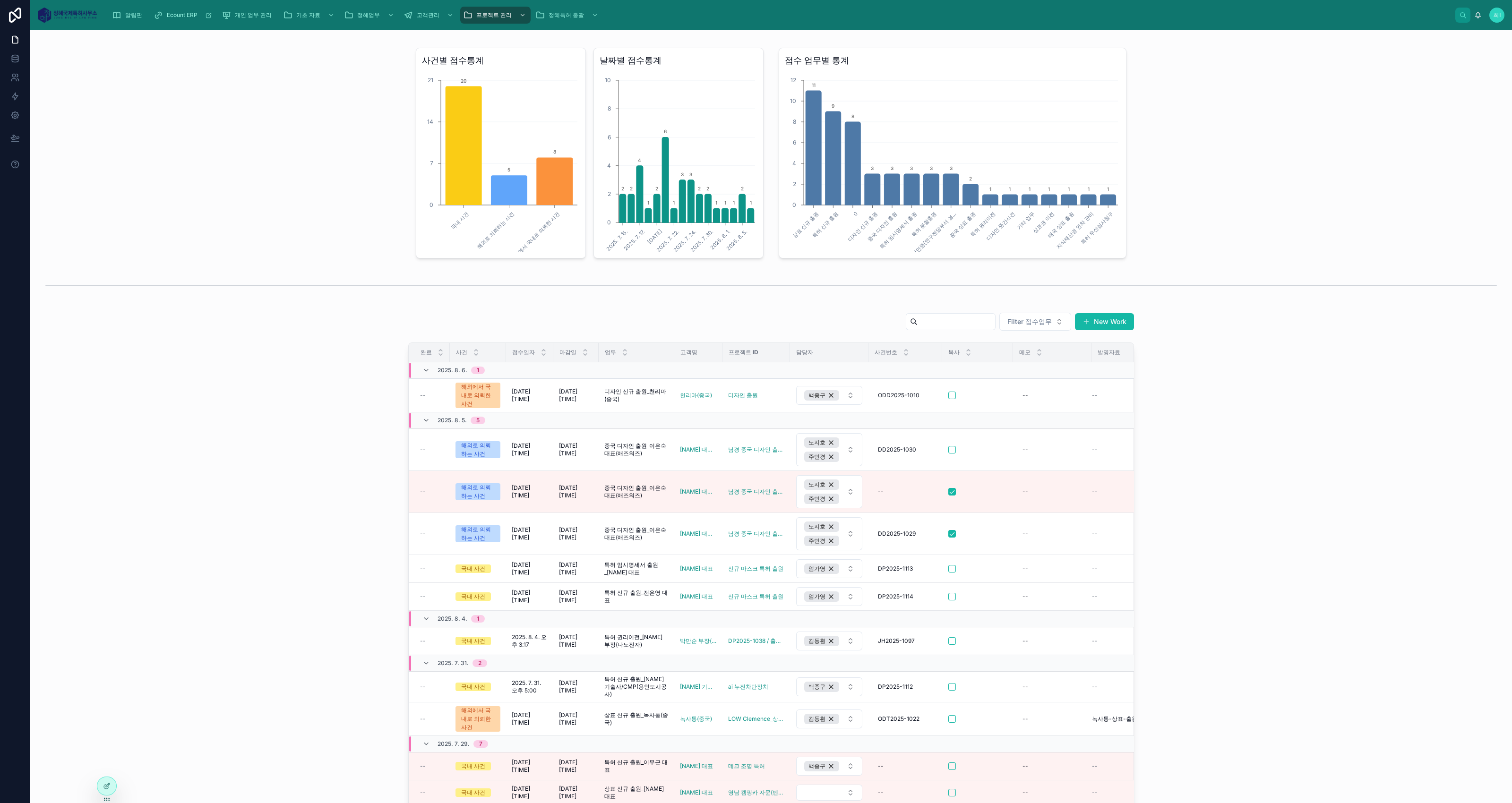 scroll, scrollTop: 472, scrollLeft: 0, axis: vertical 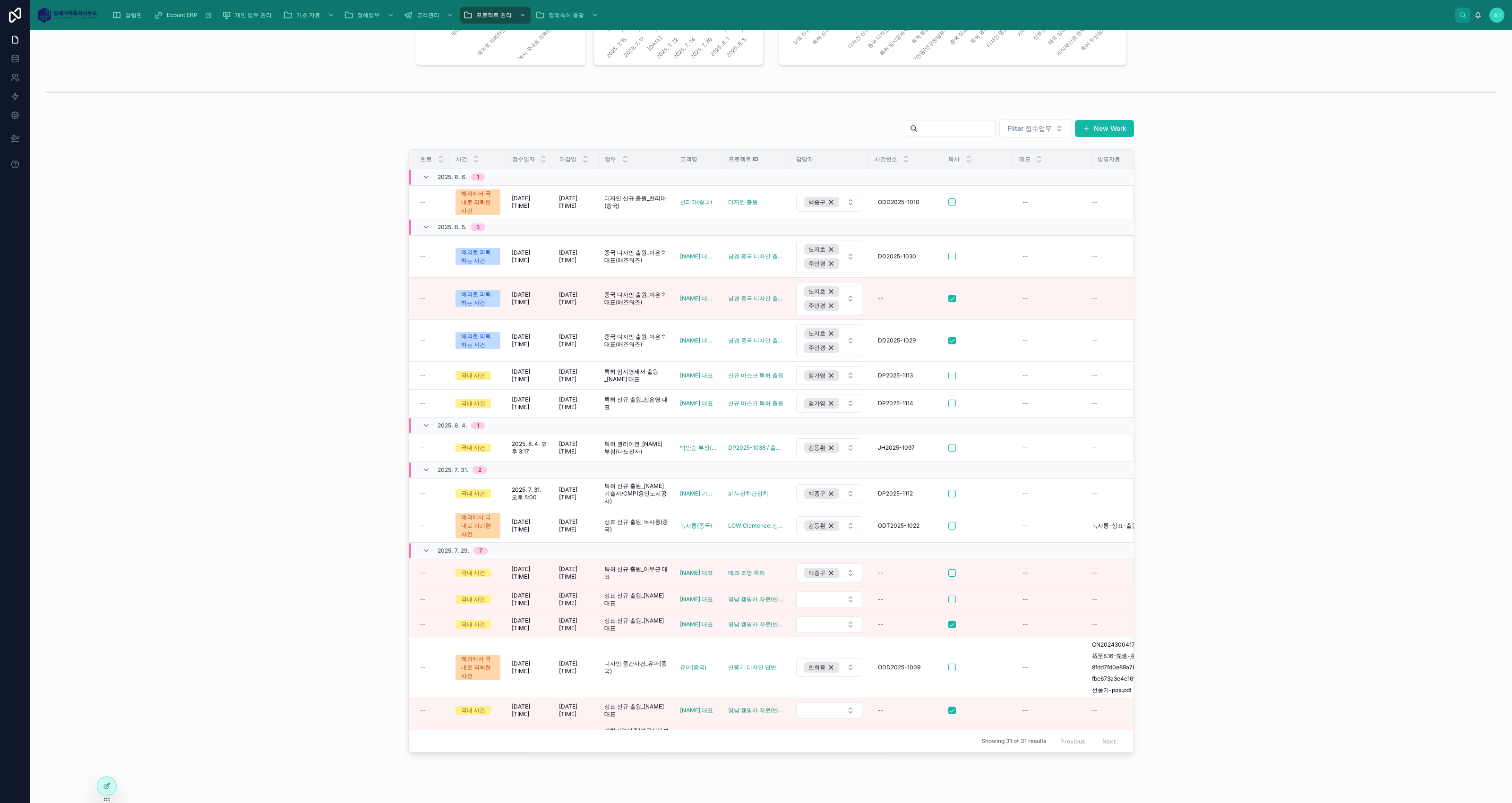 click on "Filter 접수업무 New Work 완료 사건 접수일자 마감일 업무 고객명 프로젝트 ID 담당자 사건번호 복사 메모 발명자료 2025. 8. 6. 1 -- 해외에서 국내로 의뢰한 사건 2025. 8. 6. 오후 1:10 2025. 8. 6. 오후 1:10 2025. 8. 8. 오후 1:10 2025. 8. 8. 오후 1:10 디자인 신규 출원_천리마(중국) 디자인 신규 출원_천리마(중국) 천리마(중국) 디자인 출원 백종구 ODD2025-1010 ODD2025-1010 -- -- 2025. 8. 5. 5 -- 해외로 의뢰하는 사건  2025. 8. 5. 오후 1:24 2025. 8. 5. 오후 1:24 2025. 8. 7. 오후 1:24 2025. 8. 7. 오후 1:24 중국 디자인 출원_이은숙 대표(애즈워즈) 중국 디자인 출원_이은숙 대표(애즈워즈) 이은숙 대표(애즈워즈) 남경 중국 디자인 출원 * 2건 노지호 주민경 DD2025-1030 DD2025-1030 -- -- -- 해외로 의뢰하는 사건  2025. 8. 5. 오후 1:24 2025. 8. 5. 오후 1:24 2025. 8. 7. 오후 1:24 2025. 8. 7. 오후 1:24 중국 디자인 출원_이은숙 대표(애즈워즈) --" at bounding box center (771, 437) 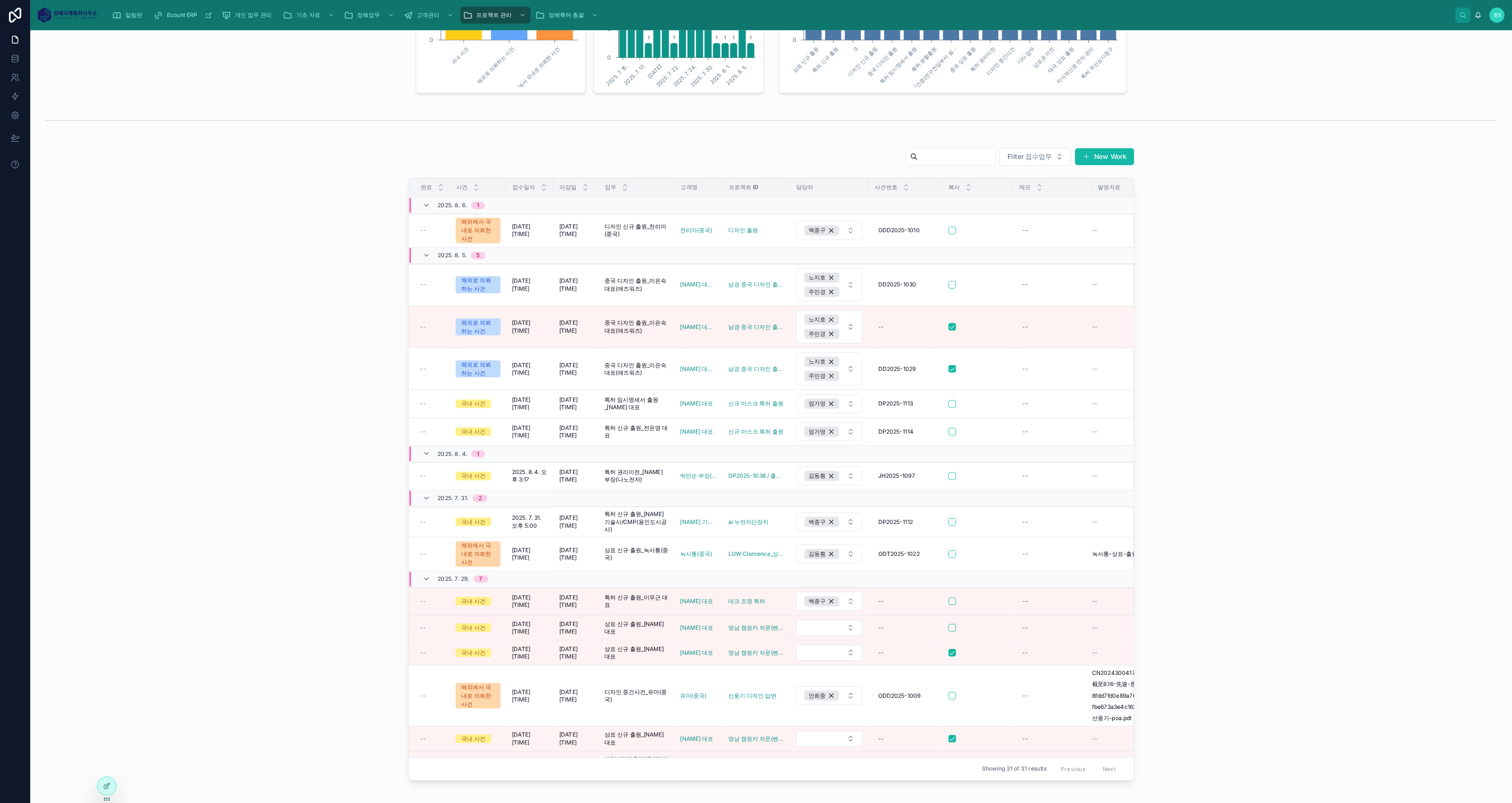 scroll, scrollTop: 566, scrollLeft: 0, axis: vertical 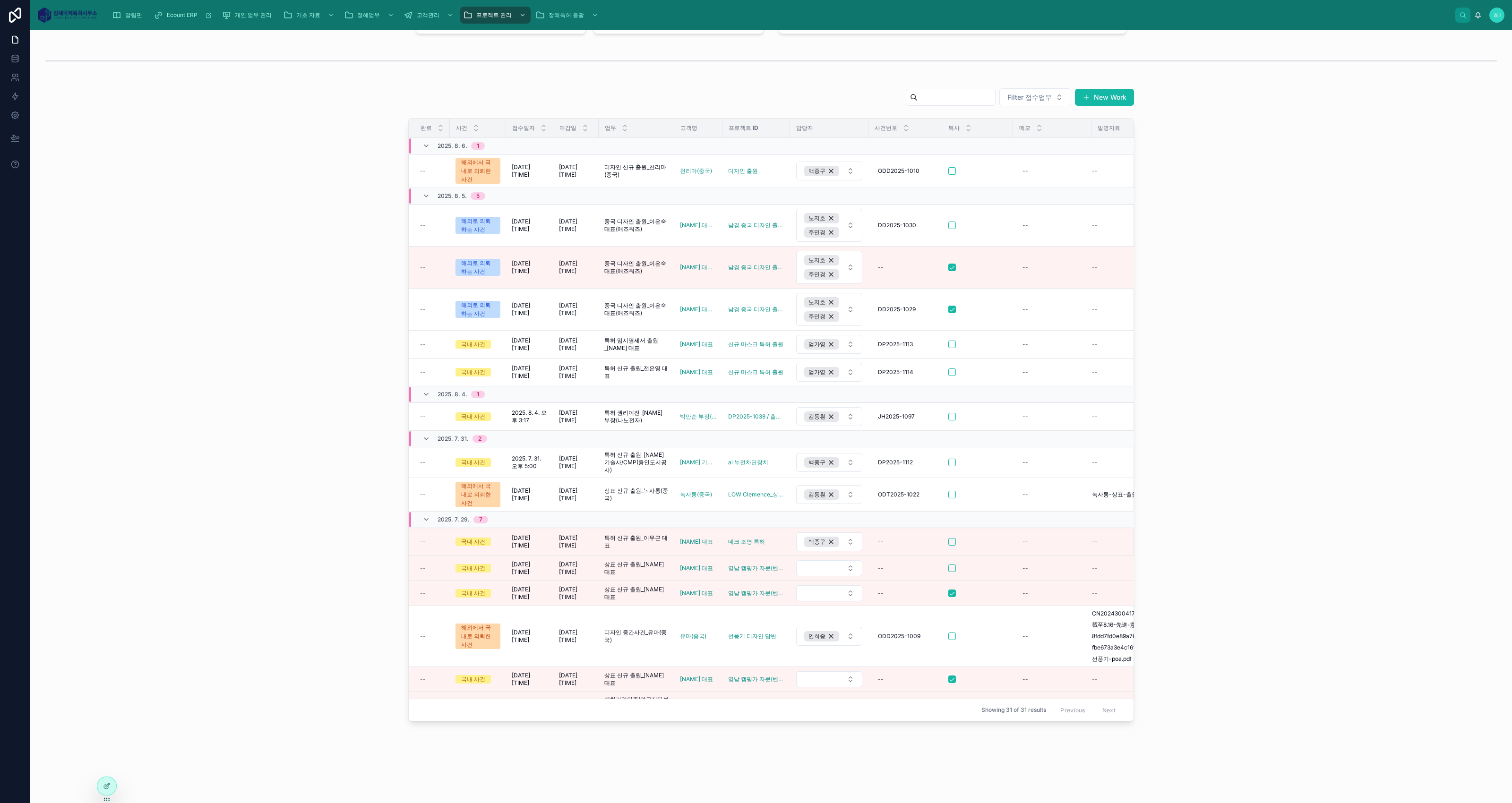 click on "Filter 접수업무 New Work 완료 사건 접수일자 마감일 업무 고객명 프로젝트 ID 담당자 사건번호 복사 메모 발명자료 2025. 8. 6. 1 -- 해외에서 국내로 의뢰한 사건 2025. 8. 6. 오후 1:10 2025. 8. 6. 오후 1:10 2025. 8. 8. 오후 1:10 2025. 8. 8. 오후 1:10 디자인 신규 출원_천리마(중국) 디자인 신규 출원_천리마(중국) 천리마(중국) 디자인 출원 백종구 ODD2025-1010 ODD2025-1010 -- -- 2025. 8. 5. 5 -- 해외로 의뢰하는 사건  2025. 8. 5. 오후 1:24 2025. 8. 5. 오후 1:24 2025. 8. 7. 오후 1:24 2025. 8. 7. 오후 1:24 중국 디자인 출원_이은숙 대표(애즈워즈) 중국 디자인 출원_이은숙 대표(애즈워즈) 이은숙 대표(애즈워즈) 남경 중국 디자인 출원 * 2건 노지호 주민경 DD2025-1030 DD2025-1030 -- -- -- 해외로 의뢰하는 사건  2025. 8. 5. 오후 1:24 2025. 8. 5. 오후 1:24 2025. 8. 7. 오후 1:24 2025. 8. 7. 오후 1:24 중국 디자인 출원_이은숙 대표(애즈워즈) --" at bounding box center (771, 406) 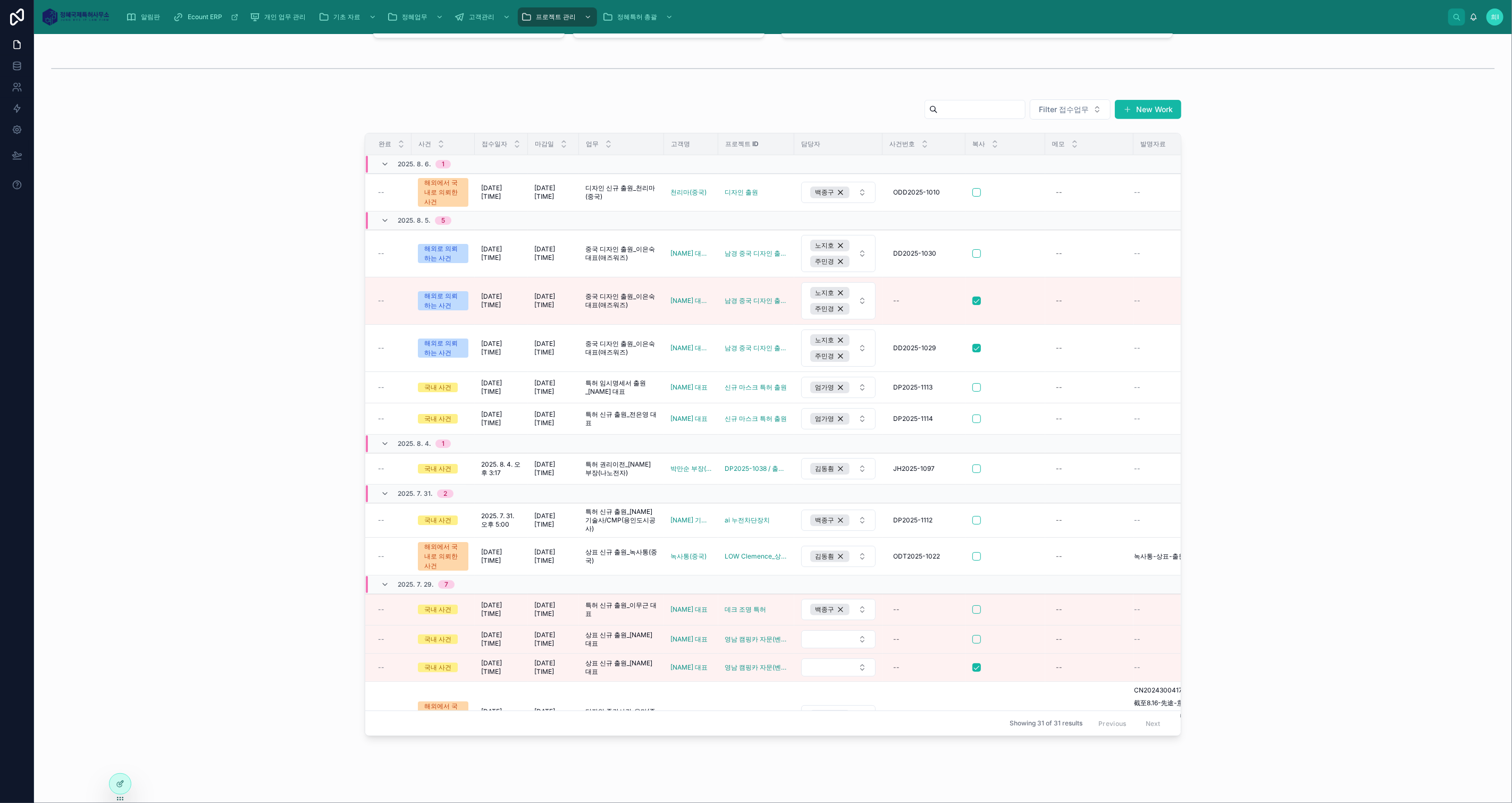 scroll, scrollTop: 566, scrollLeft: 0, axis: vertical 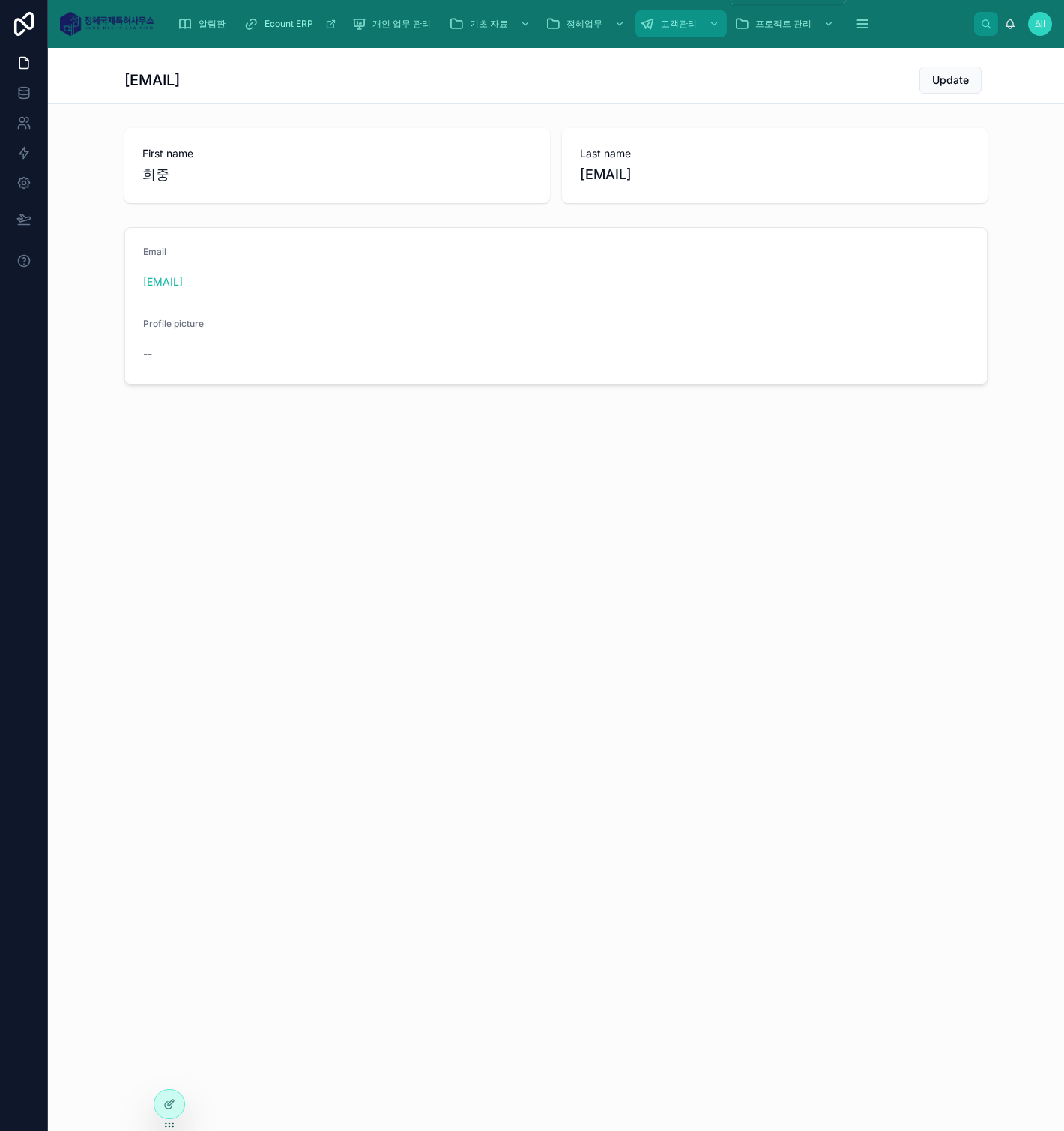 drag, startPoint x: 698, startPoint y: 29, endPoint x: 701, endPoint y: 52, distance: 23.195 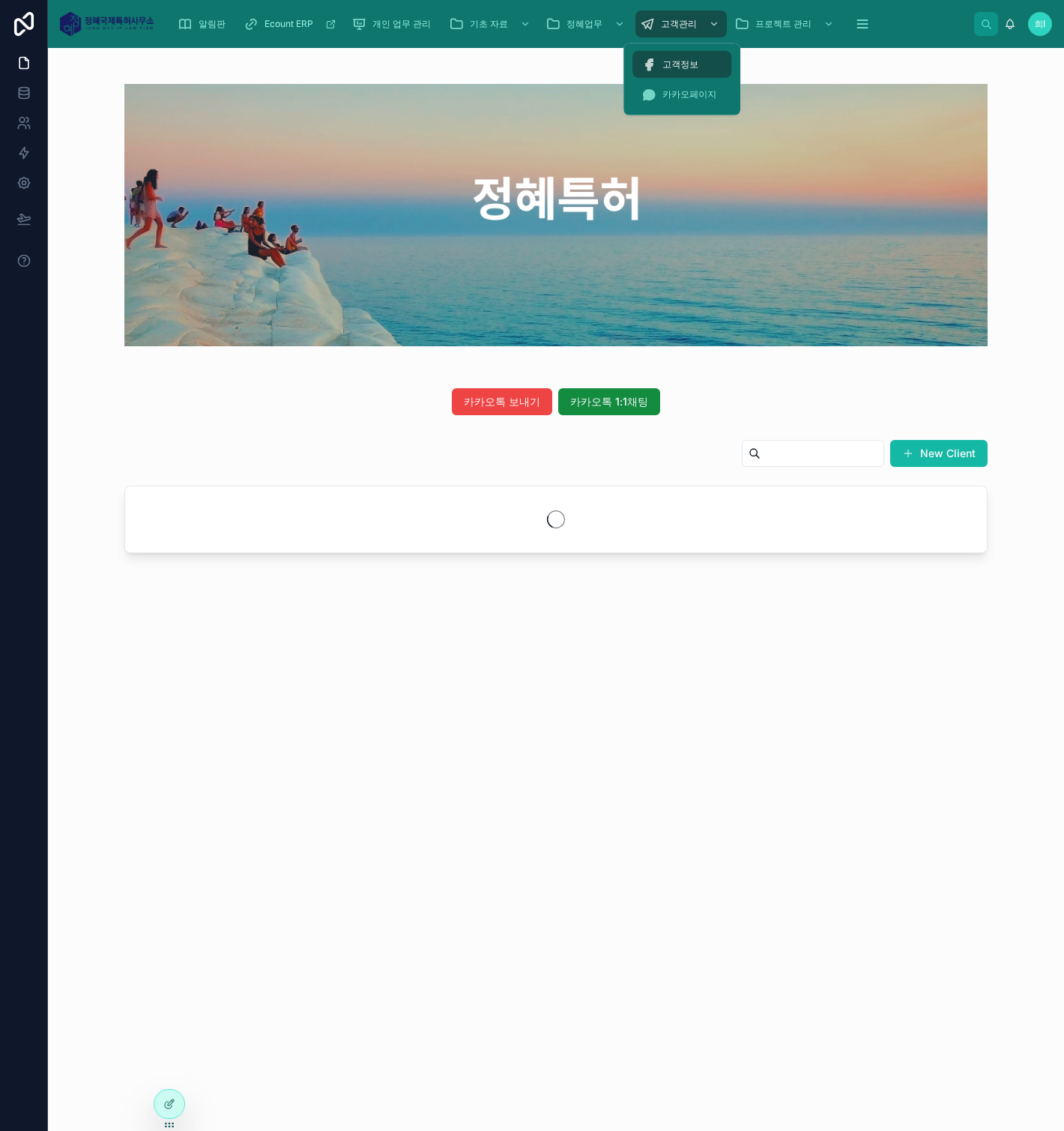 click on "고객정보" at bounding box center [682, 64] 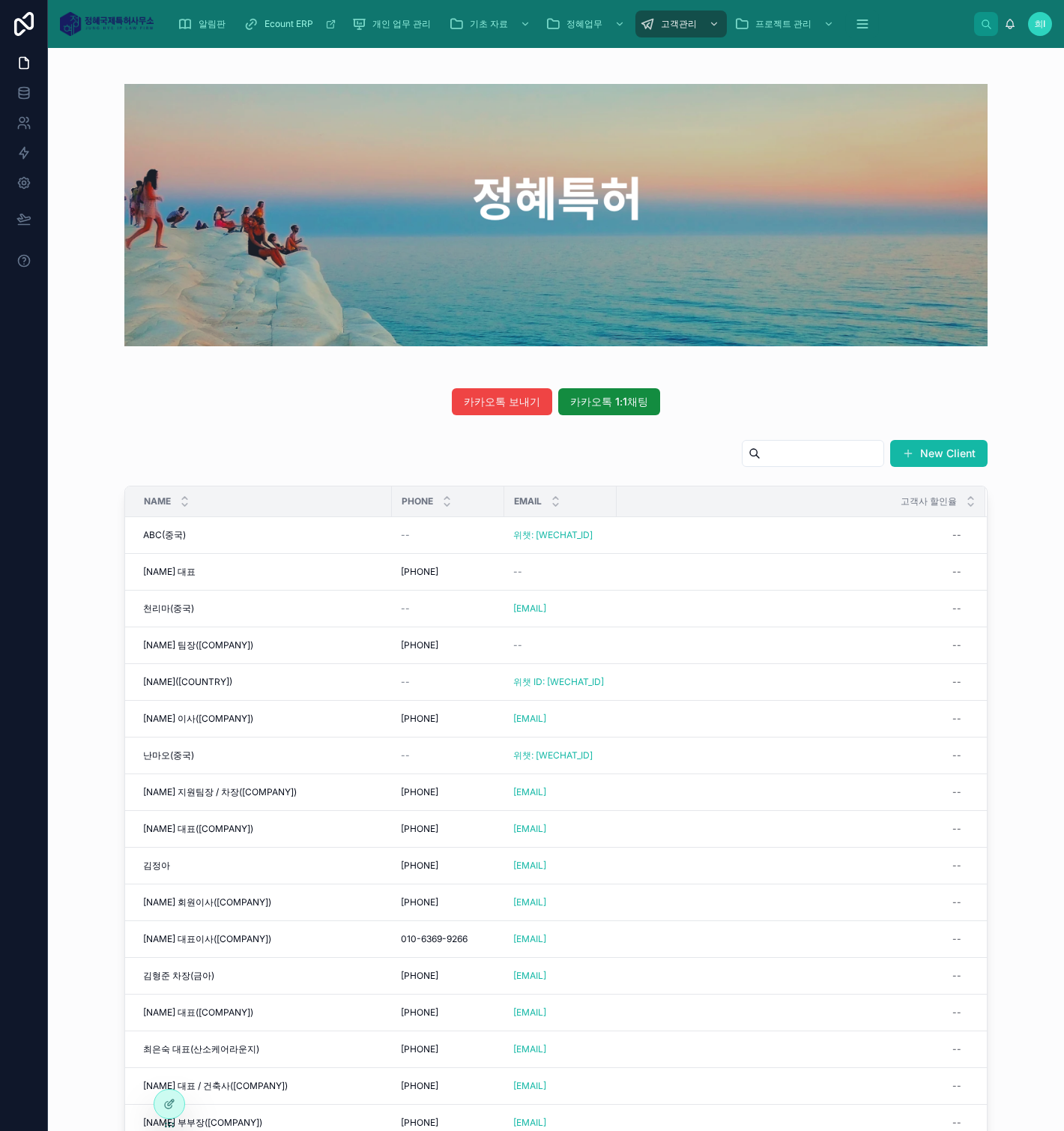 click at bounding box center (822, 453) 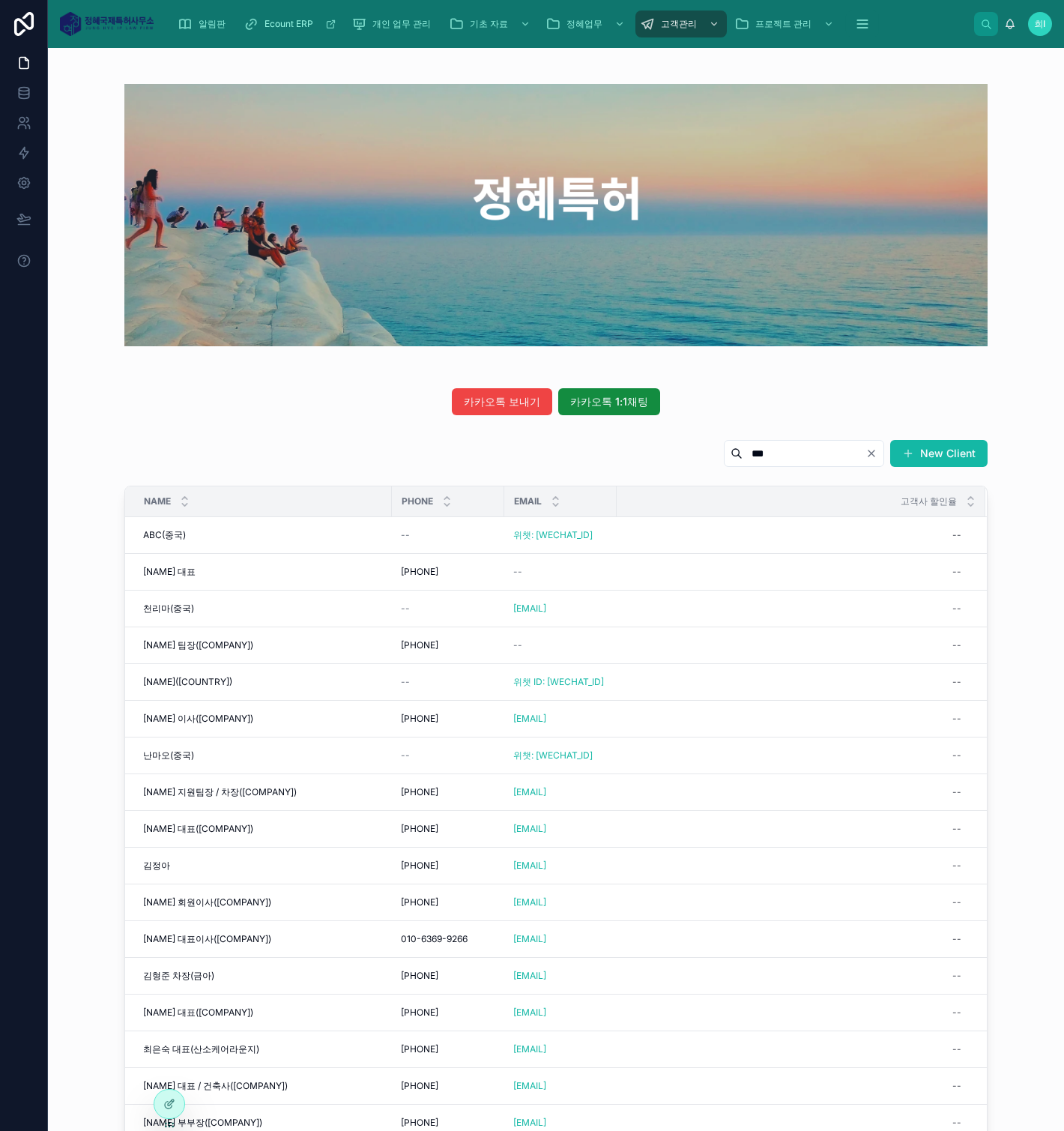 type on "***" 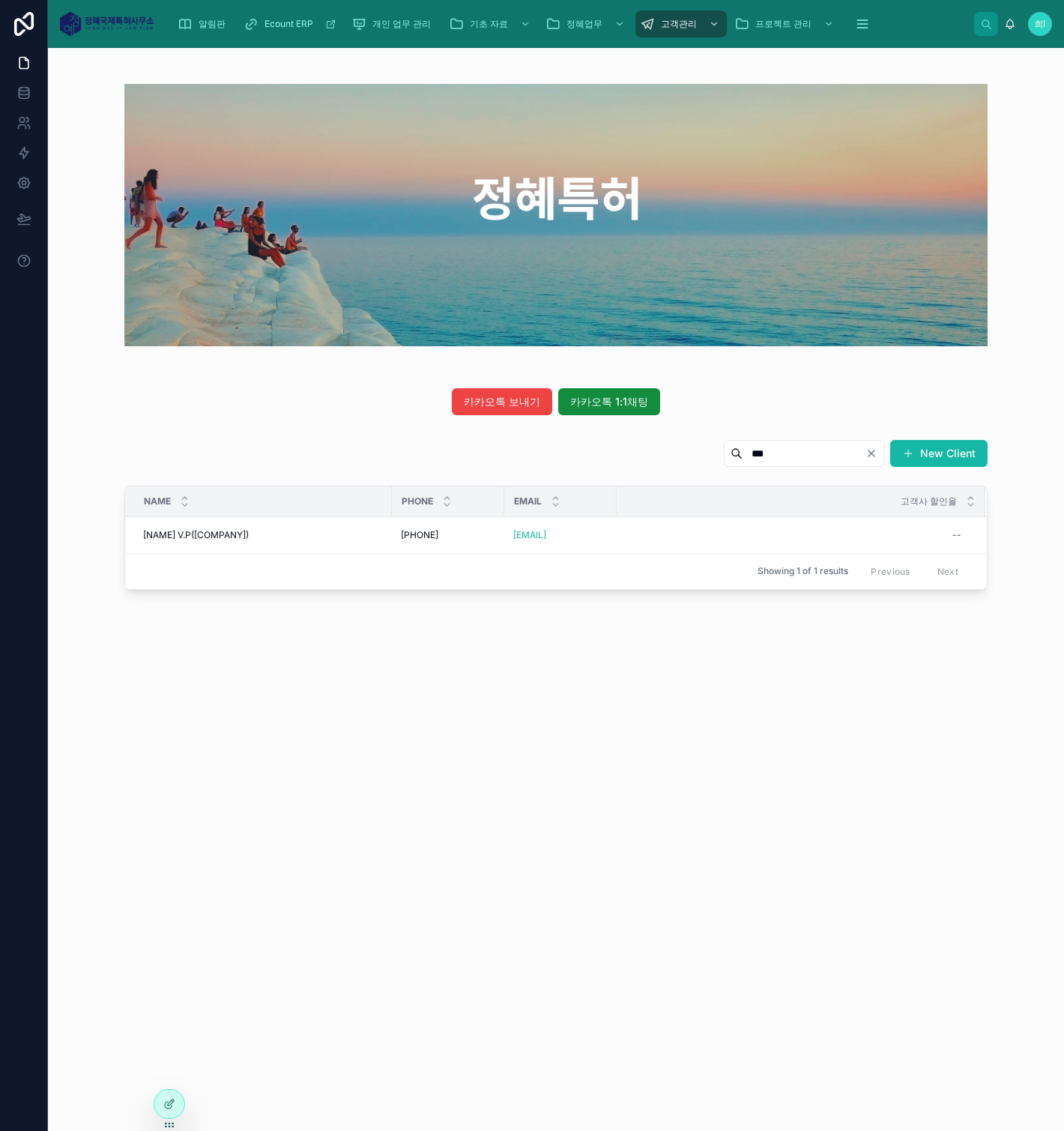 click on "[EMAIL]" at bounding box center [530, 535] 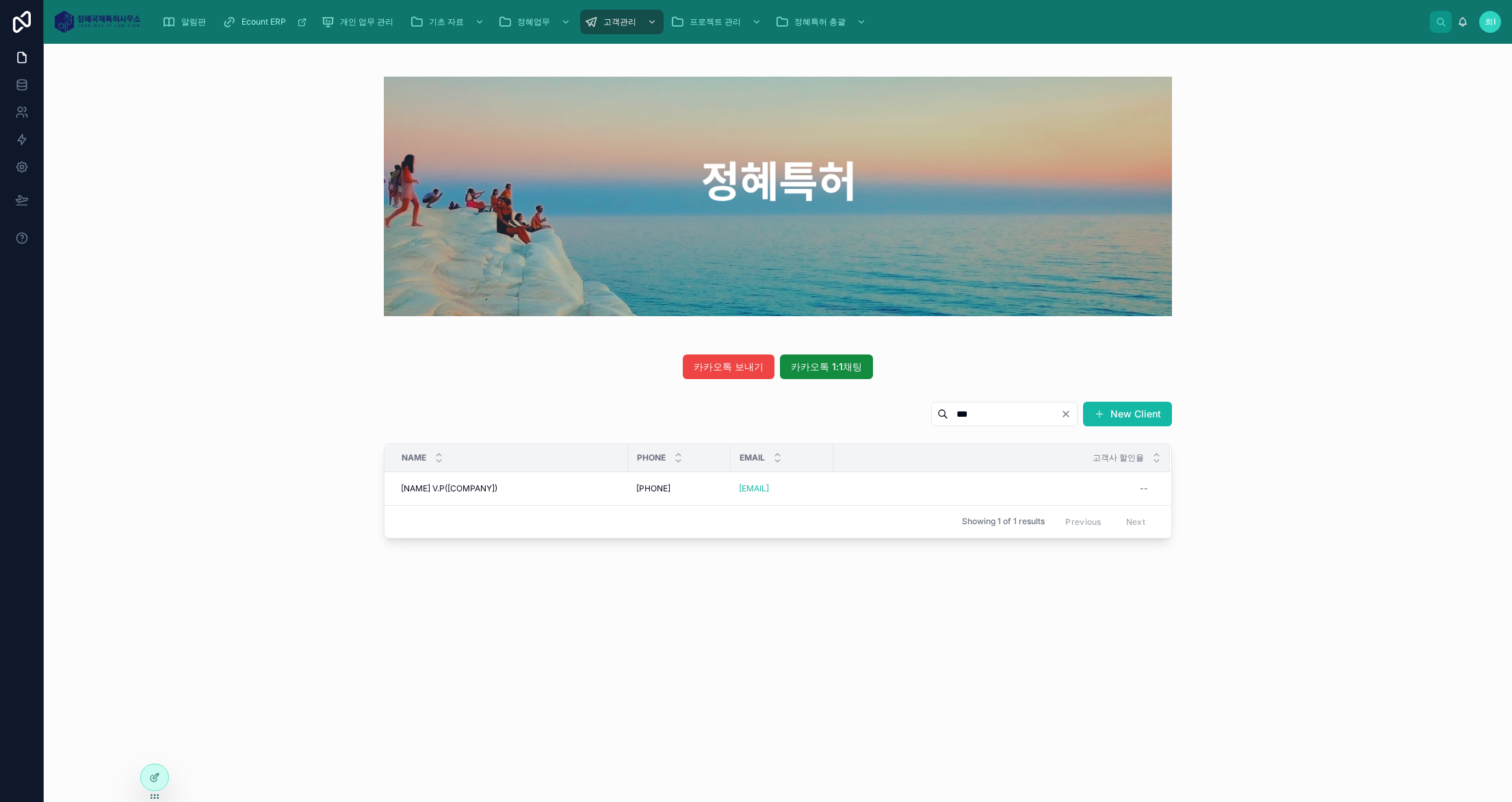 click on "알림판 Ecount ERP 개인 업무 관리 기초 자료 [NAME]업무 고객관리 프로젝트 관리 [NAME]특허 총괄 [NAME] [NAME] [EMAIL]" at bounding box center (778, 22) 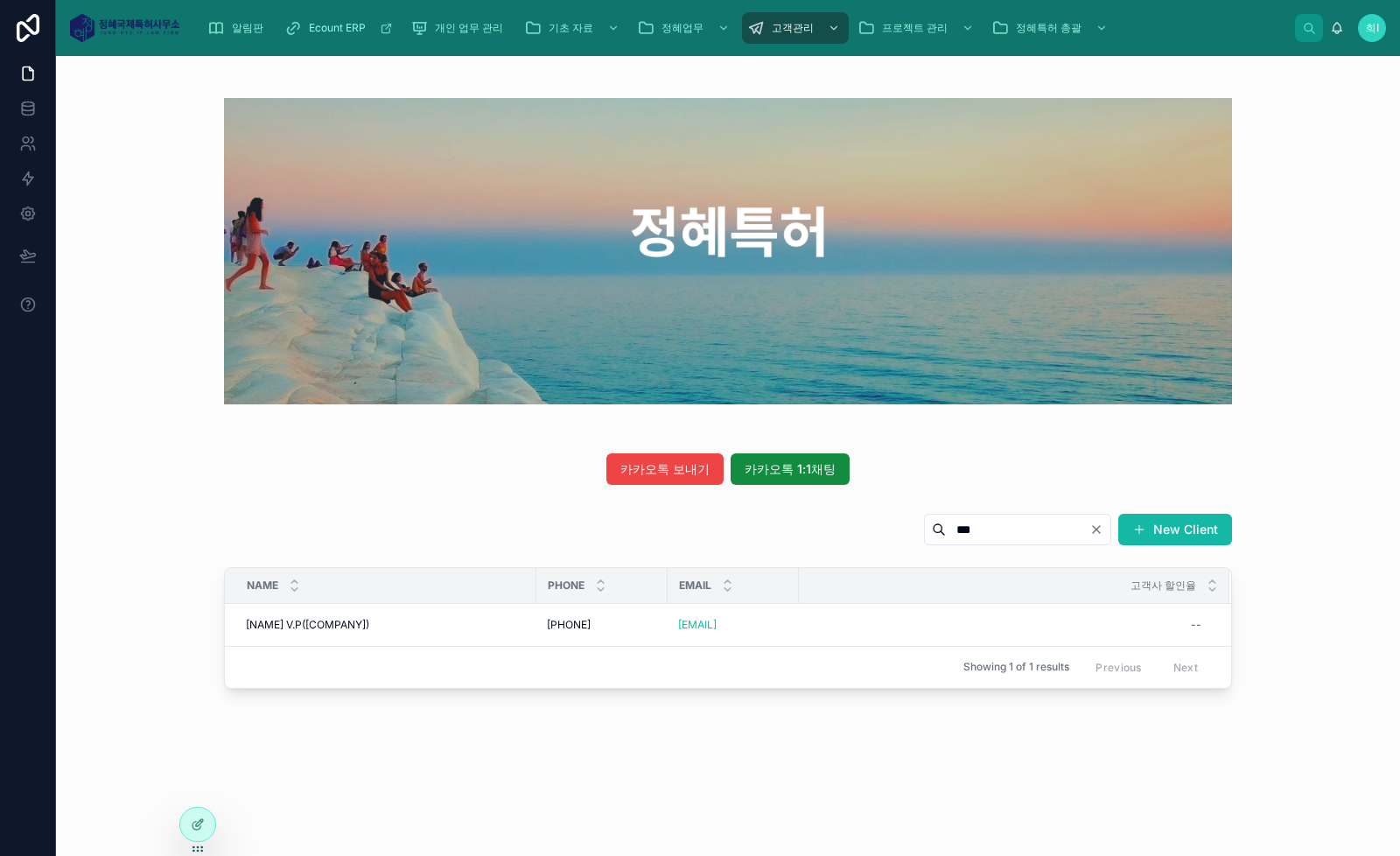 click on "카카오톡 보내기 카카오톡 1:1채팅" at bounding box center (728, 469) 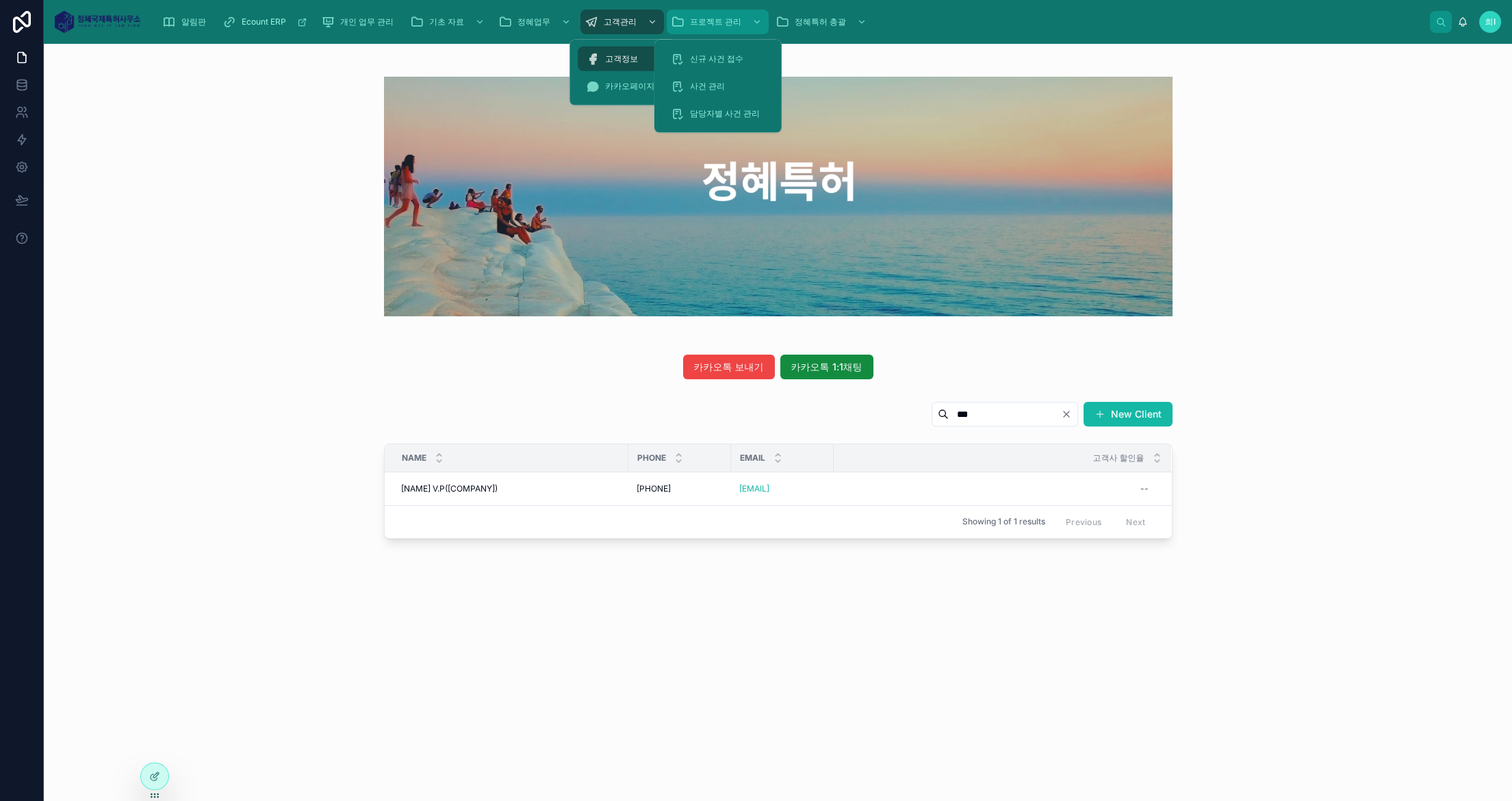 click on "프로젝트 관리" at bounding box center (715, 22) 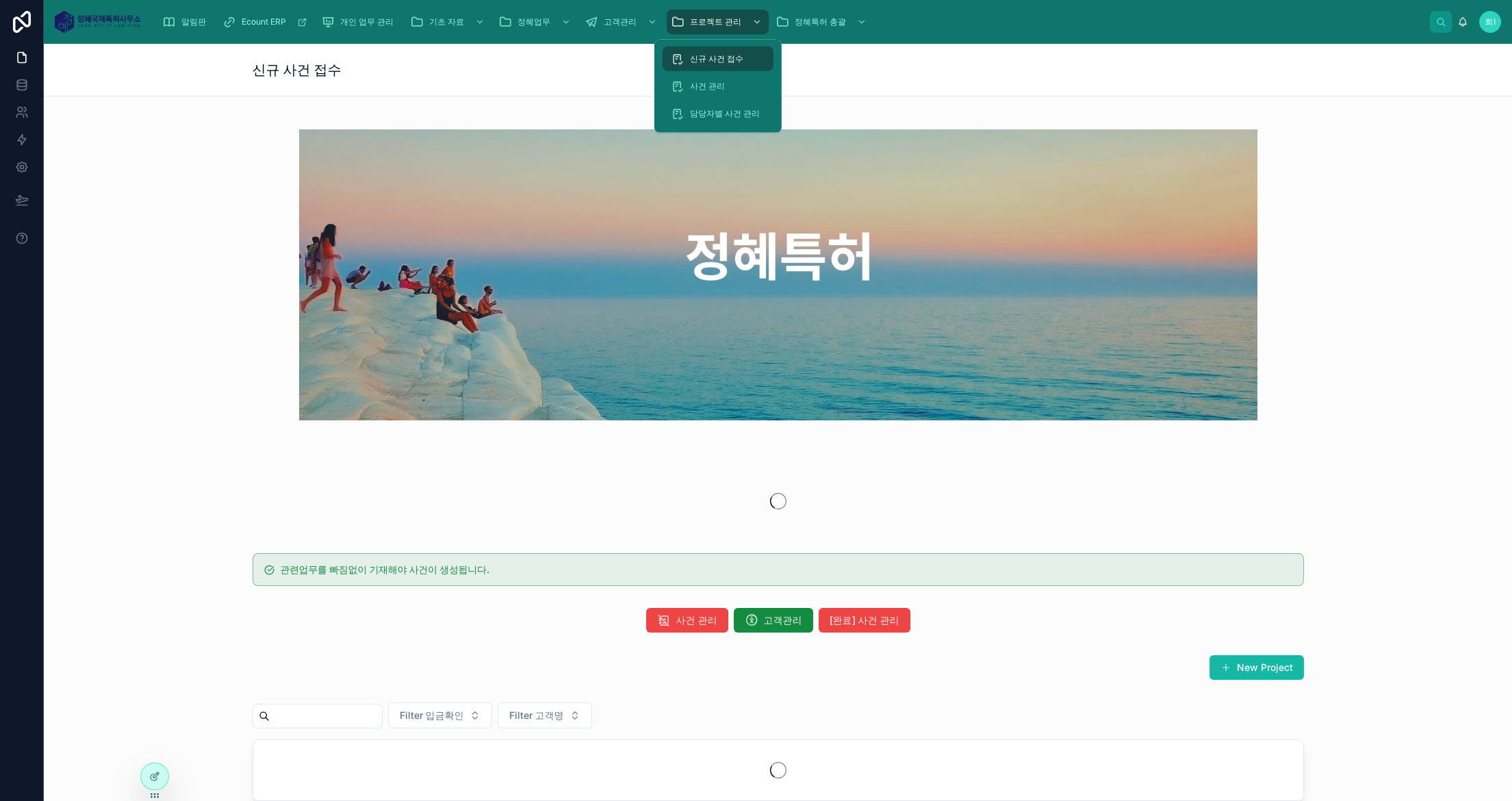 click on "신규 사건 접수" at bounding box center (718, 59) 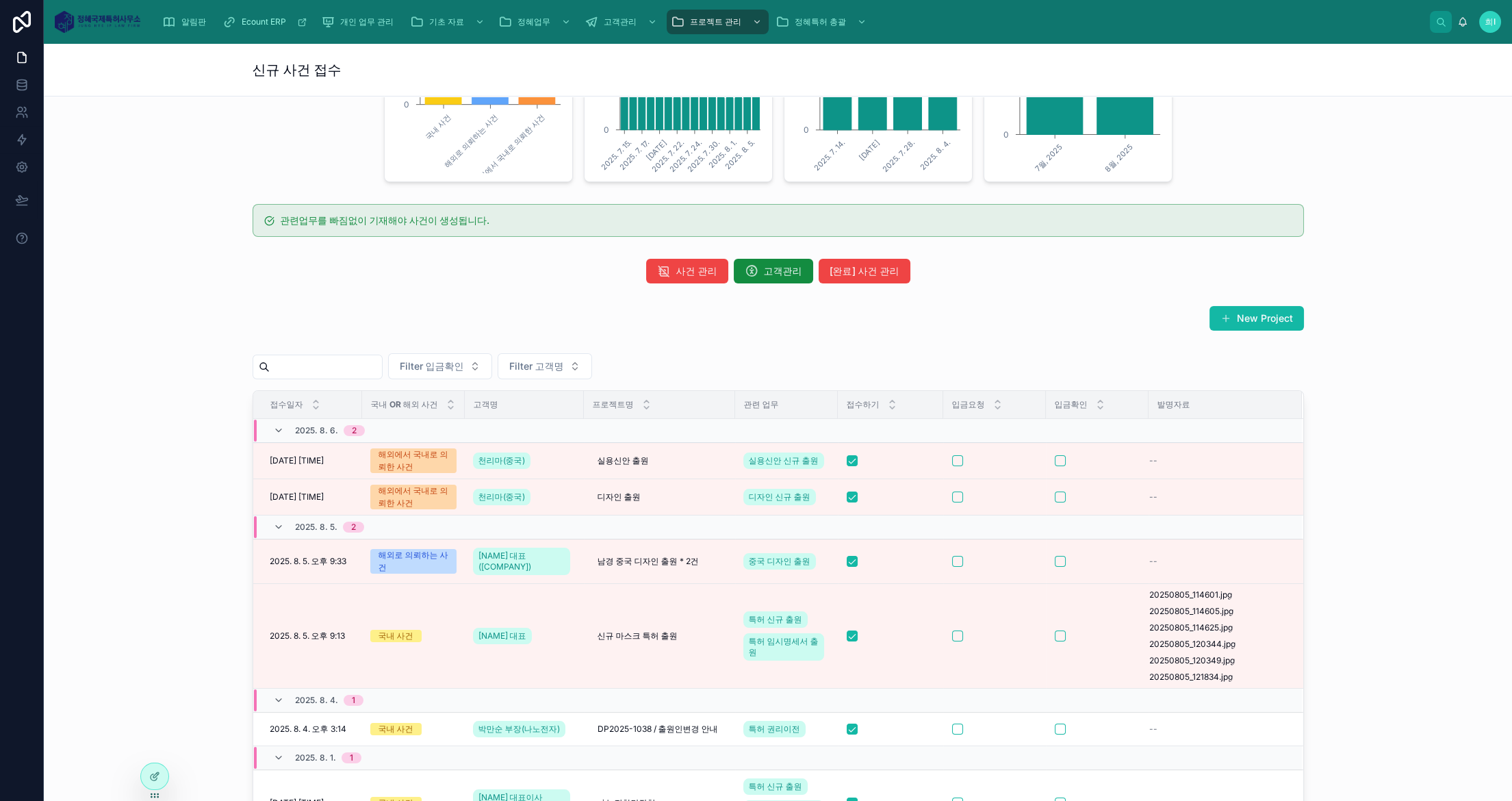 scroll, scrollTop: 631, scrollLeft: 0, axis: vertical 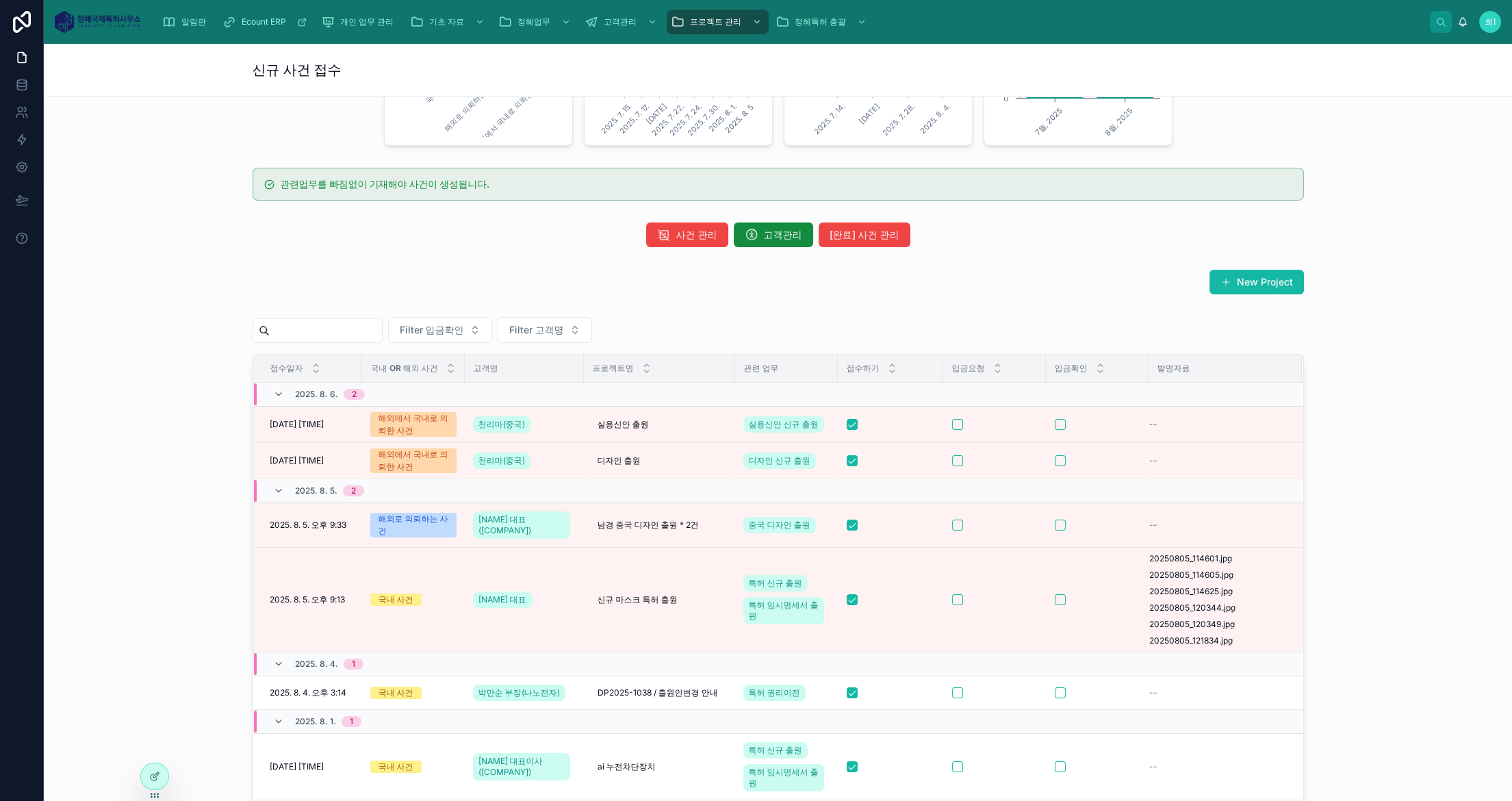 click on "New Project" at bounding box center (1257, 282) 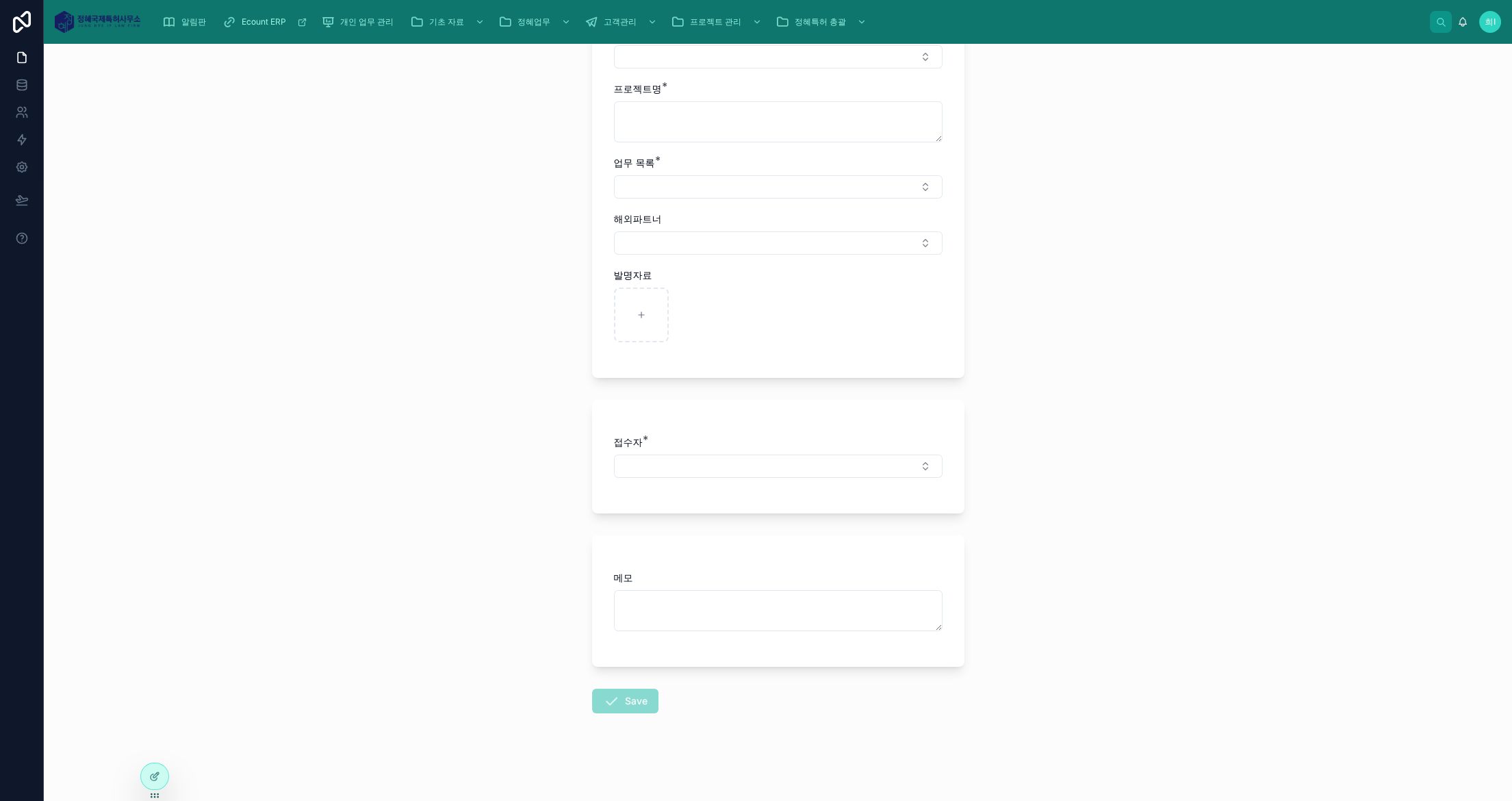 scroll, scrollTop: 0, scrollLeft: 0, axis: both 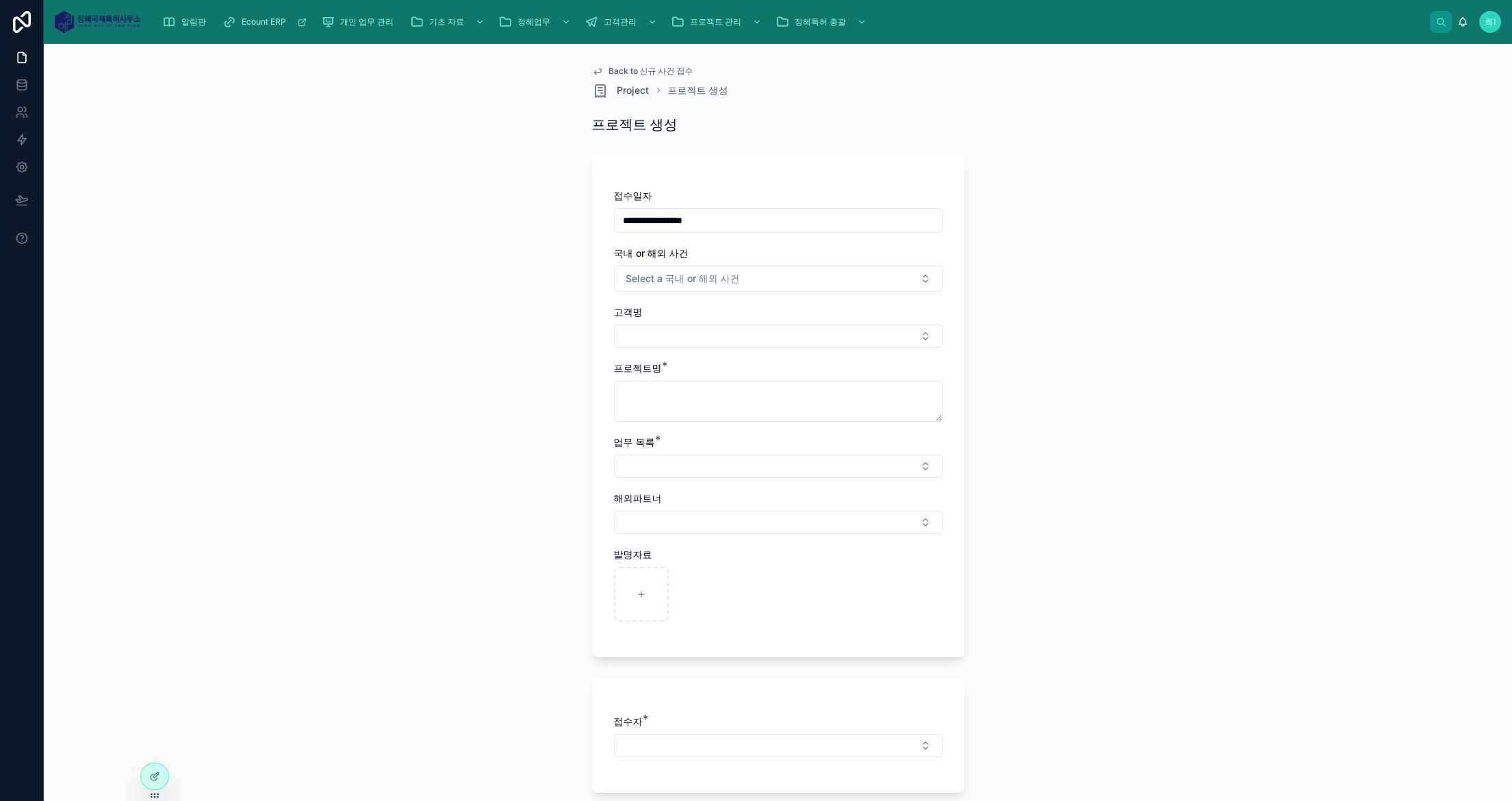 click on "Select a 국내 or 해외 사건" at bounding box center (682, 279) 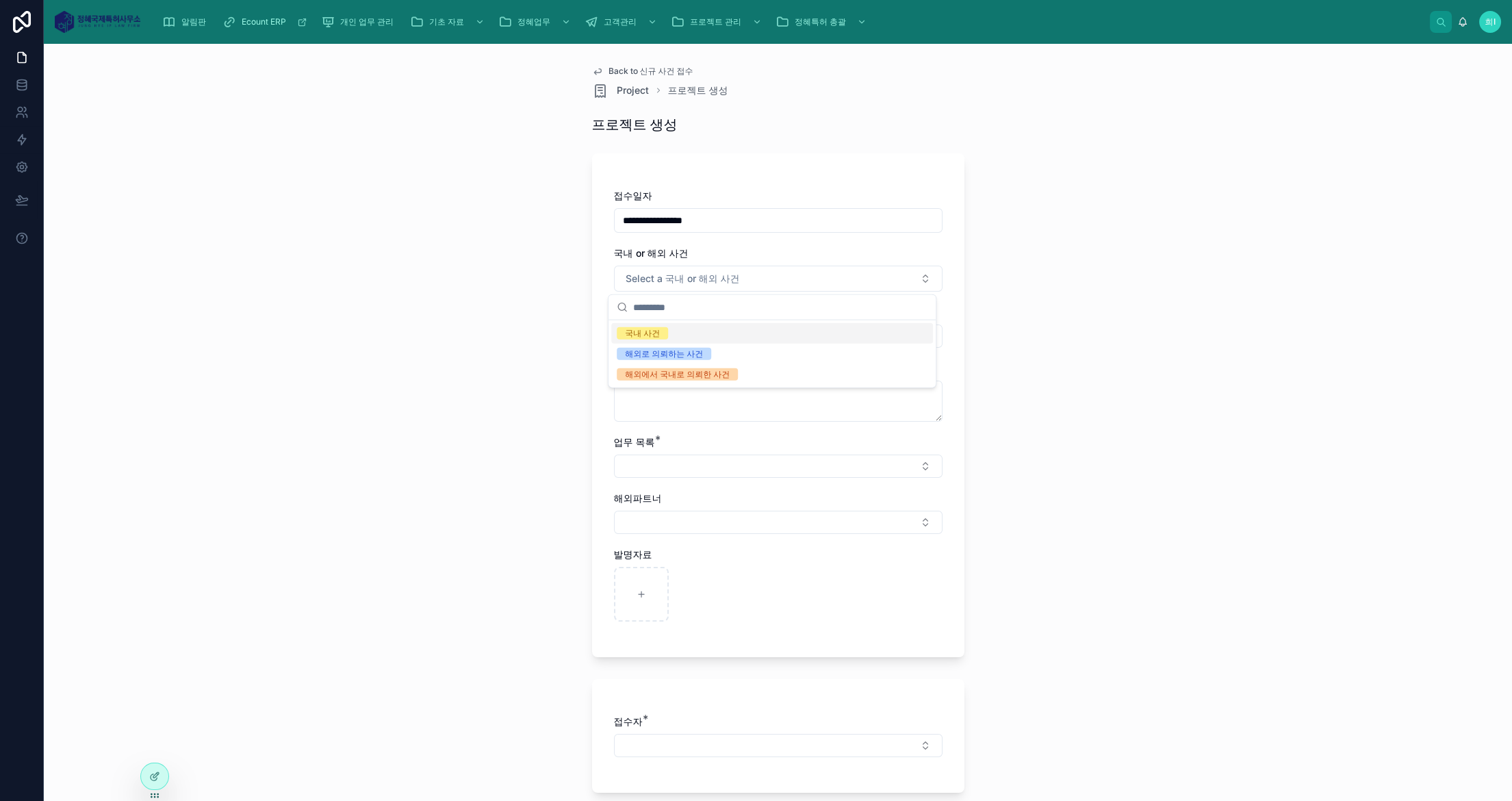 click on "국내 사건" at bounding box center (642, 333) 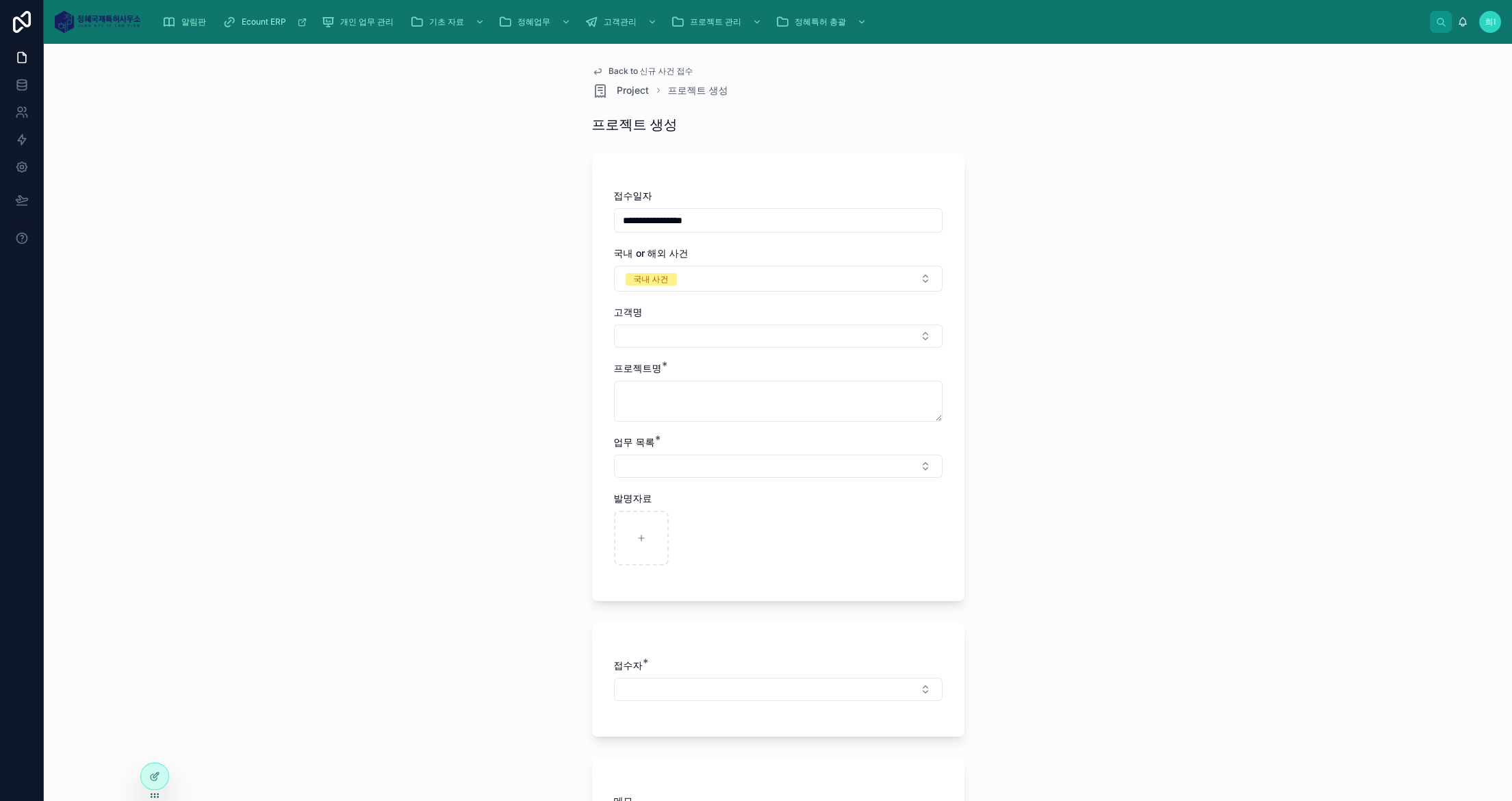 click at bounding box center (778, 336) 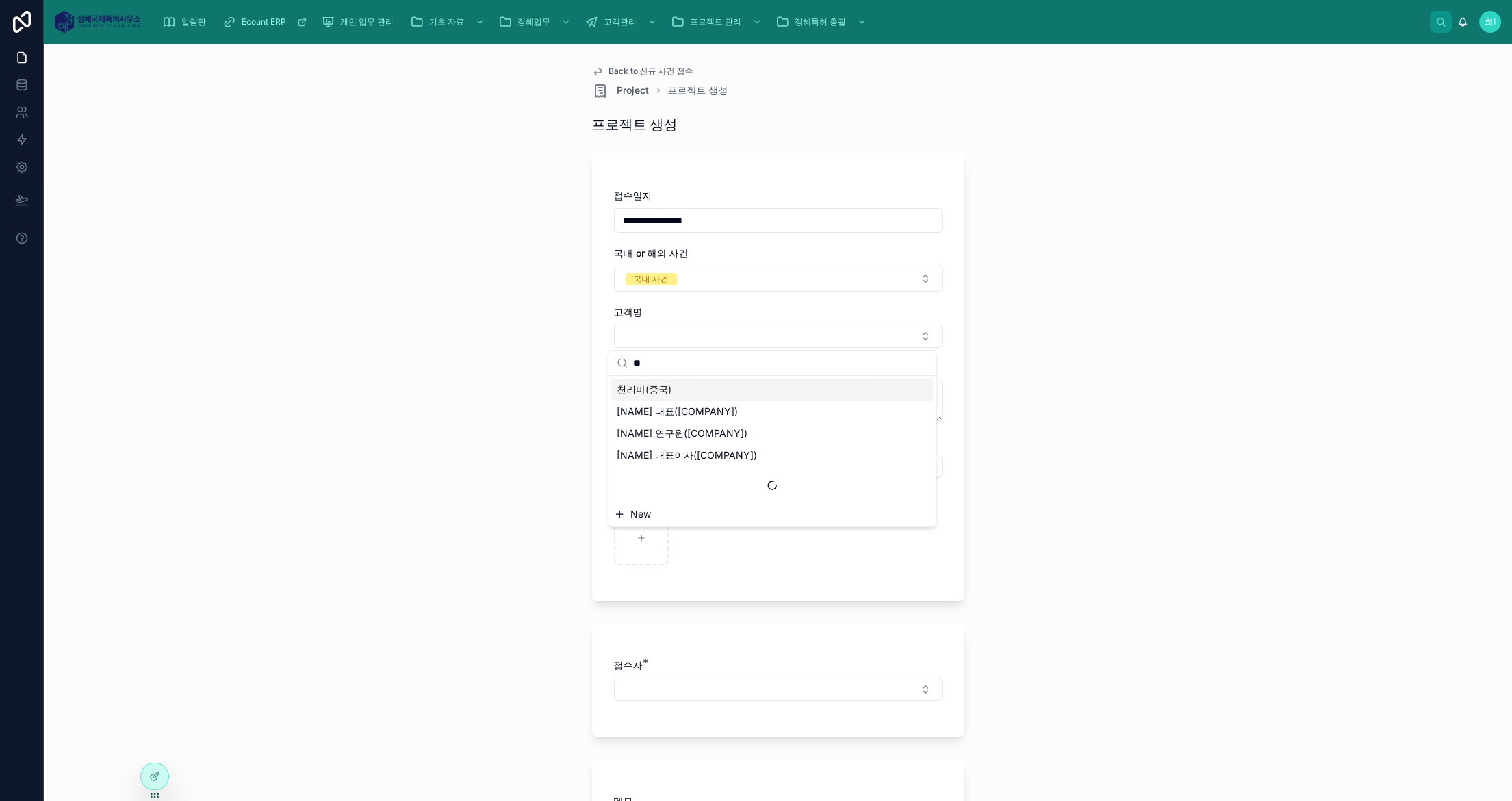 type on "*" 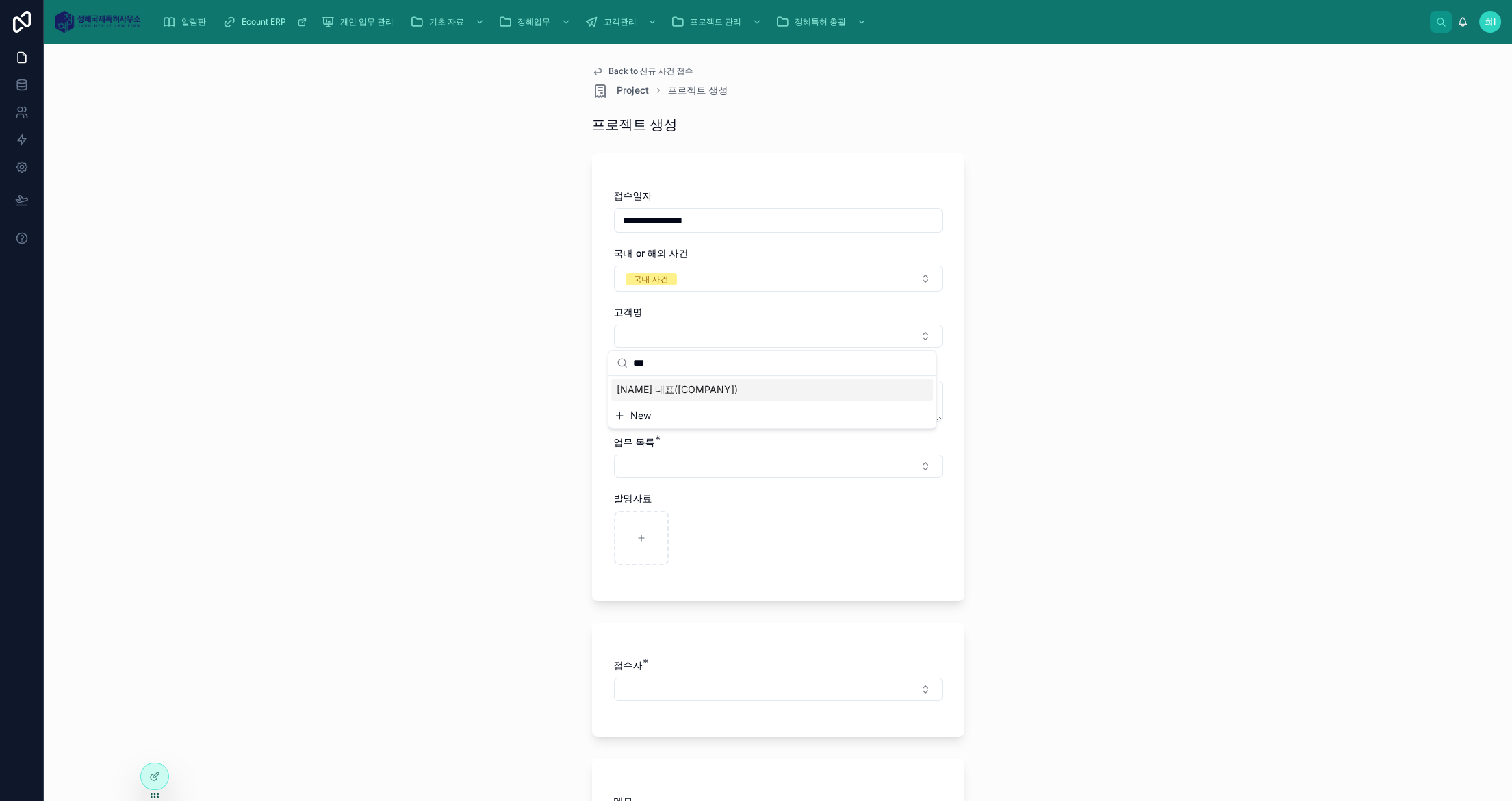 type on "***" 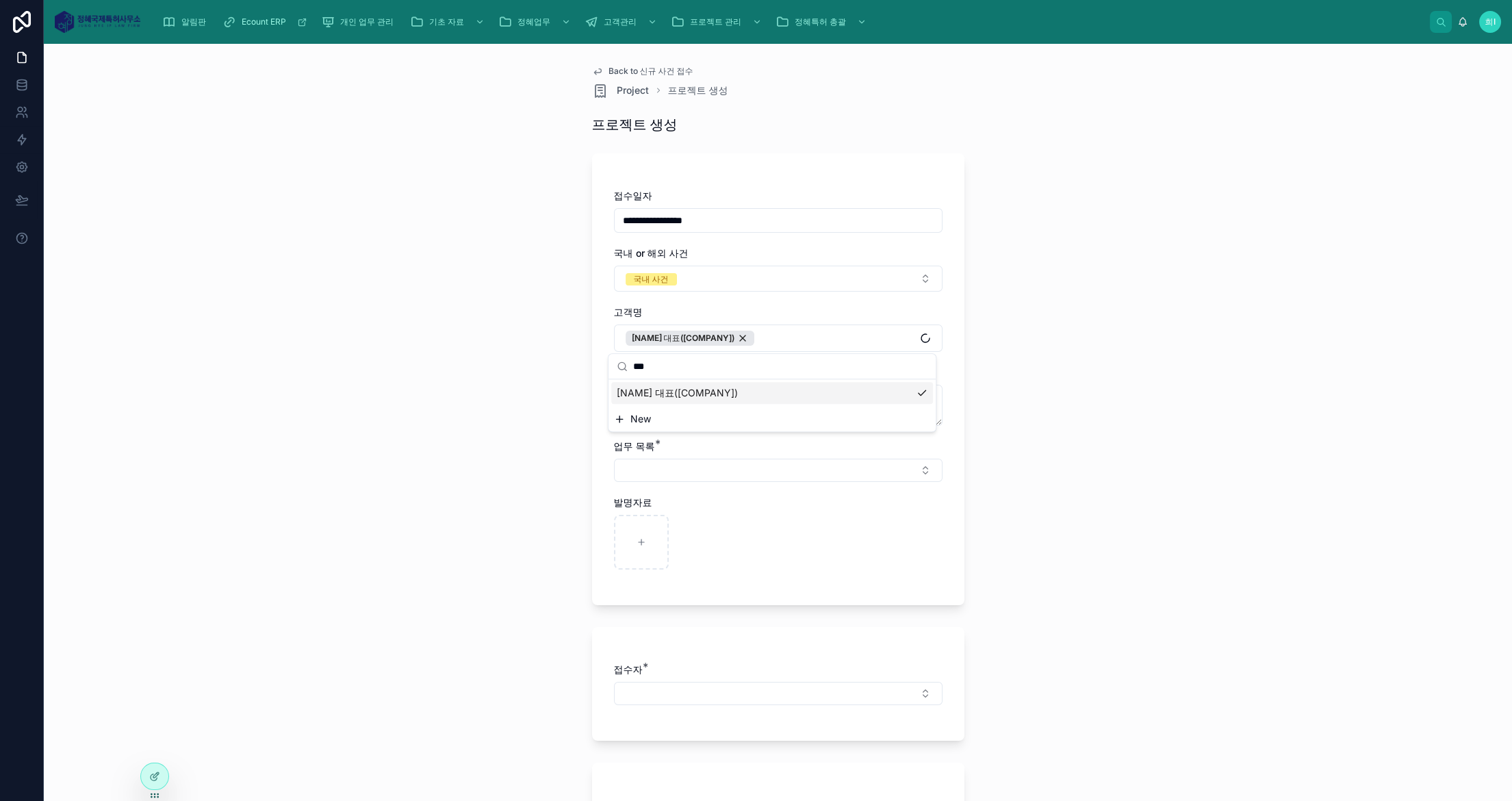 click on "**********" at bounding box center (778, 422) 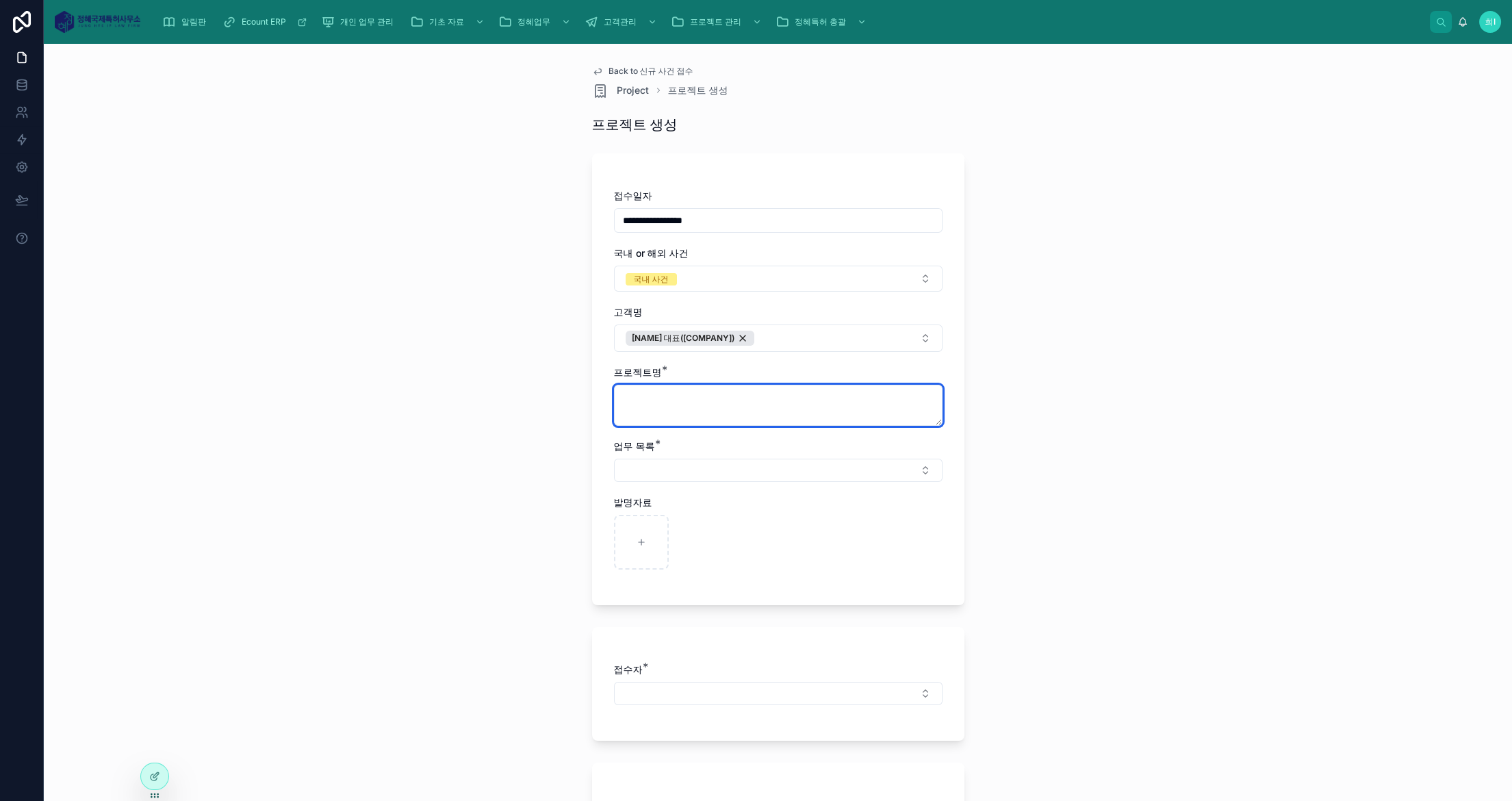 click at bounding box center [778, 405] 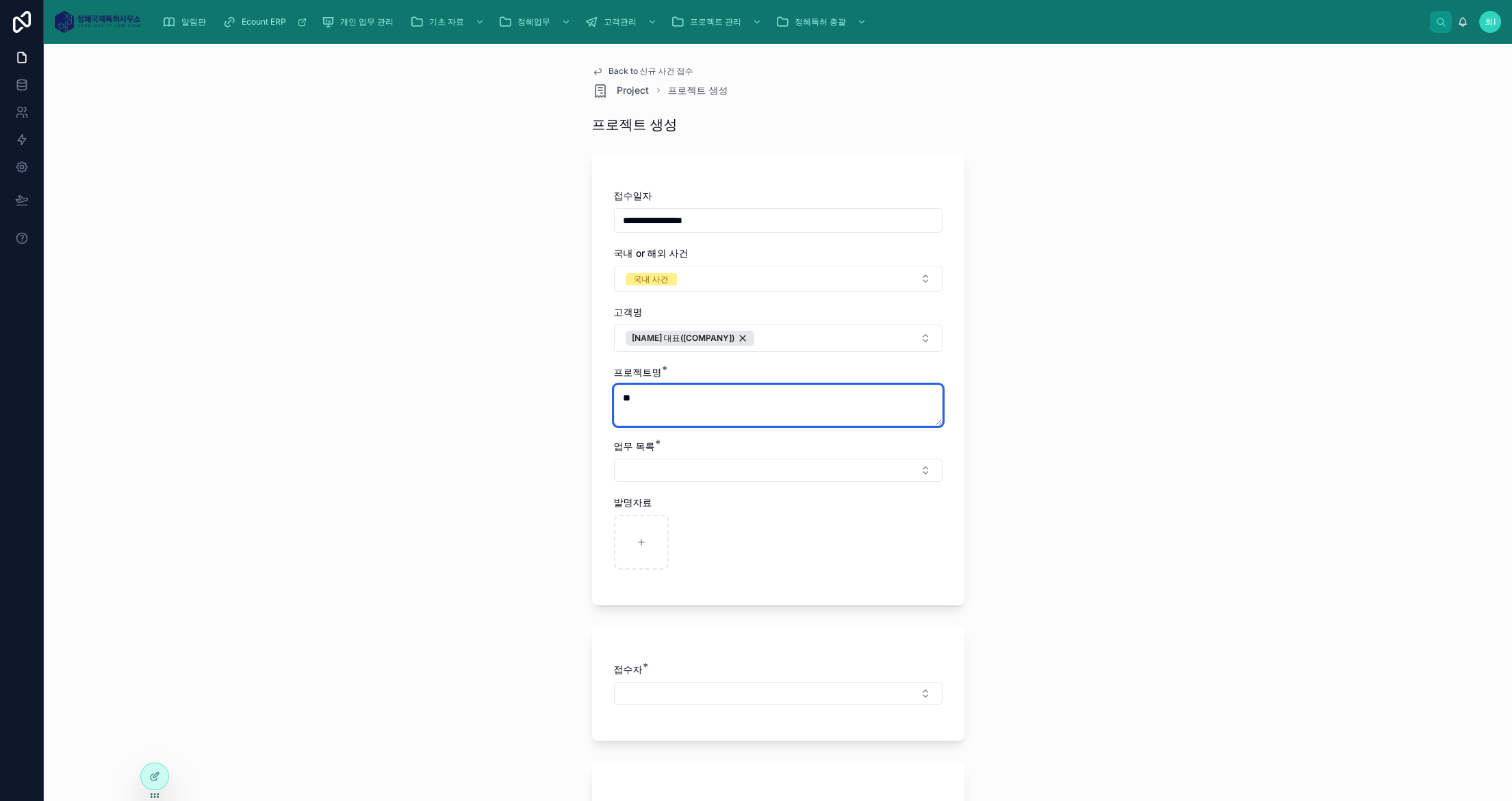 type on "*" 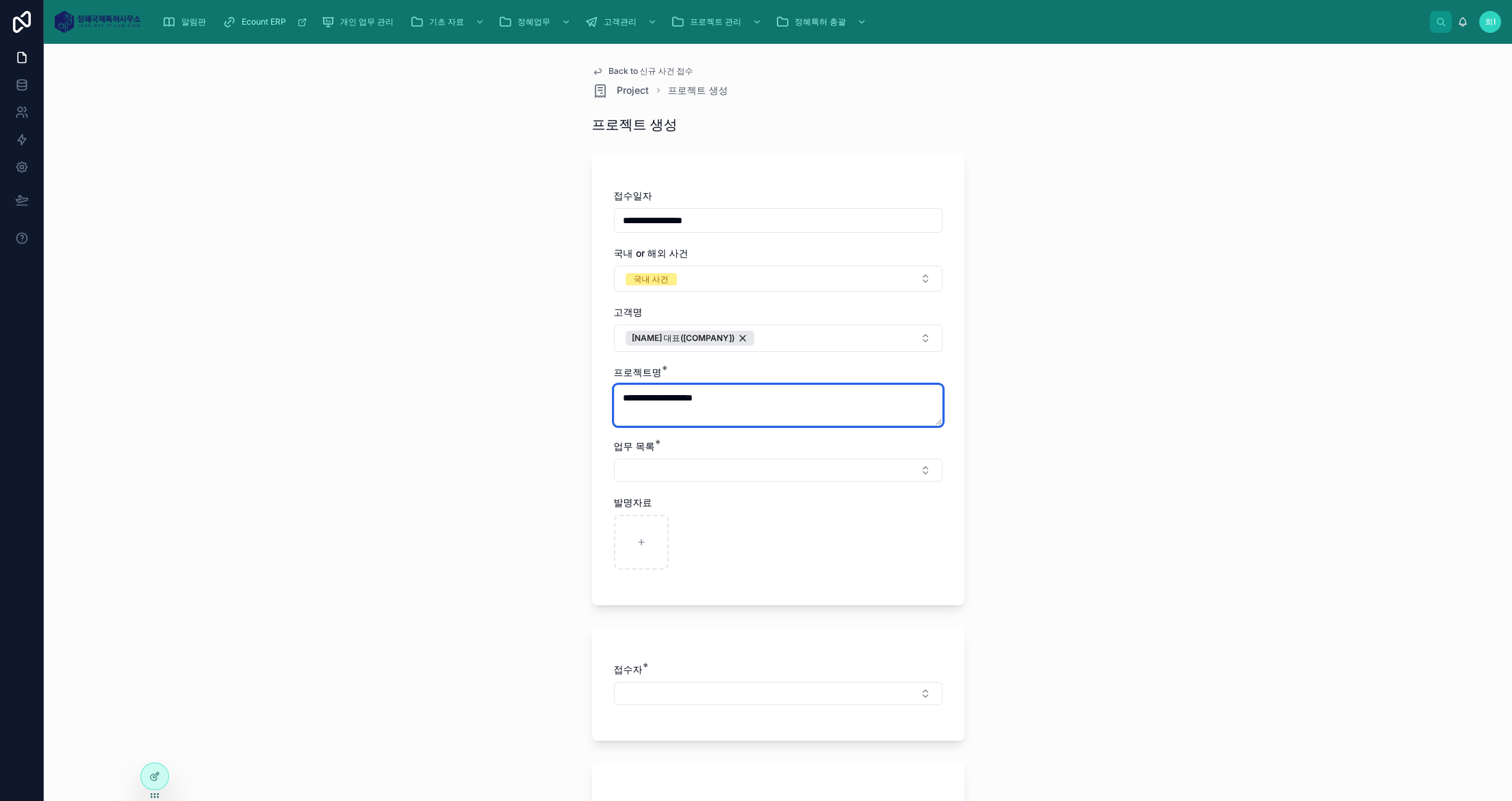 type on "**********" 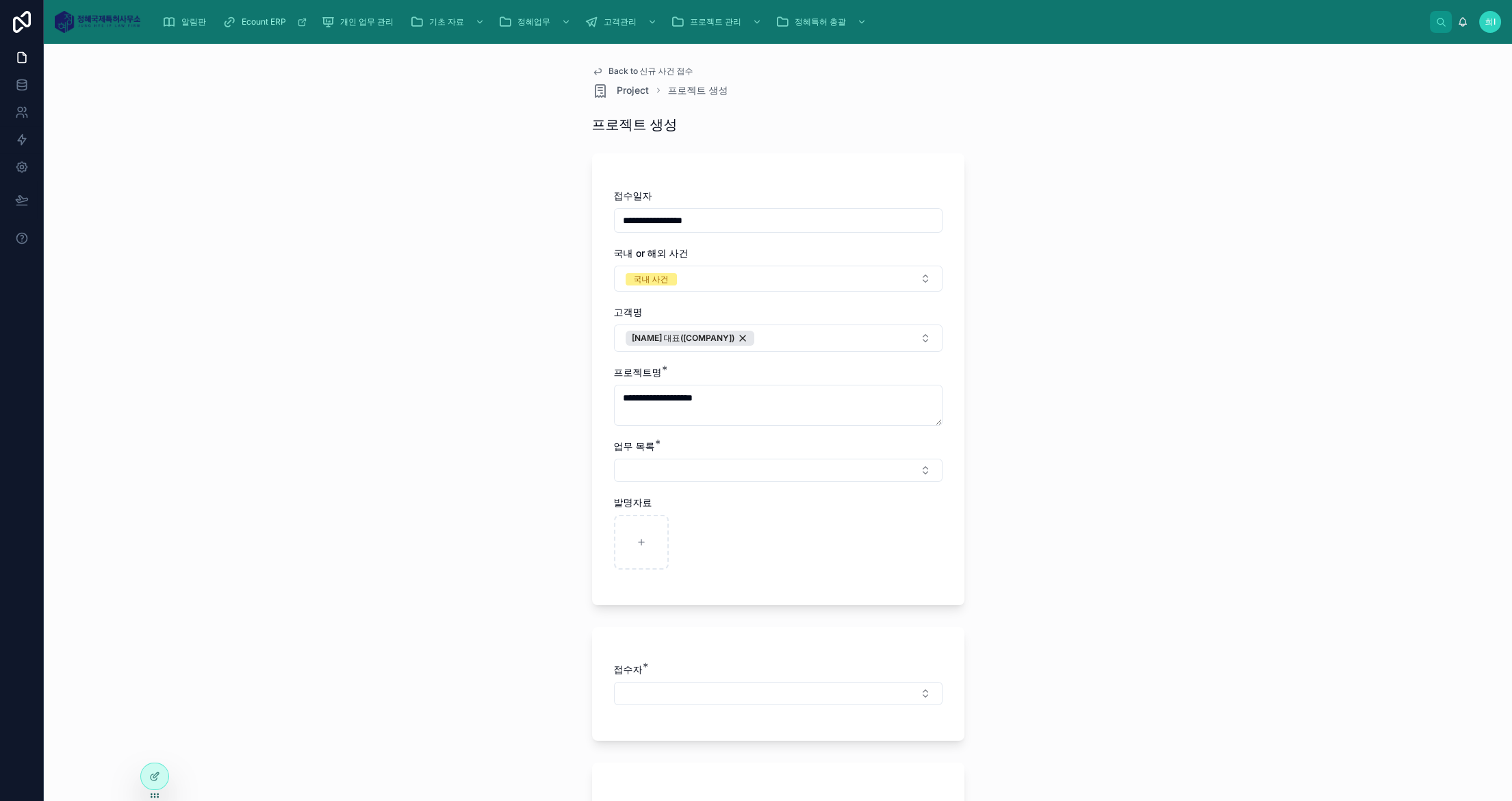 click at bounding box center (778, 470) 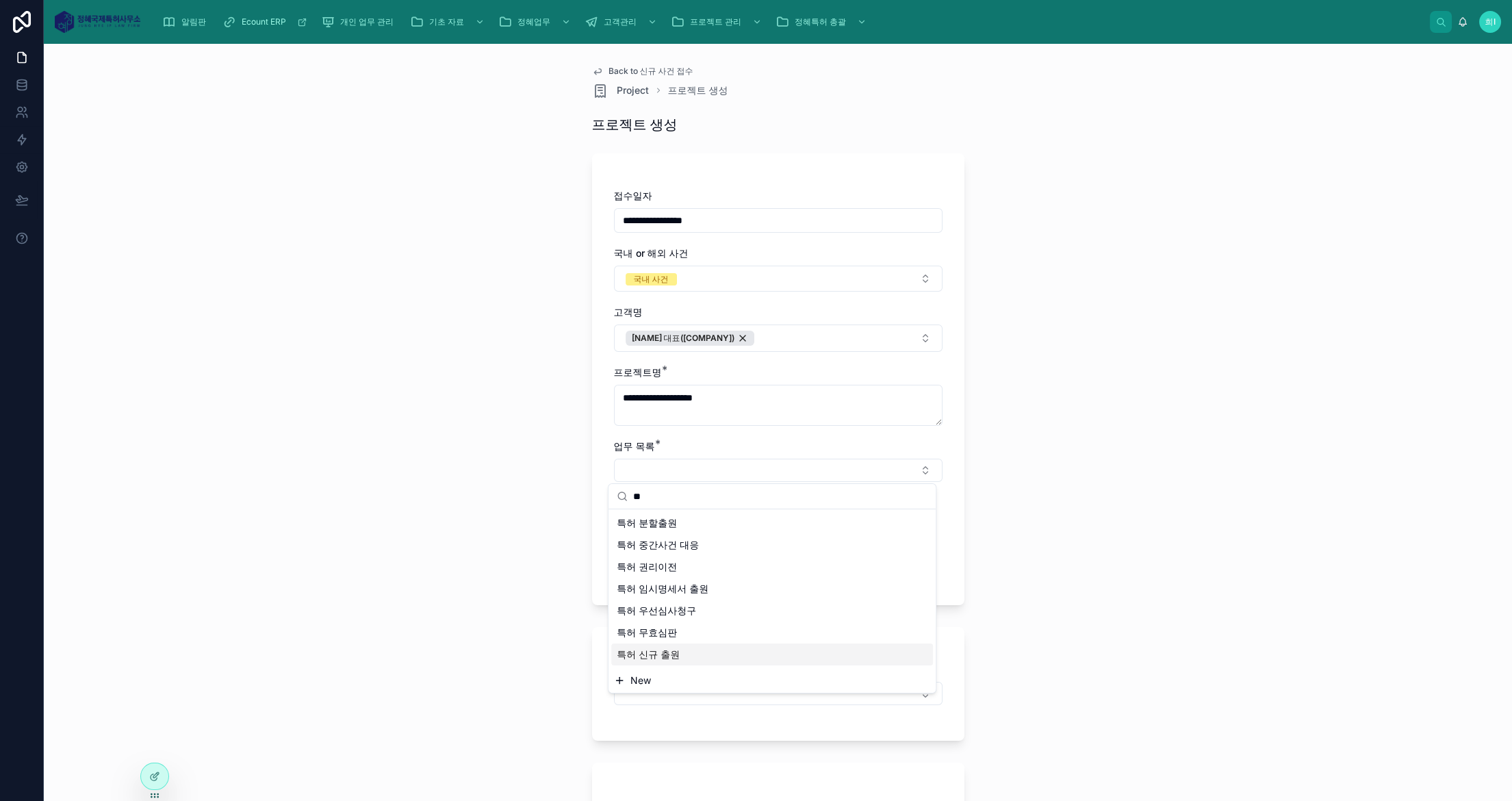 type on "**" 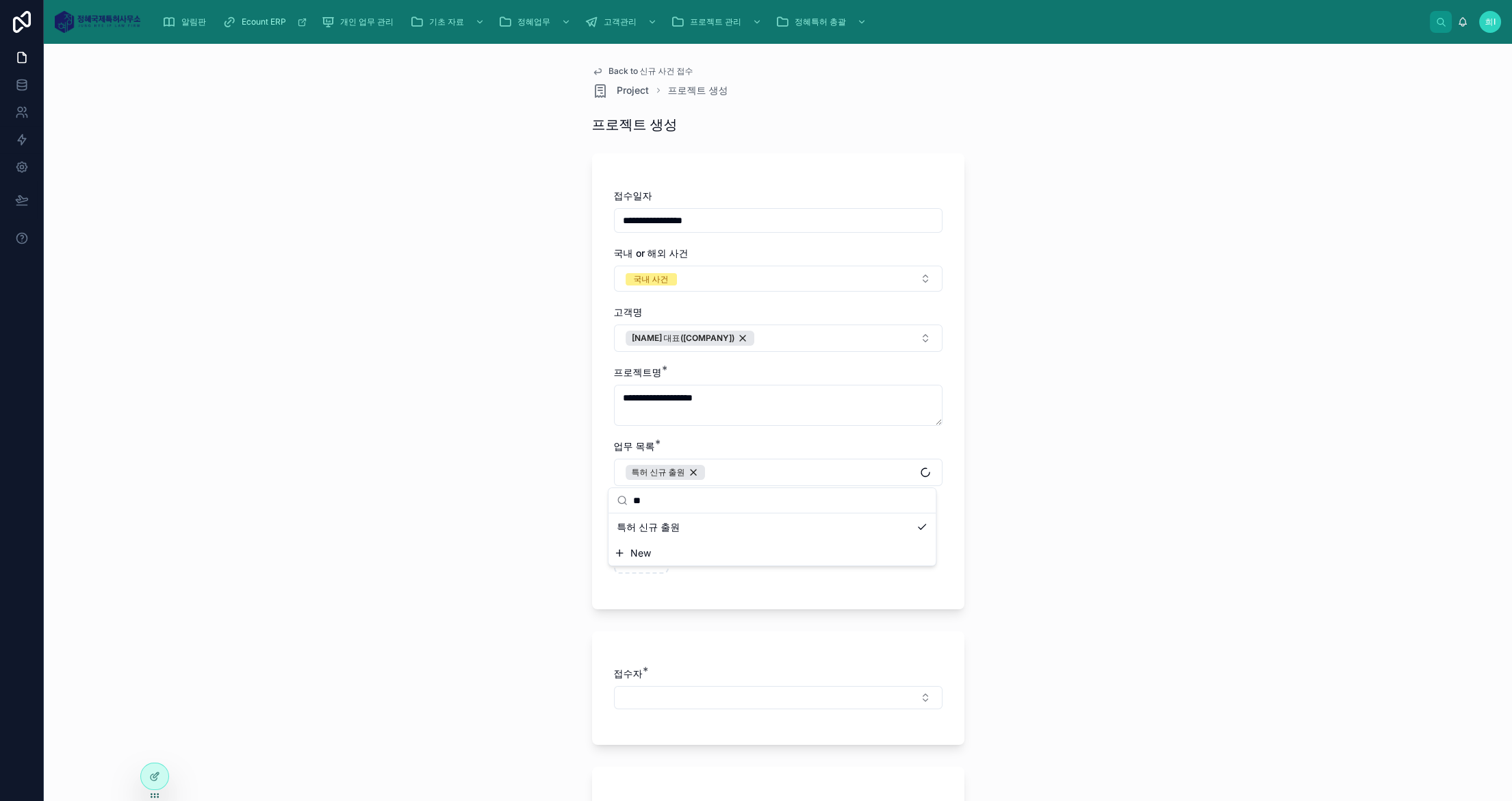 click on "**********" at bounding box center (778, 422) 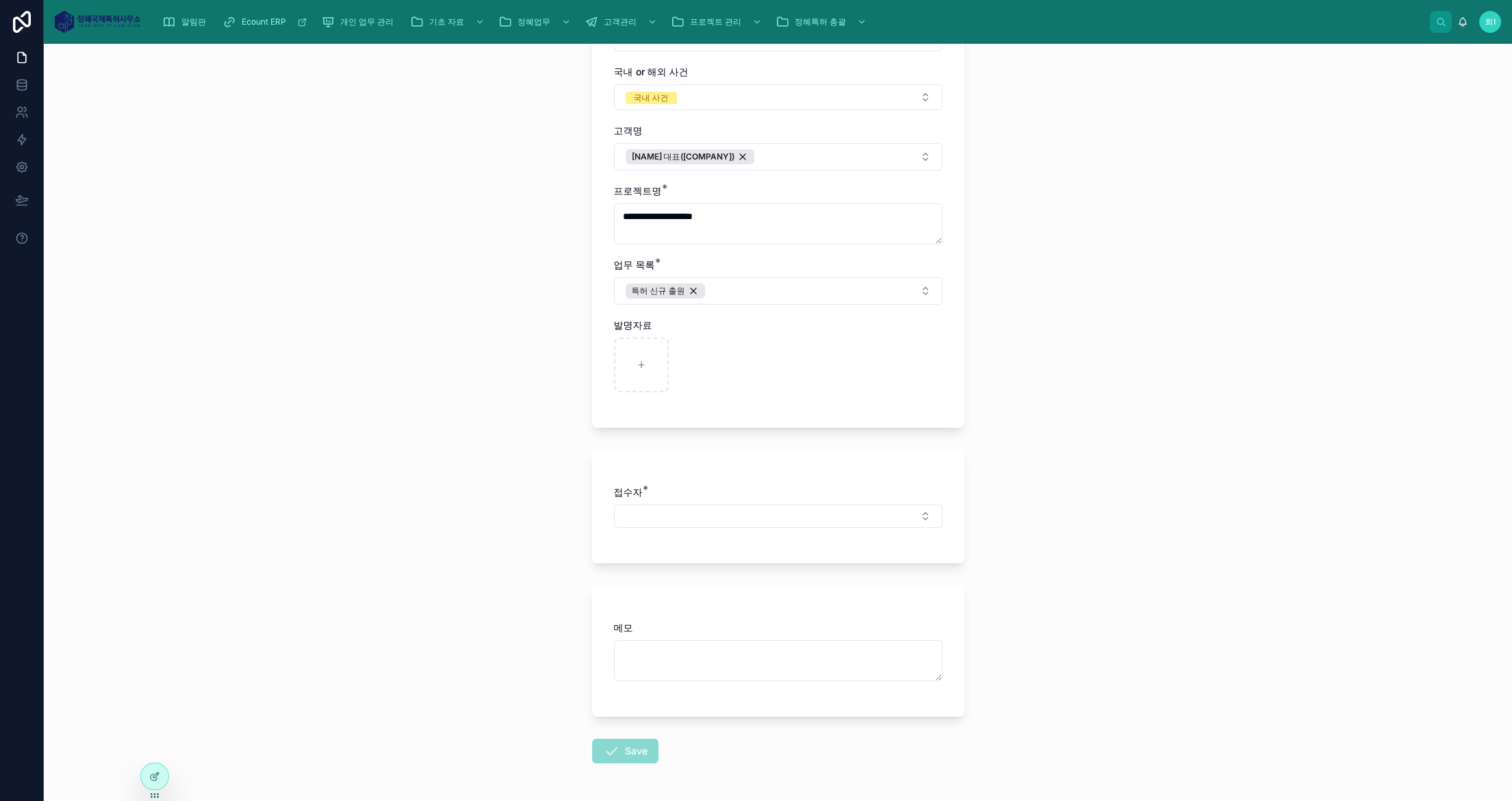 scroll, scrollTop: 228, scrollLeft: 0, axis: vertical 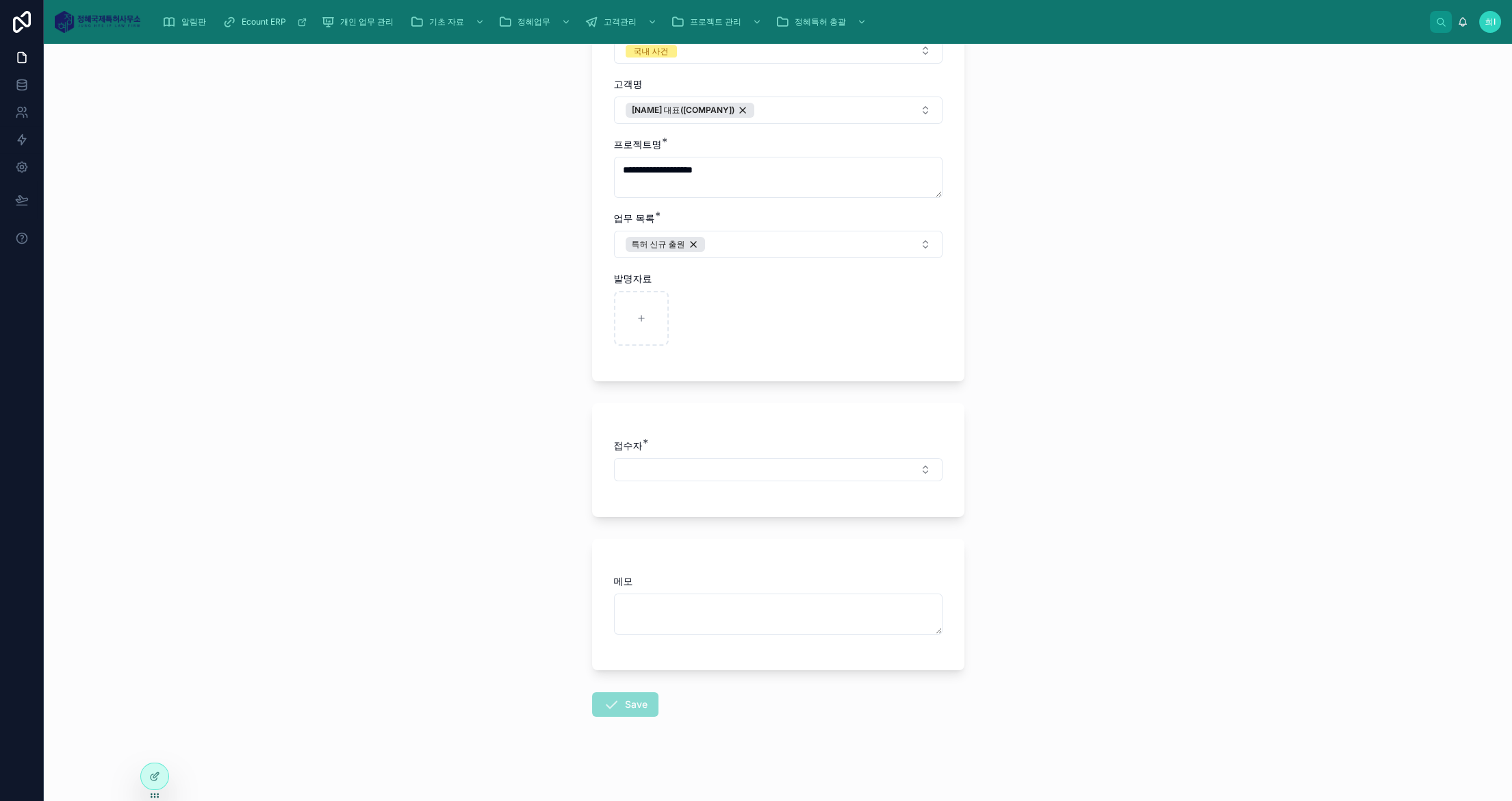 click at bounding box center [778, 470] 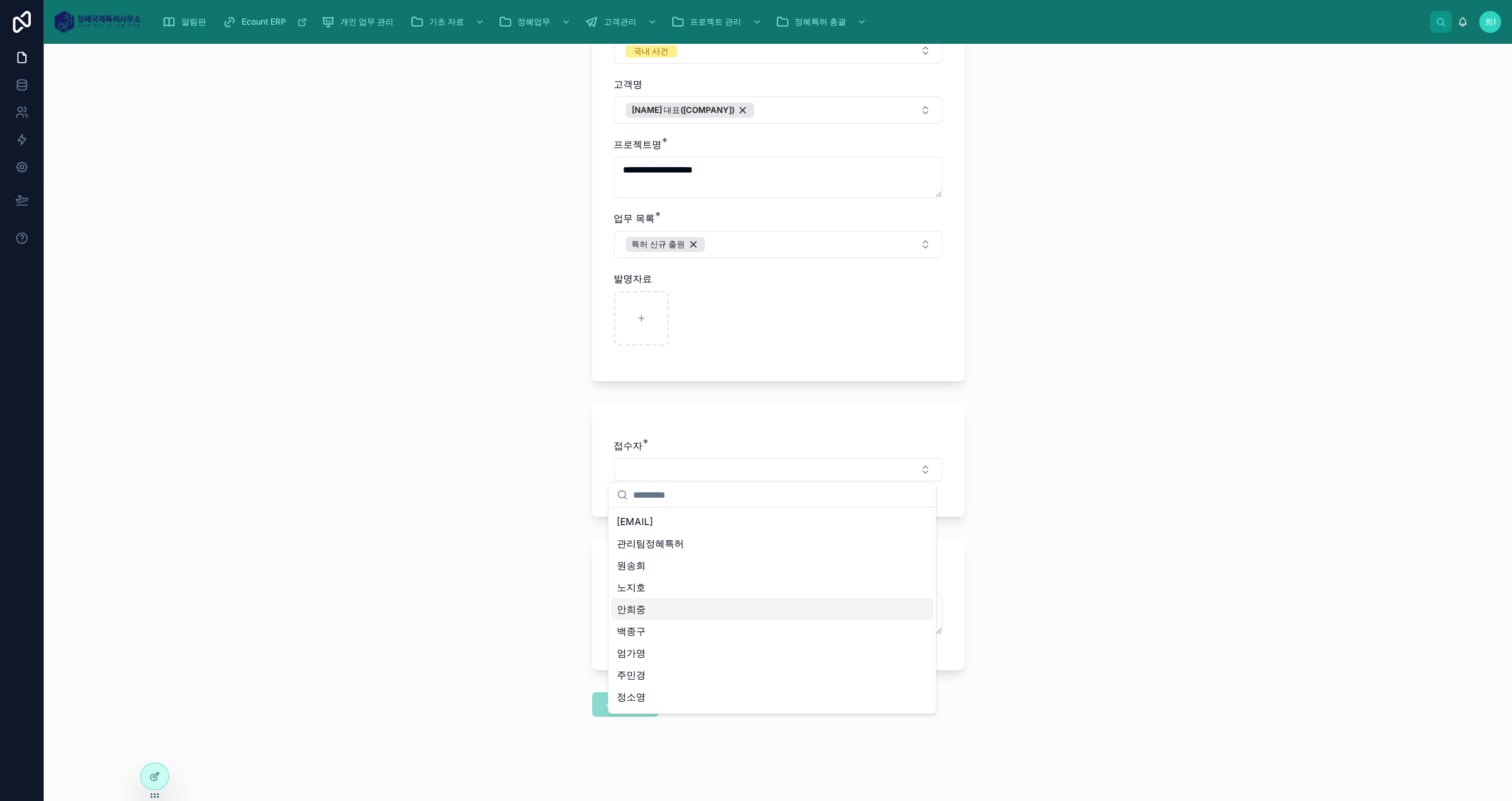 click on "안희중" at bounding box center [772, 609] 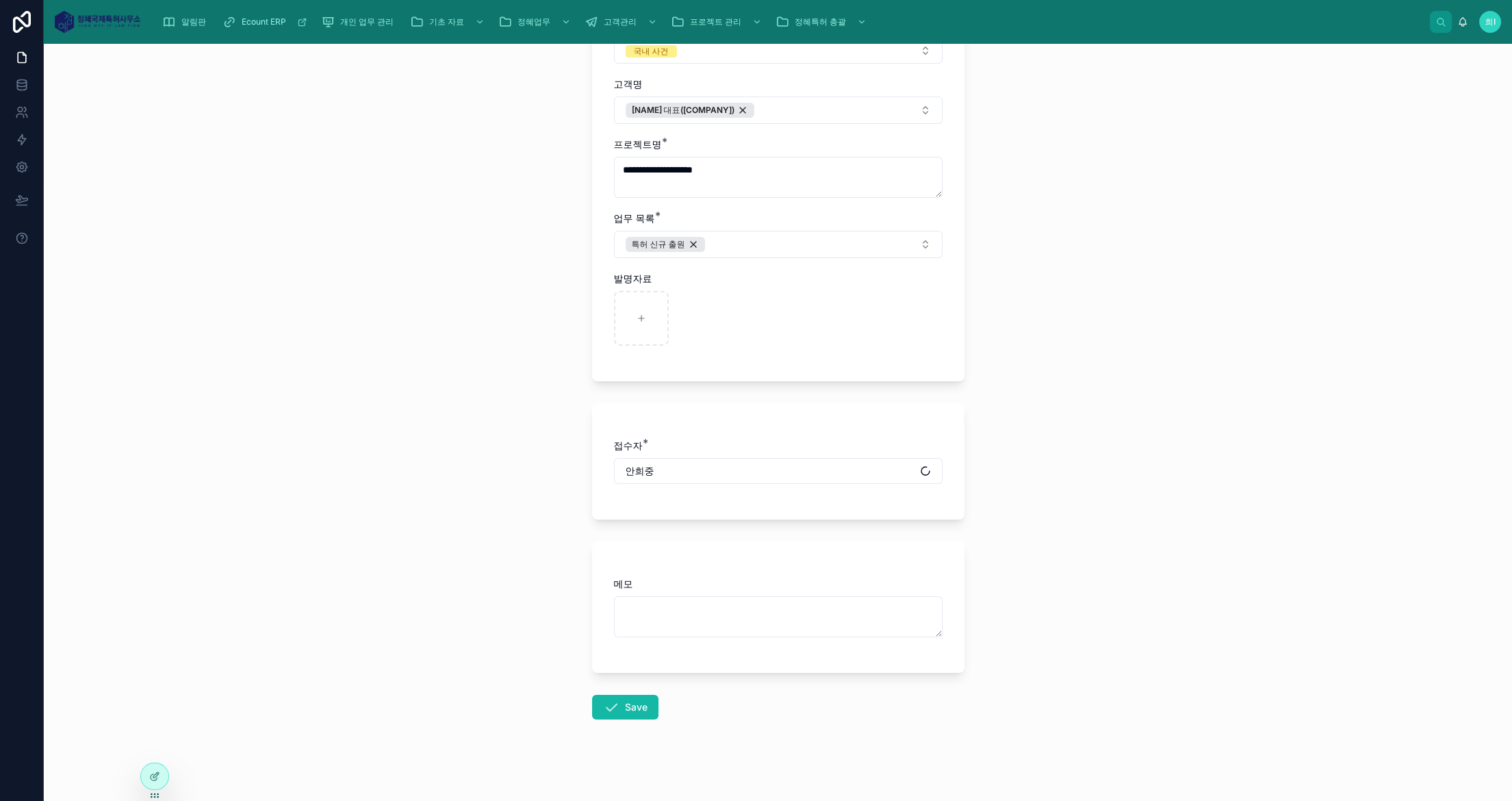 click on "**********" at bounding box center [778, 422] 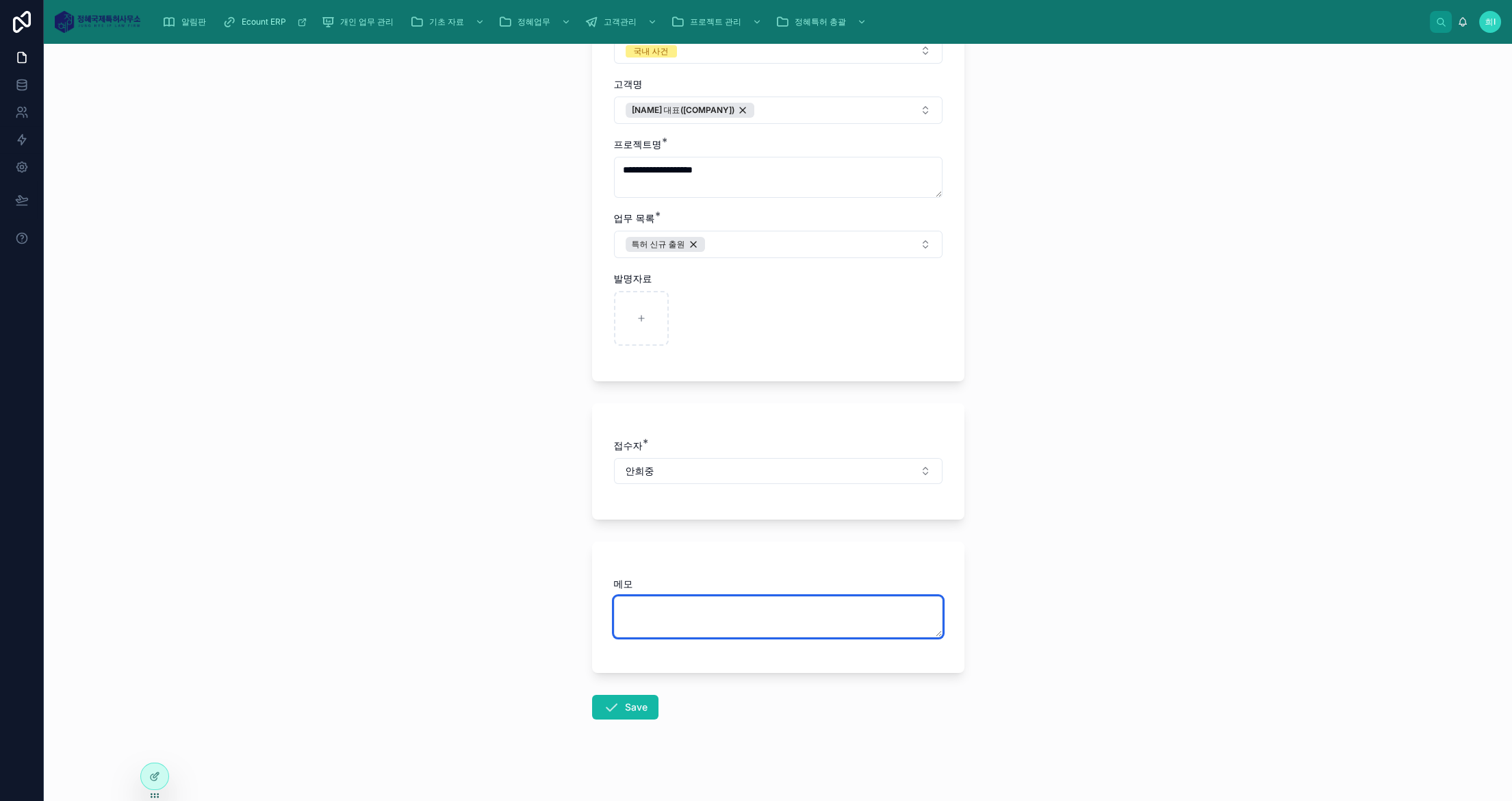 drag, startPoint x: 649, startPoint y: 628, endPoint x: 626, endPoint y: 648, distance: 30.479501 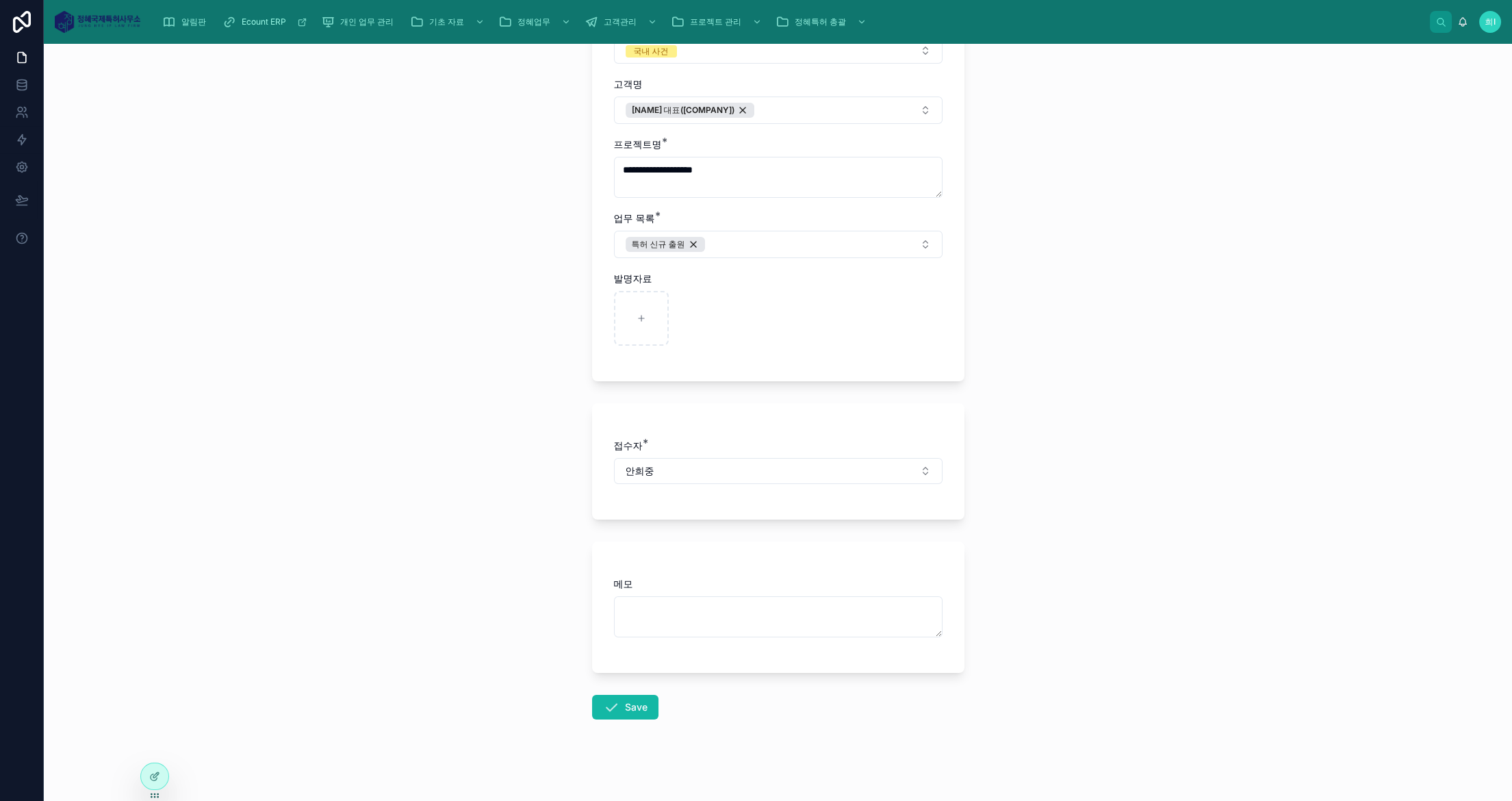 drag, startPoint x: 491, startPoint y: 702, endPoint x: 502, endPoint y: 705, distance: 11.401754 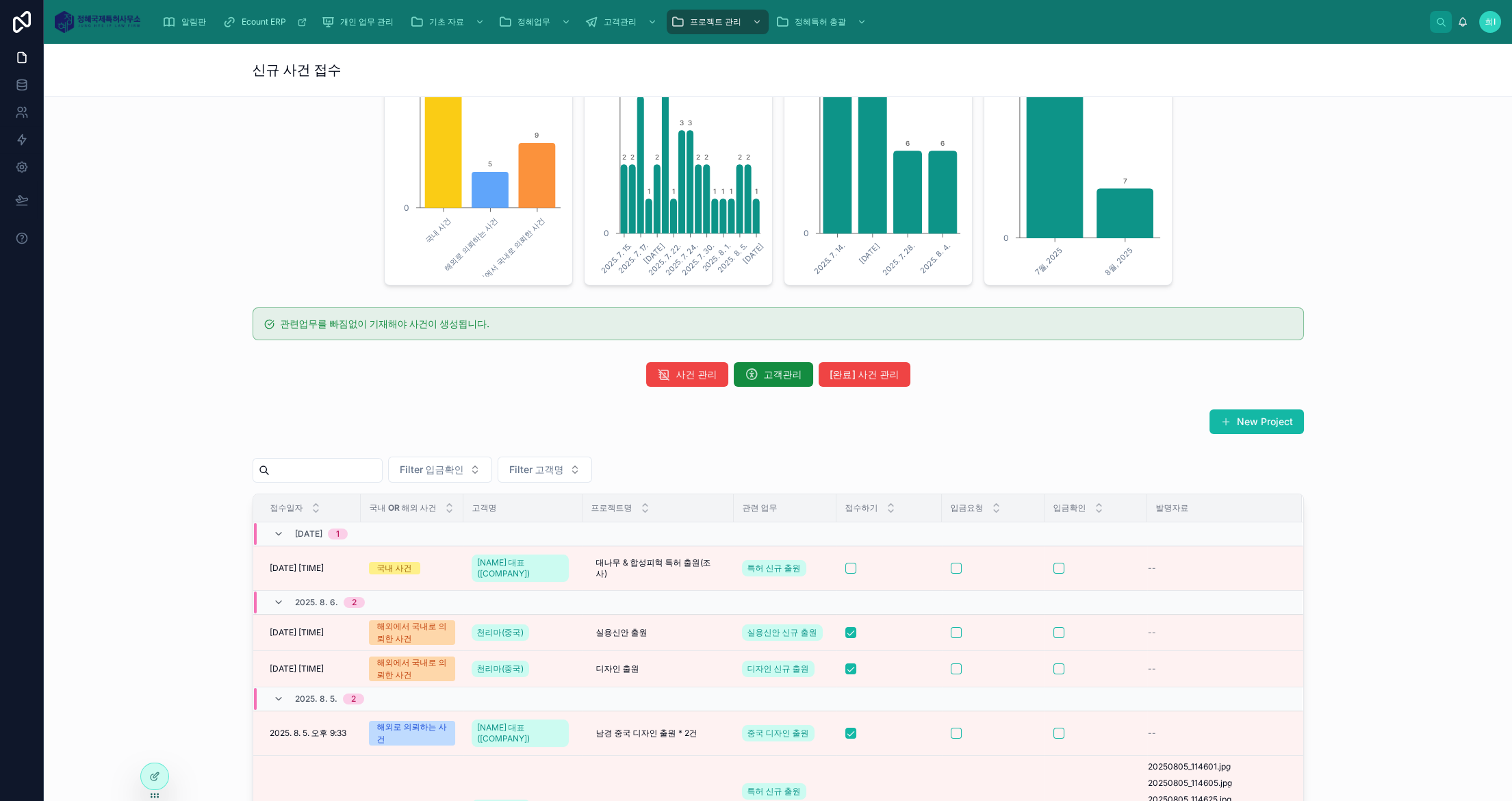 scroll, scrollTop: 608, scrollLeft: 0, axis: vertical 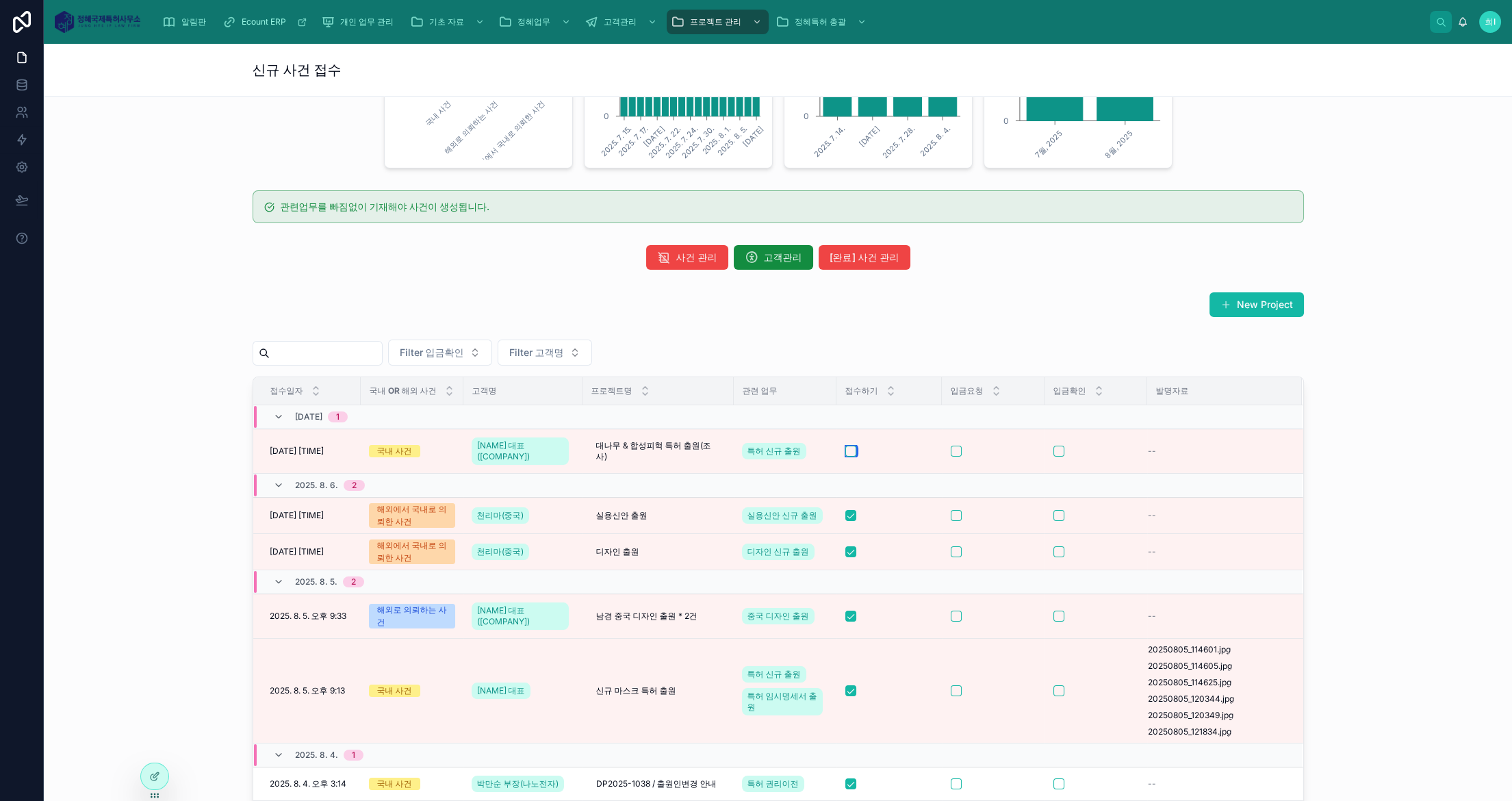 click at bounding box center (851, 451) 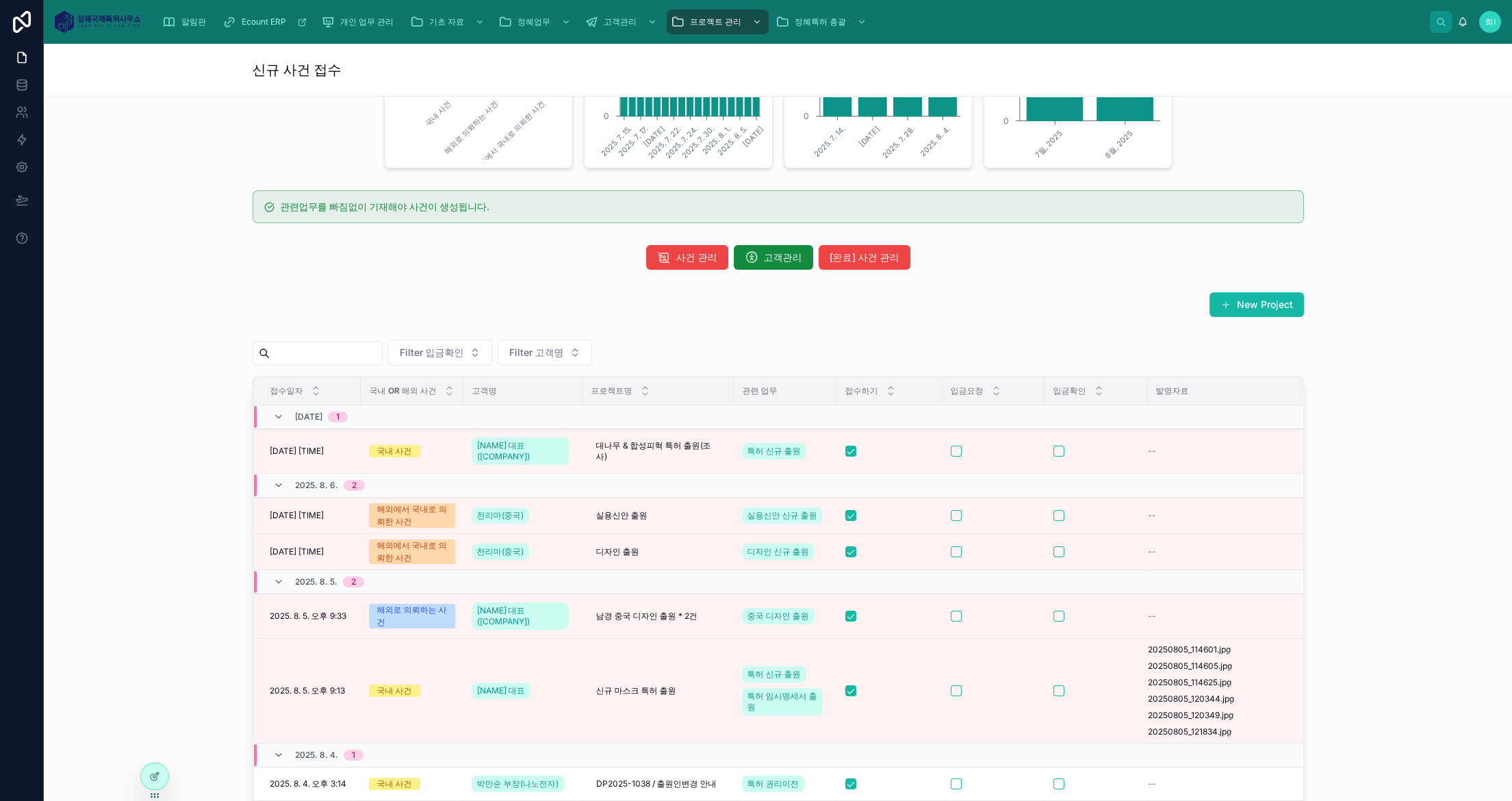 click on "[DATE] [TIME]" at bounding box center [296, 451] 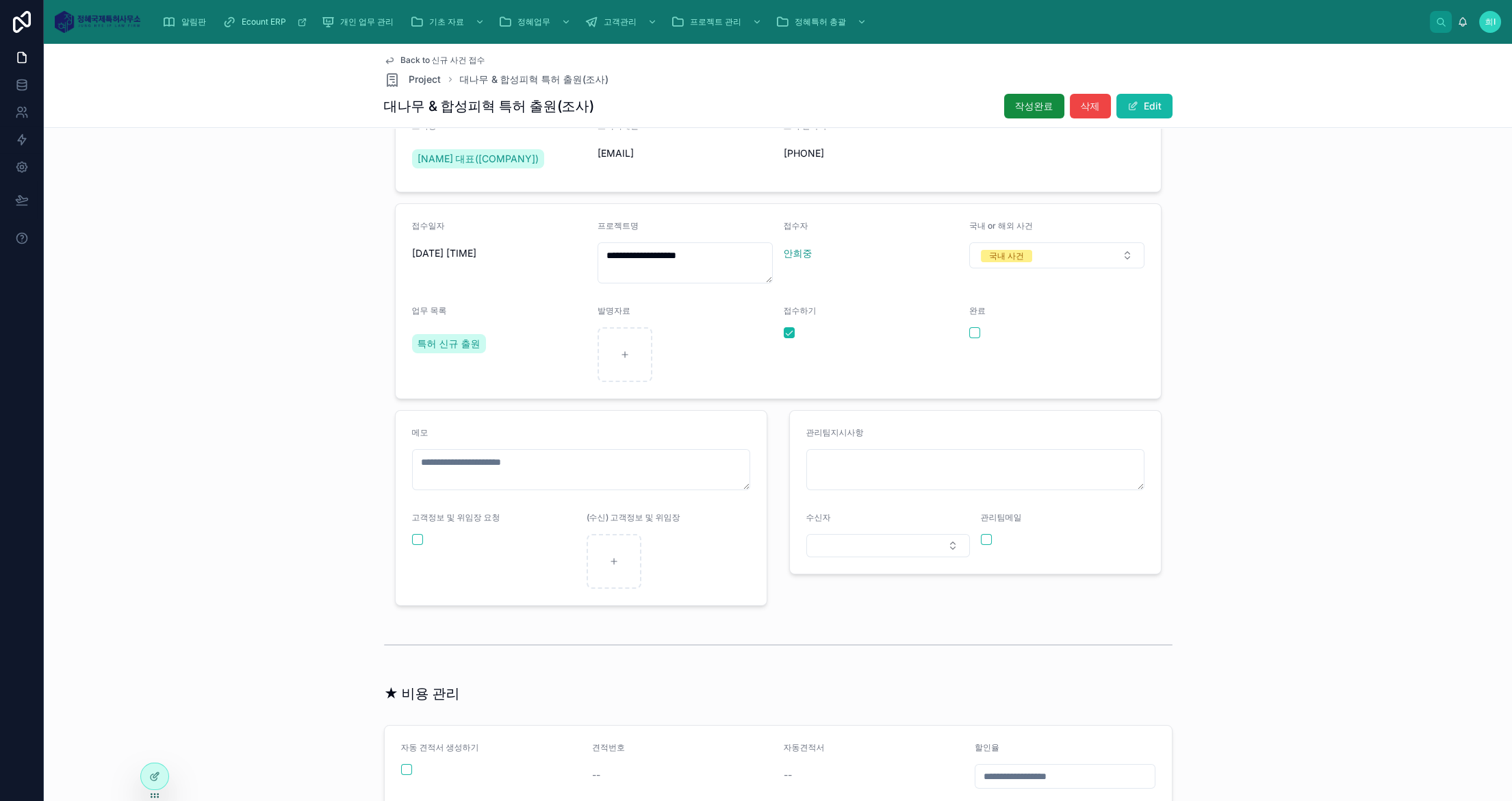 scroll, scrollTop: 16, scrollLeft: 0, axis: vertical 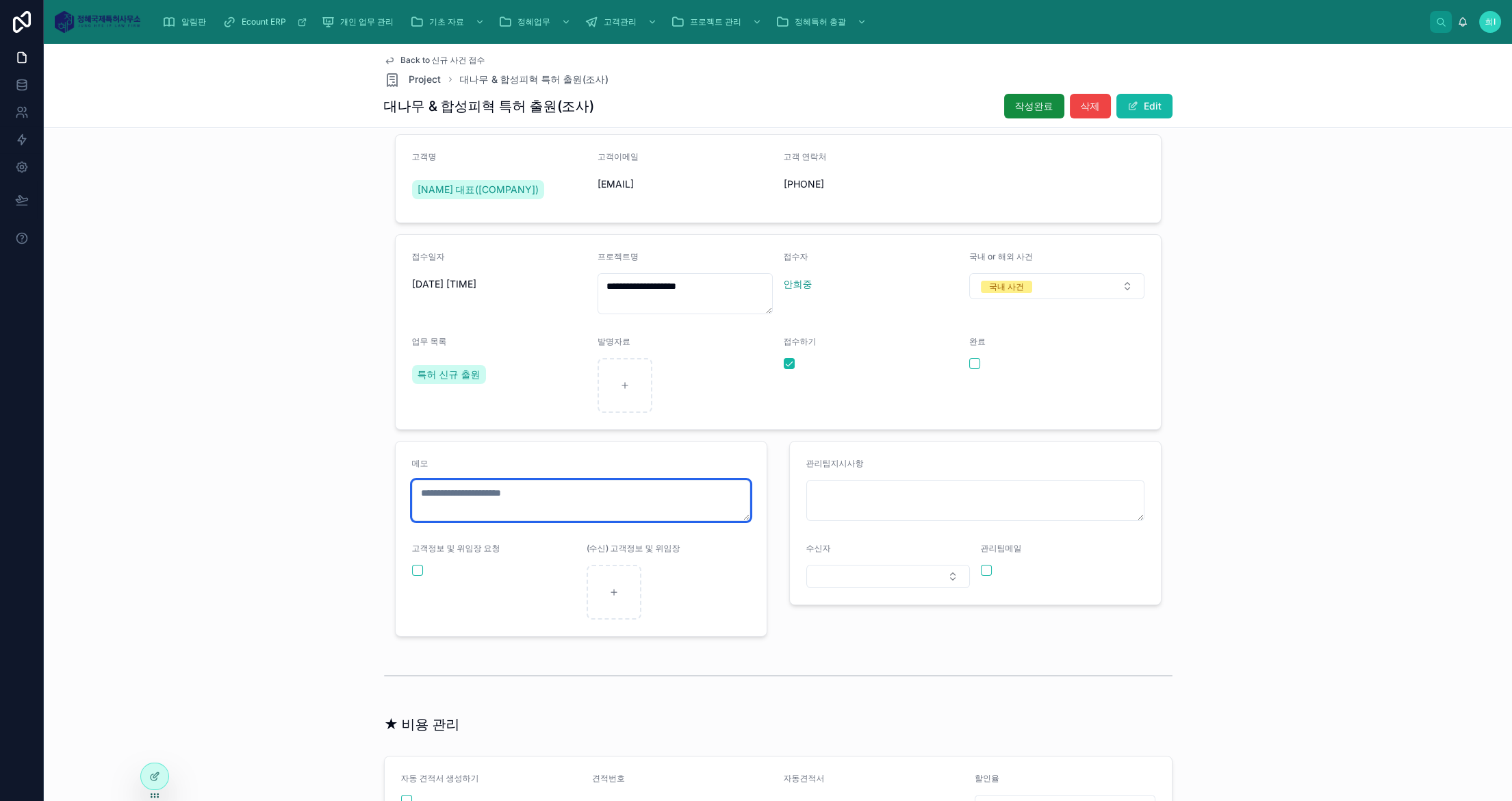 click at bounding box center (581, 500) 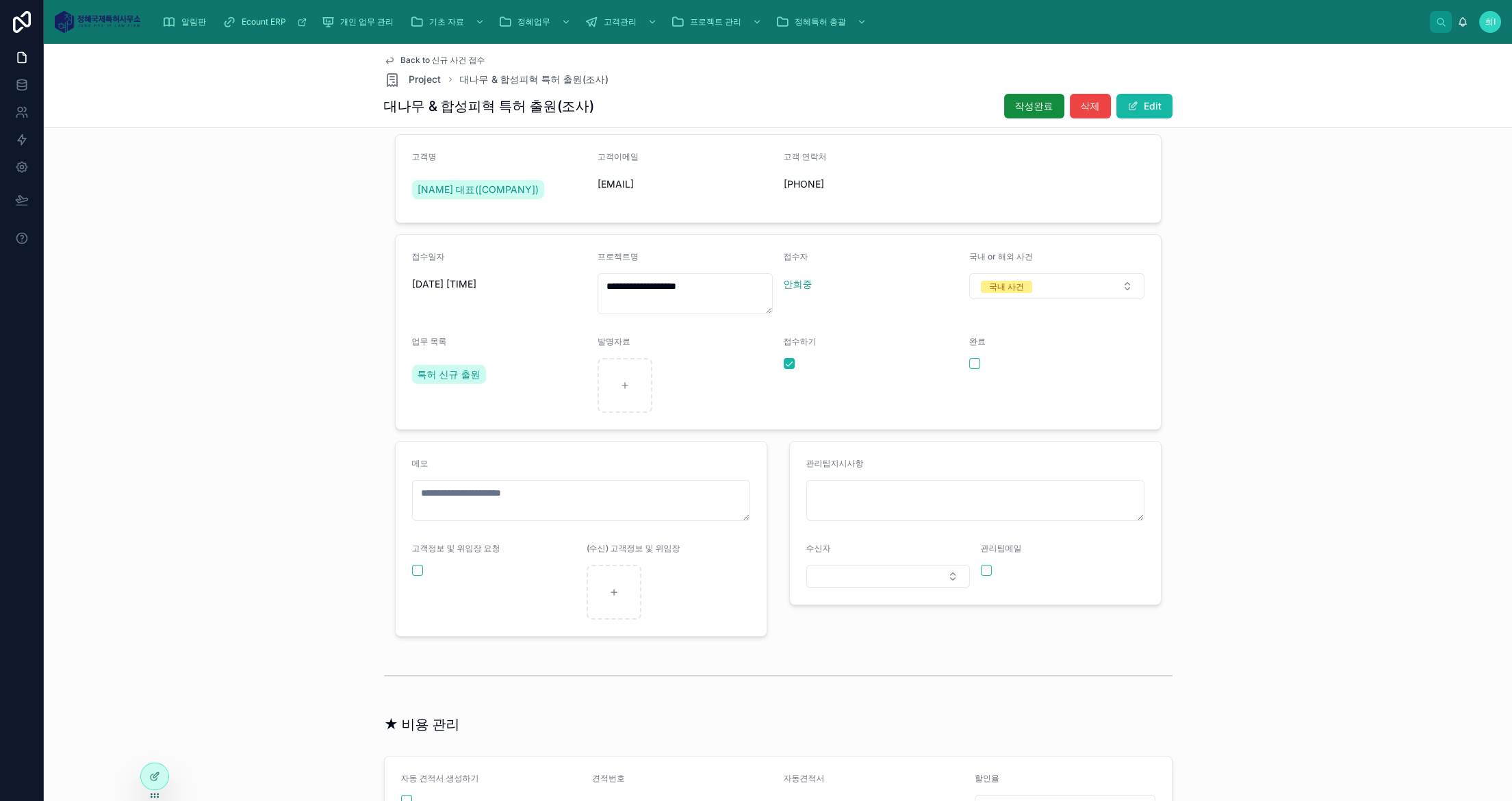 click on "**********" at bounding box center [778, 385] 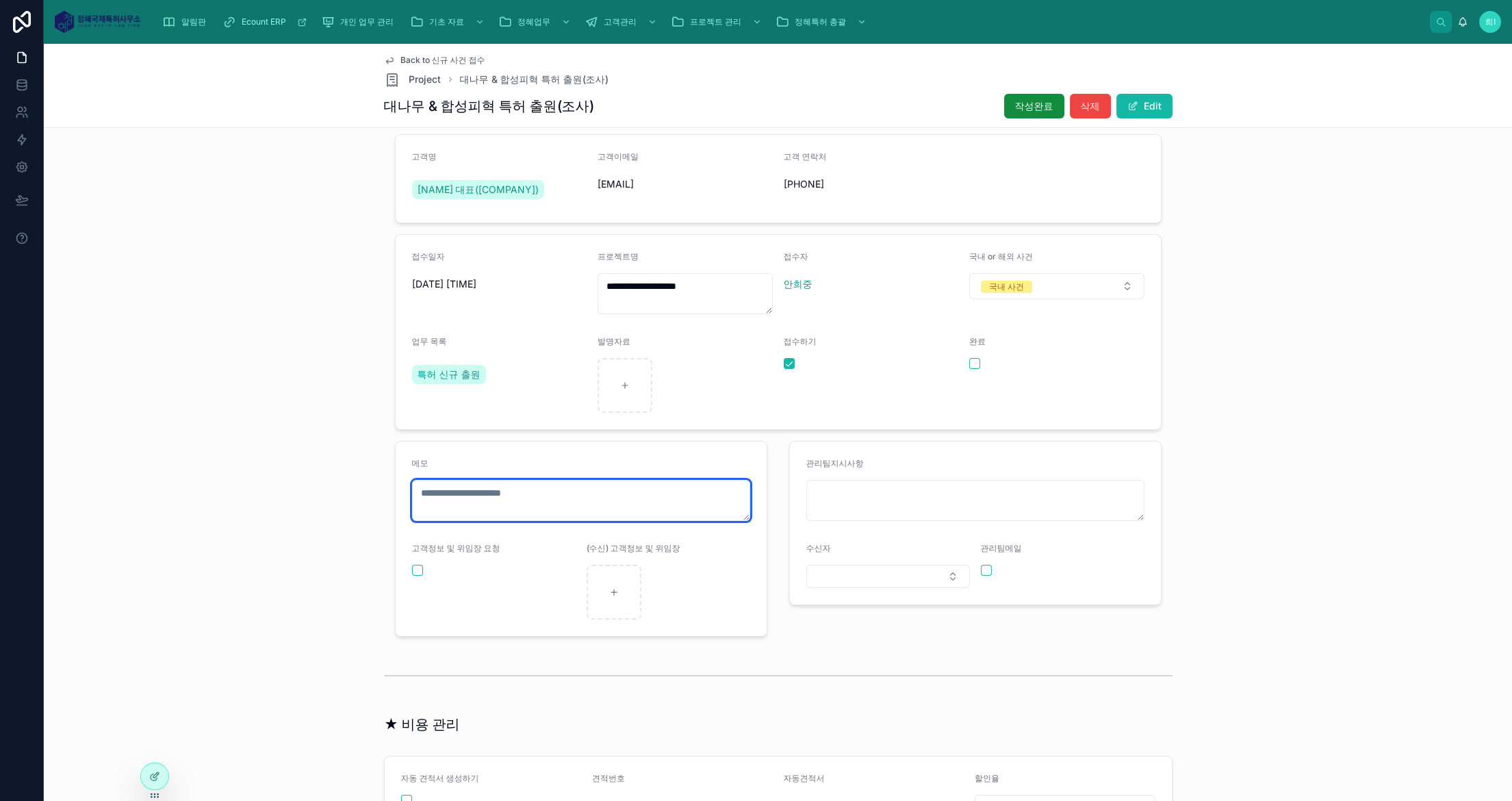 click at bounding box center [581, 500] 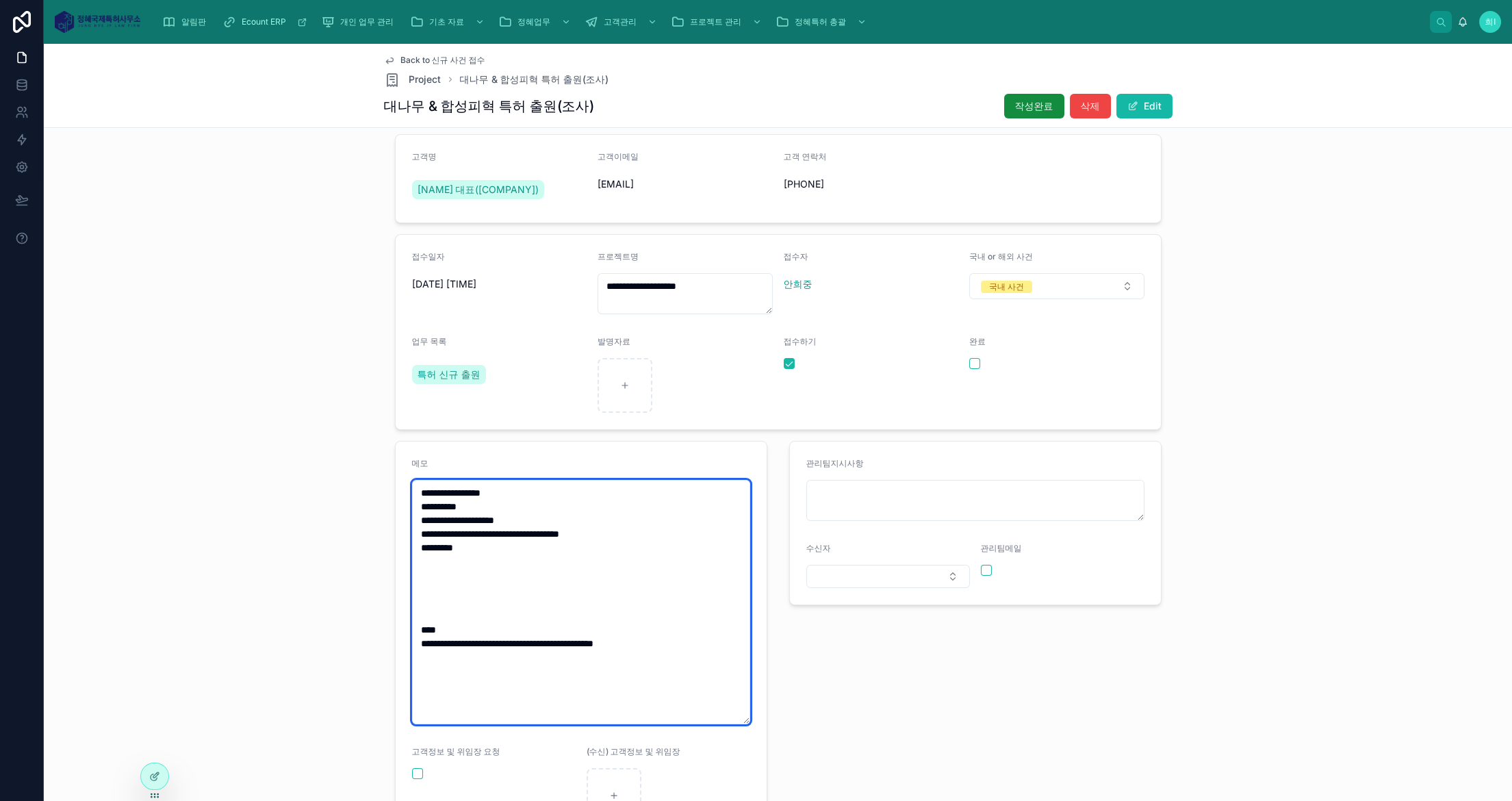 drag, startPoint x: 508, startPoint y: 572, endPoint x: 512, endPoint y: 628, distance: 56.142675 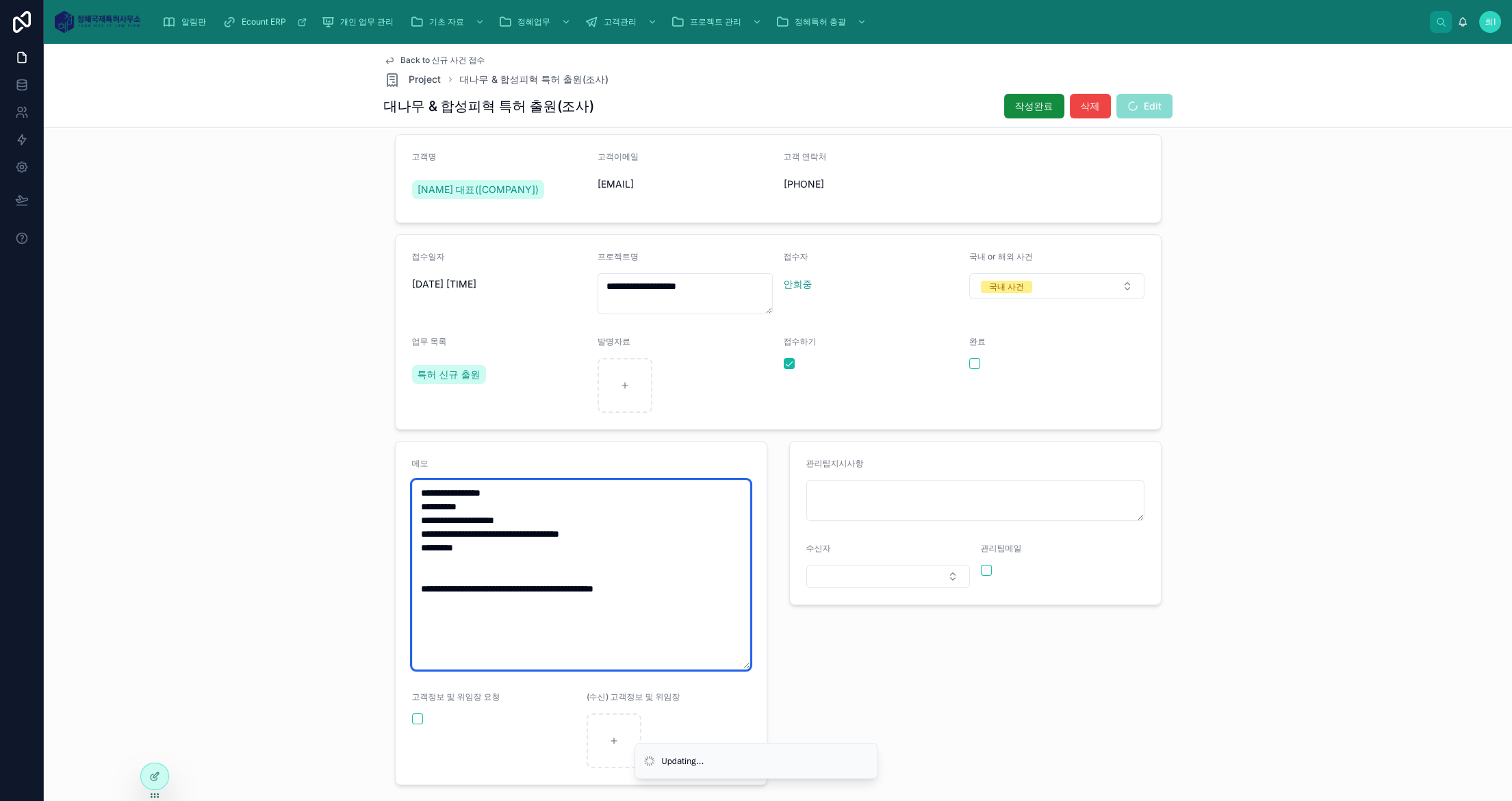 type on "**********" 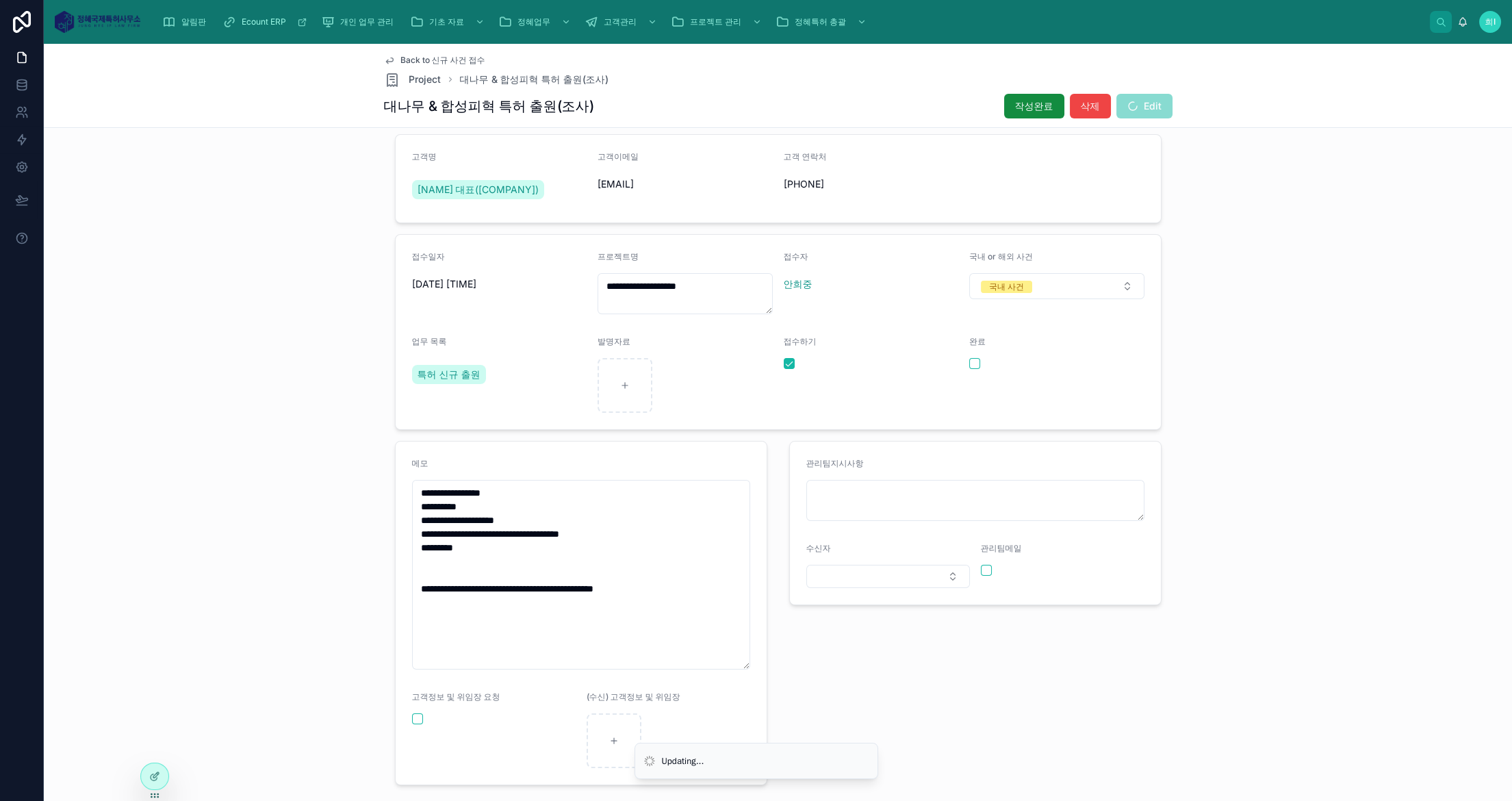 click on "**********" at bounding box center (778, 459) 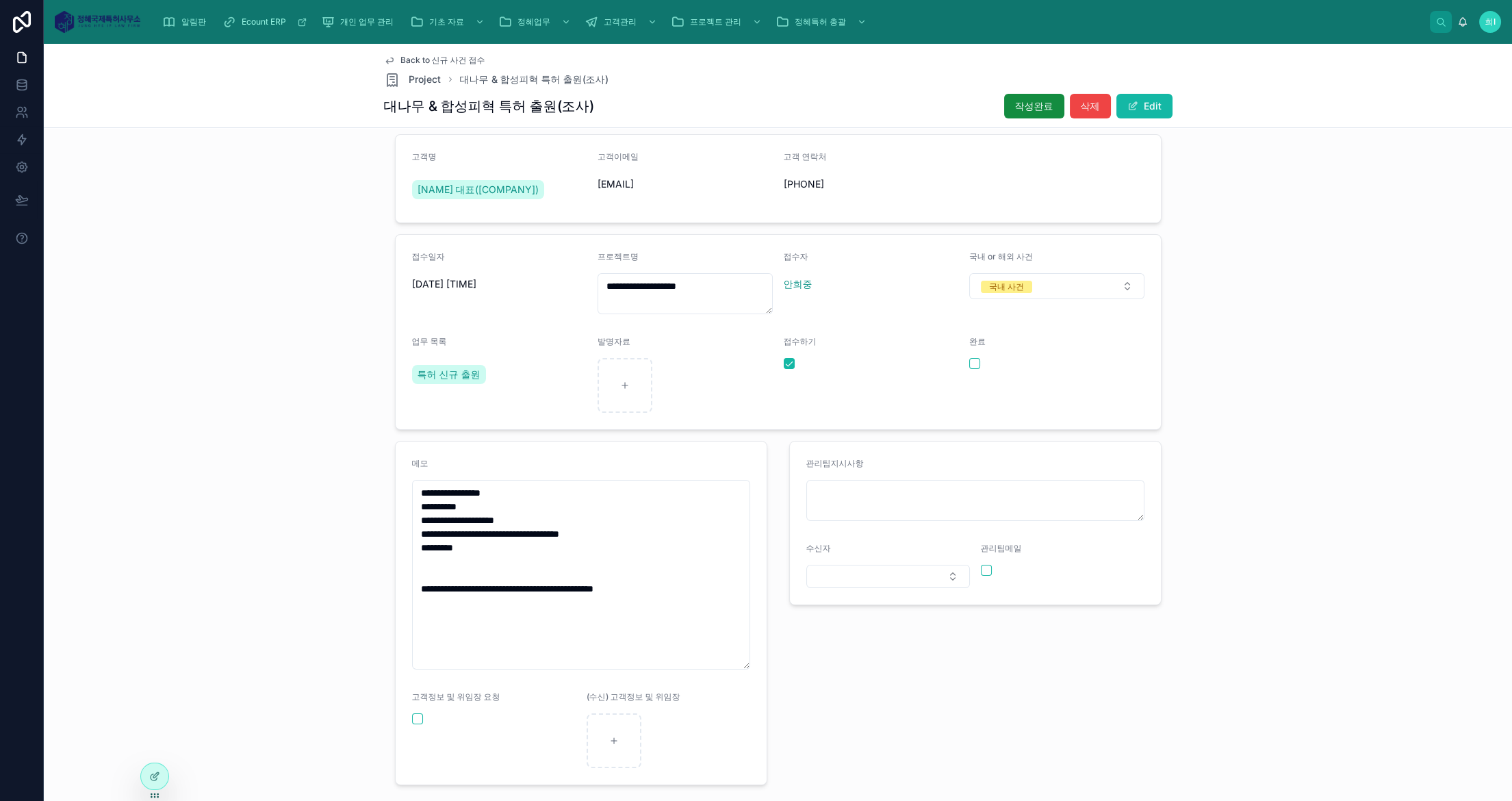click on "작성완료" at bounding box center [1034, 106] 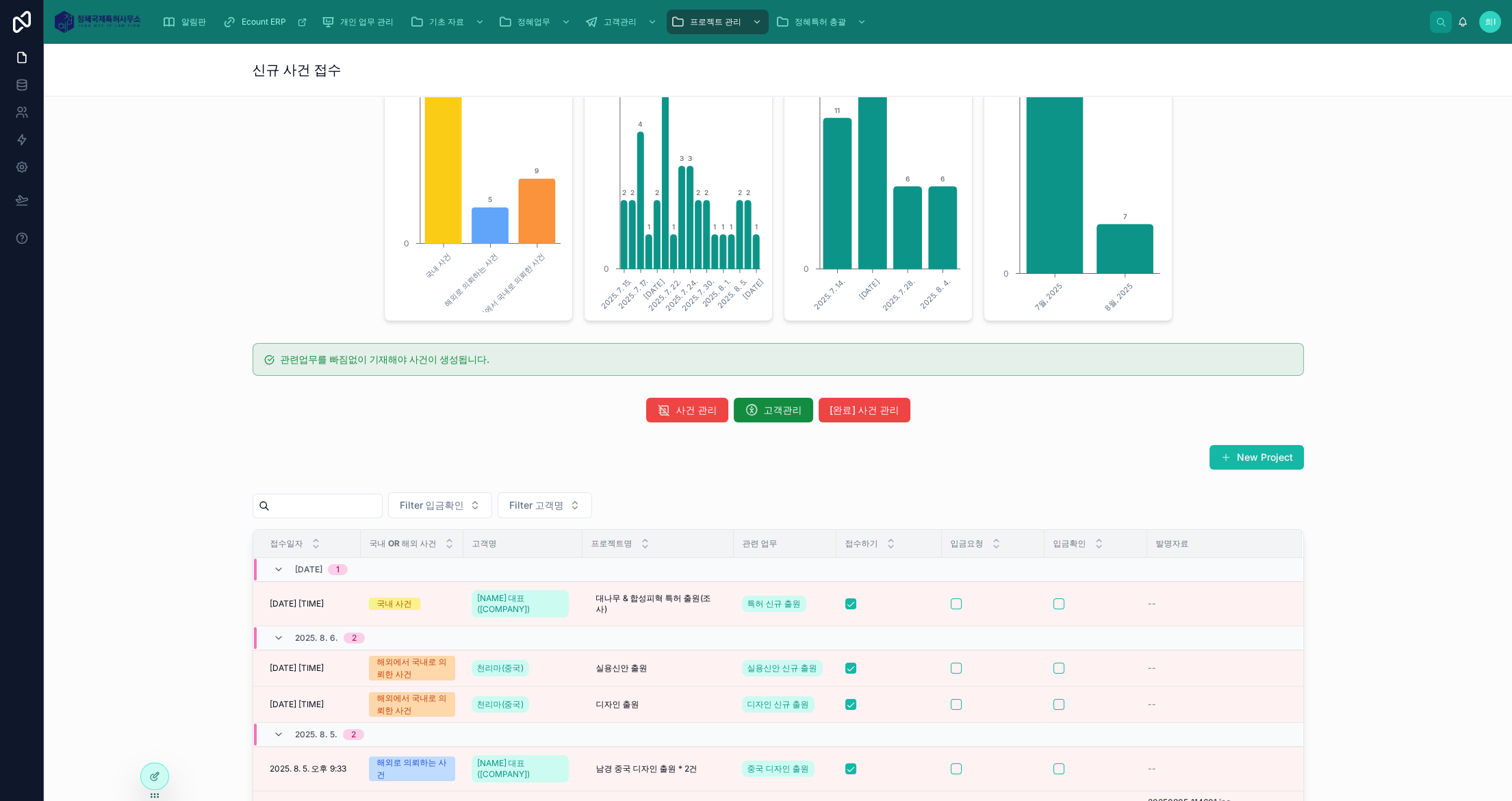 scroll, scrollTop: 532, scrollLeft: 0, axis: vertical 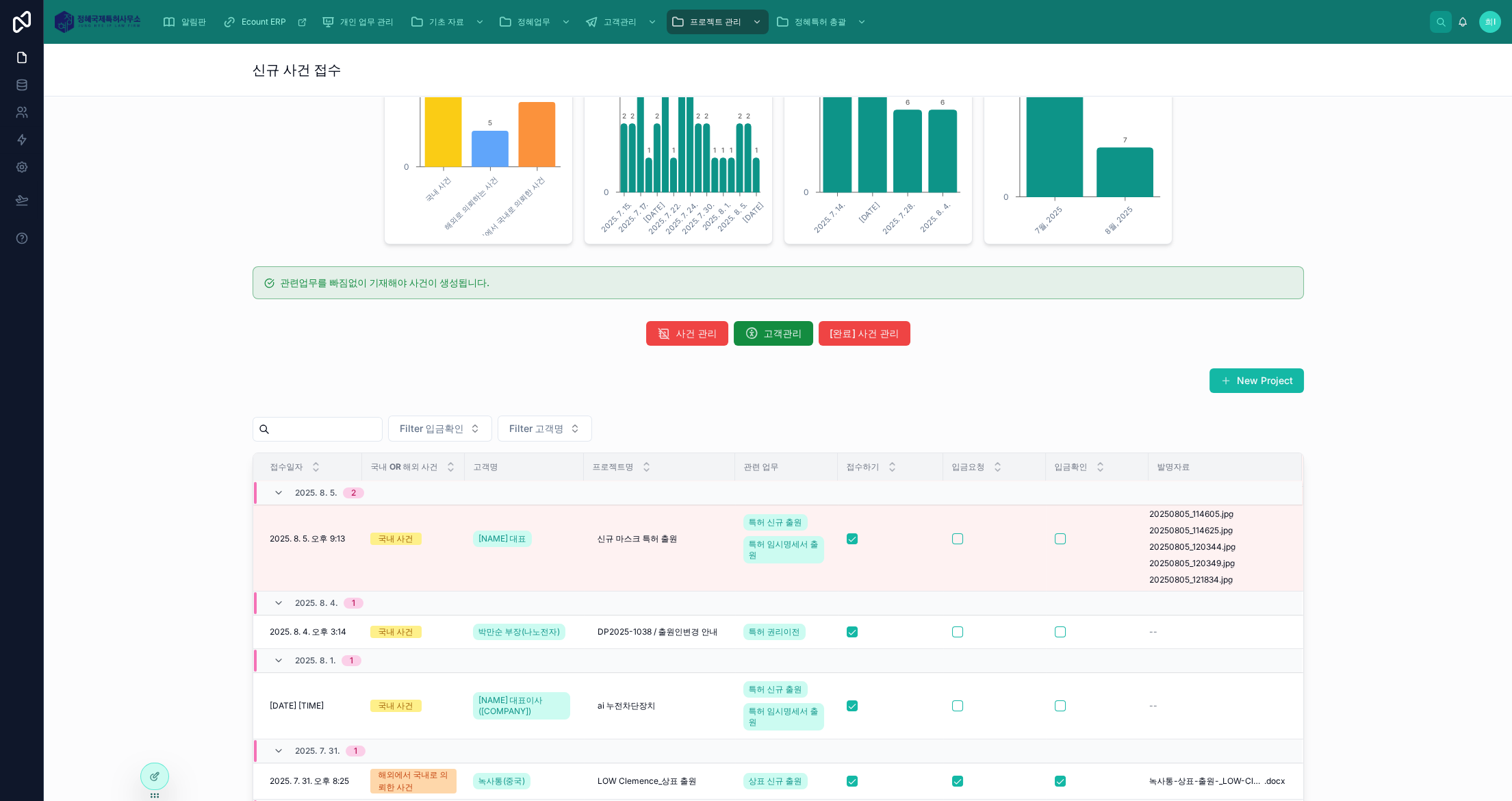 click on "사건 관리" at bounding box center [697, 333] 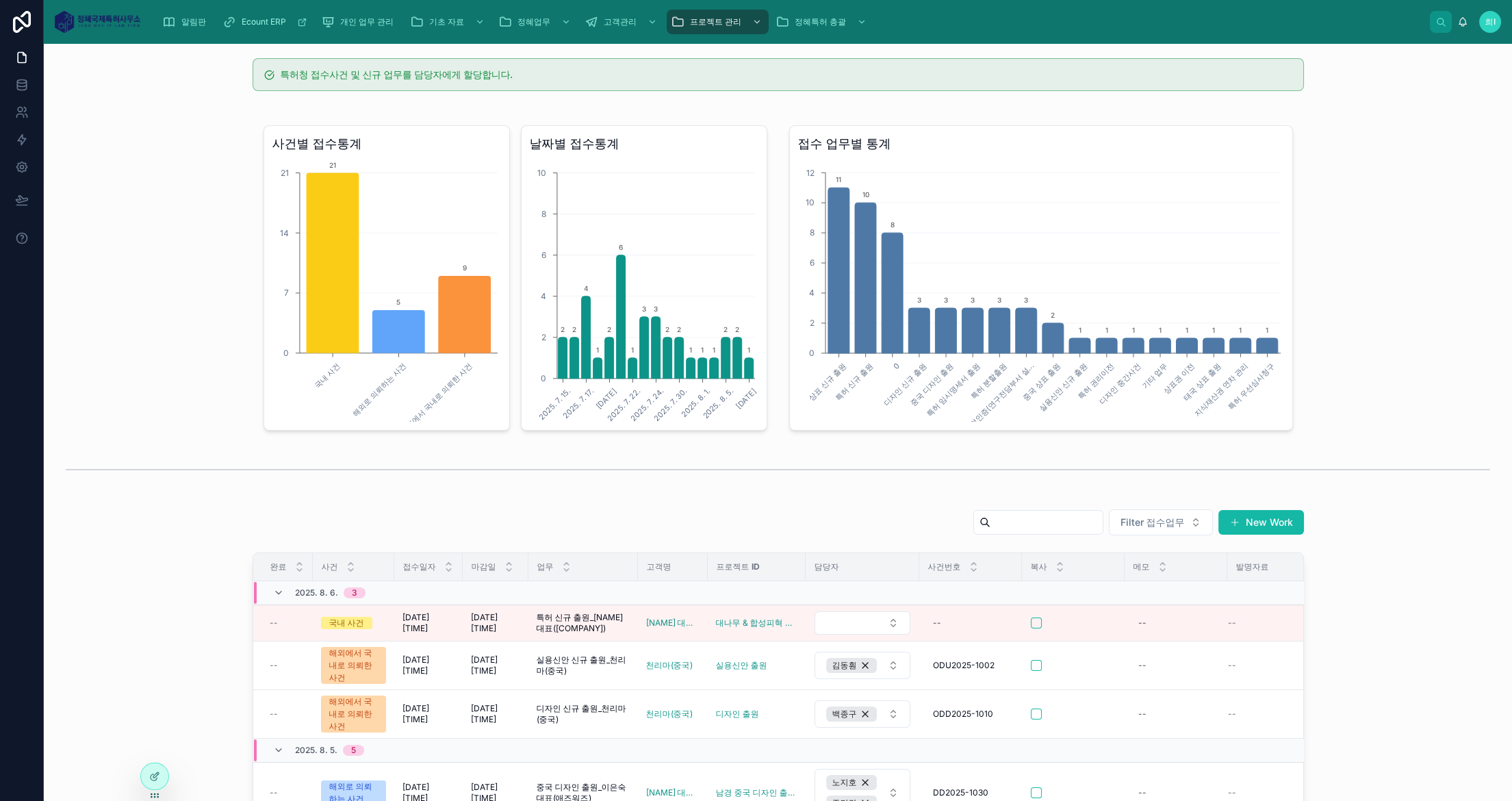scroll, scrollTop: 507, scrollLeft: 0, axis: vertical 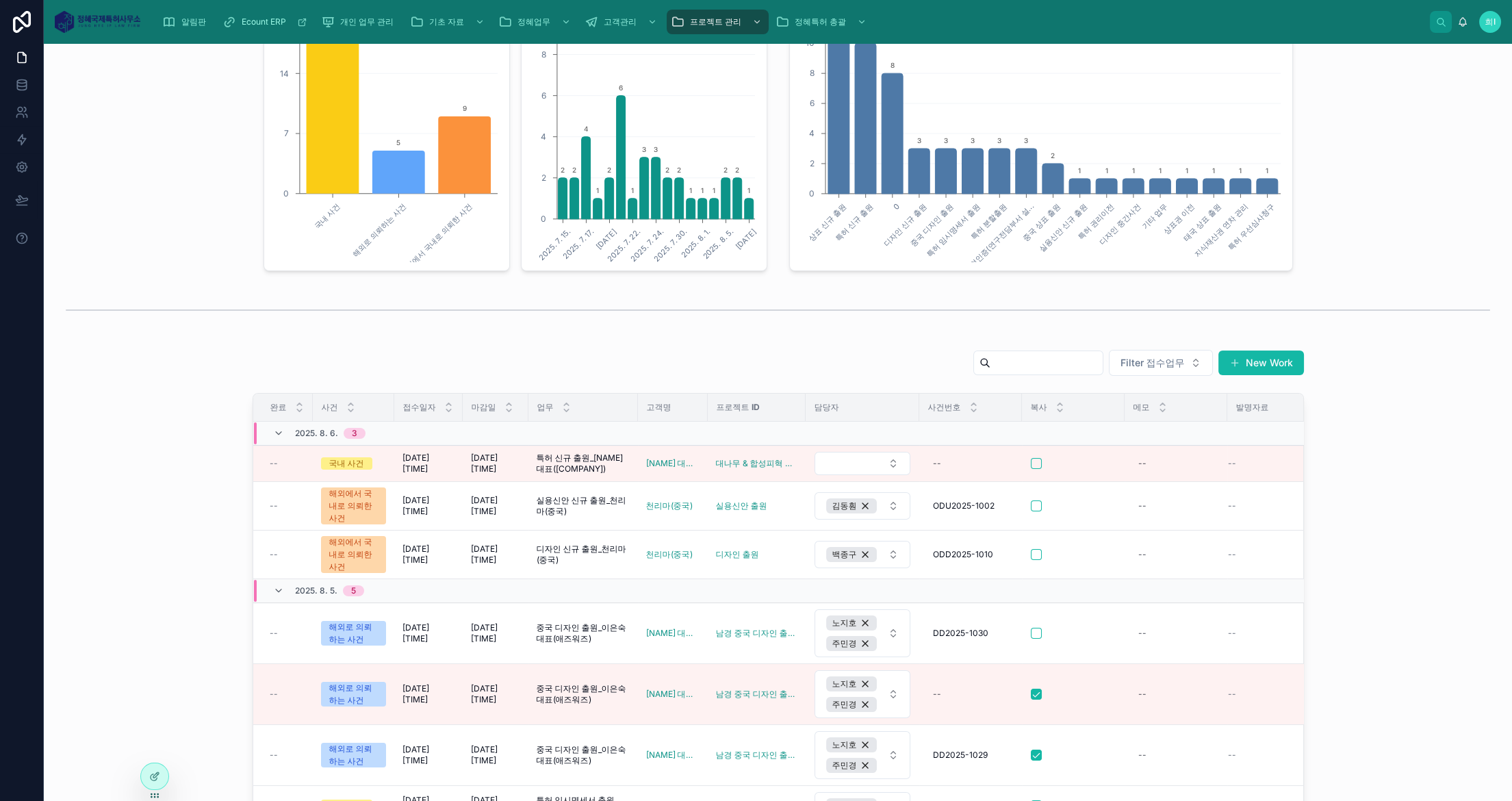 click at bounding box center [862, 463] 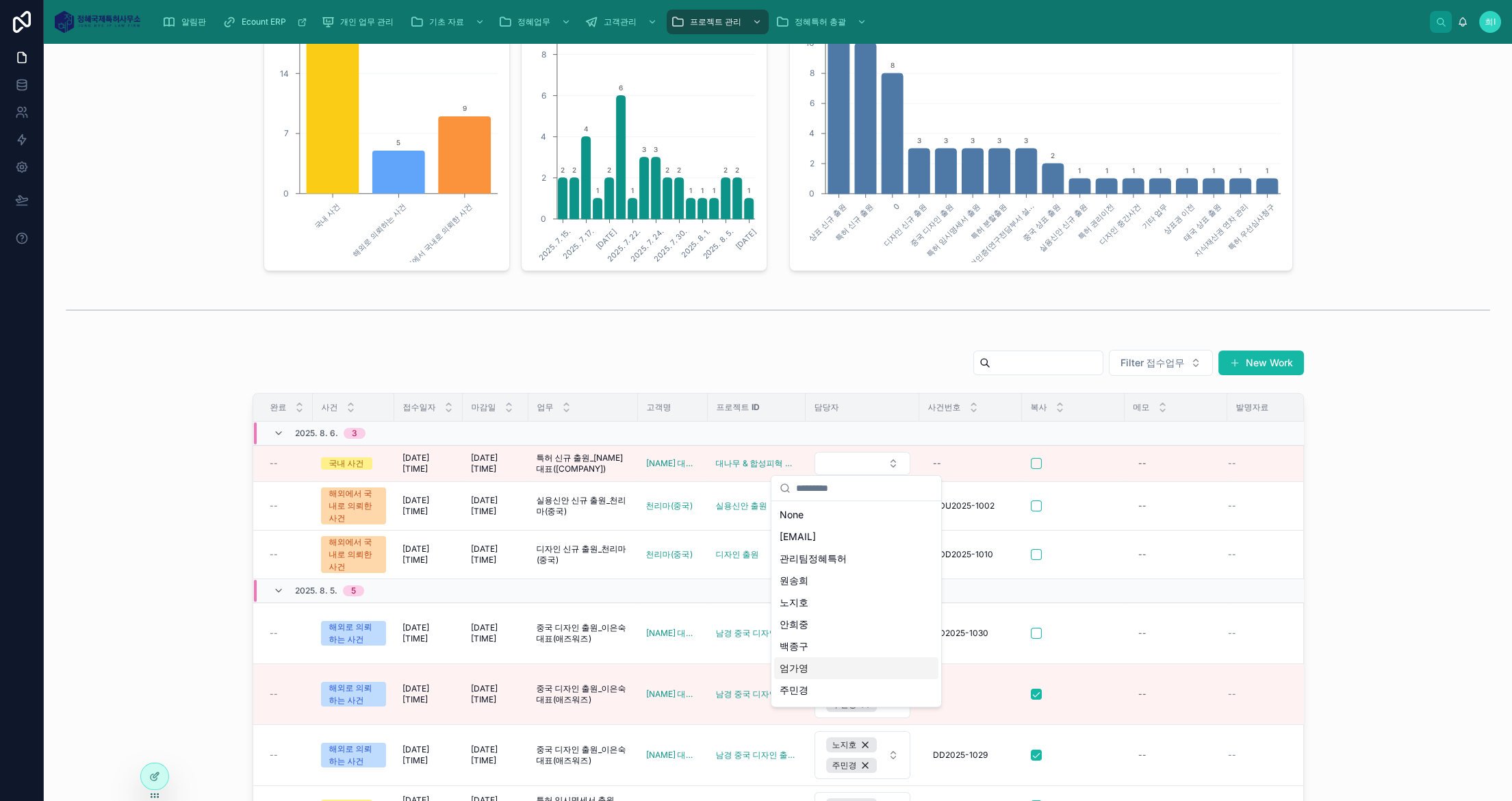click on "엄가영" at bounding box center (856, 668) 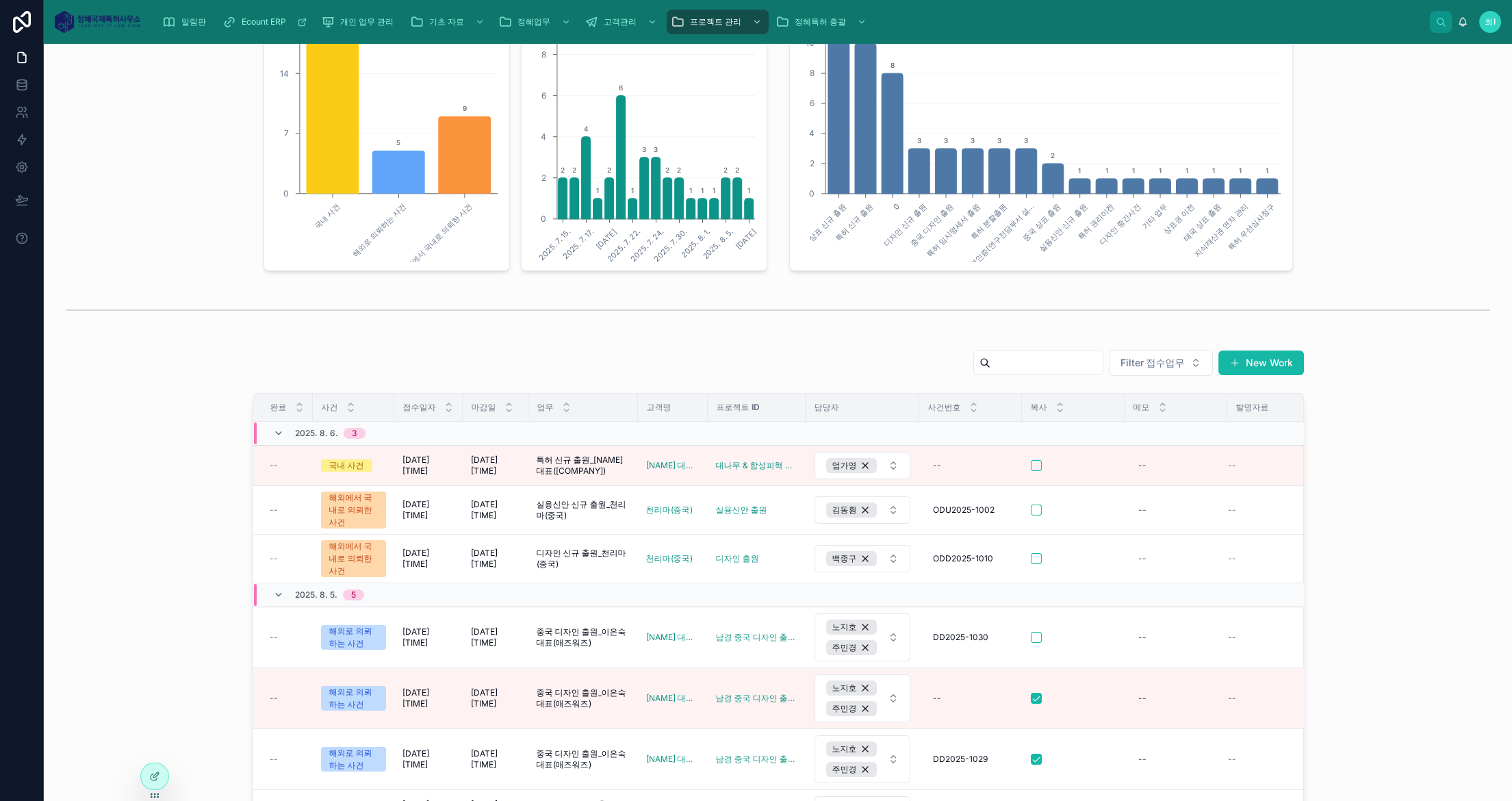 click on "특허청 접수사건 및 신규 업무를 담당자에게 할당합니다.  사건별 접수통계  국내 사건 해외로 의뢰하는 사건  해외에서 국내로 의뢰한 사건 0 7 14 21 21 5 9 날짜별 접수통계  [DATE] [DATE] [DATE] [DATE] [DATE] [DATE] [DATE] [DATE] 0 2 4 6 8 10 2 2 4 1 2 6 1 3 3 2 2 1 1 1 2 2 1 접수 업무별 통계 상표 신규 출원 특허 신규 출원 0 디자인 신규 출원 중국 디자인 출원 특허 임시명세서 출원 특허 분할출원 벤처기업인증(연구전담부서 설... 중국 상표 출원 실용신안 신규 출원 특허 권리이전 디자인 중간사건 기타 업무  상표권 이전 태국 상표 출원 지식재산권 연차 관리 특허 우선심사청구 0 2 4 6 8 10 12 11 10 8 3 3 3 3 3 2 1 1 1 1 1 1 1 1 Filter 접수업무 New Work 완료 사건 접수일자 마감일 업무 고객명 프로젝트 ID 담당자 사건번호 복사 메모 발명자료 [DATE] 3 -- -- --" at bounding box center [778, 315] 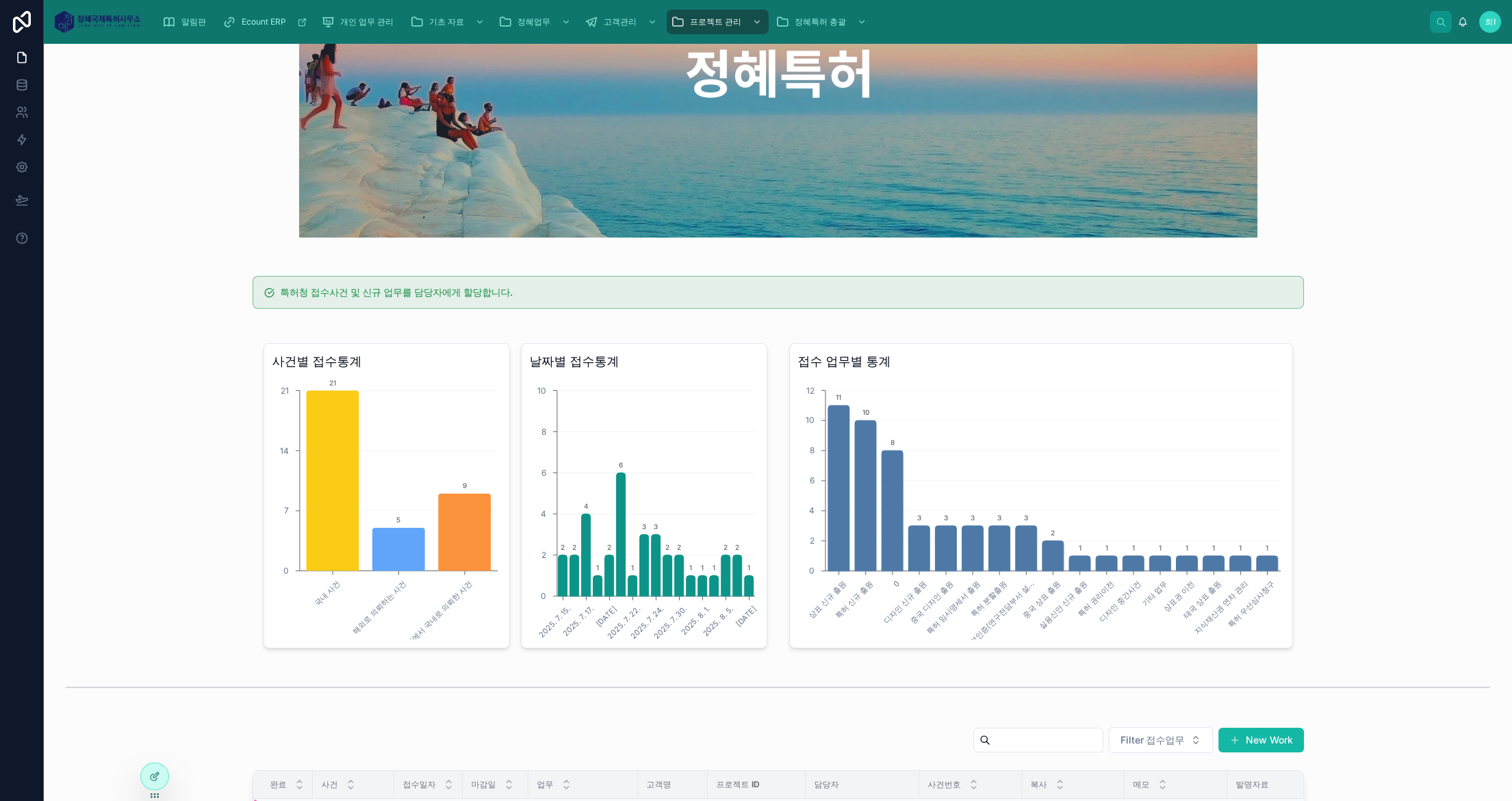 scroll, scrollTop: 127, scrollLeft: 0, axis: vertical 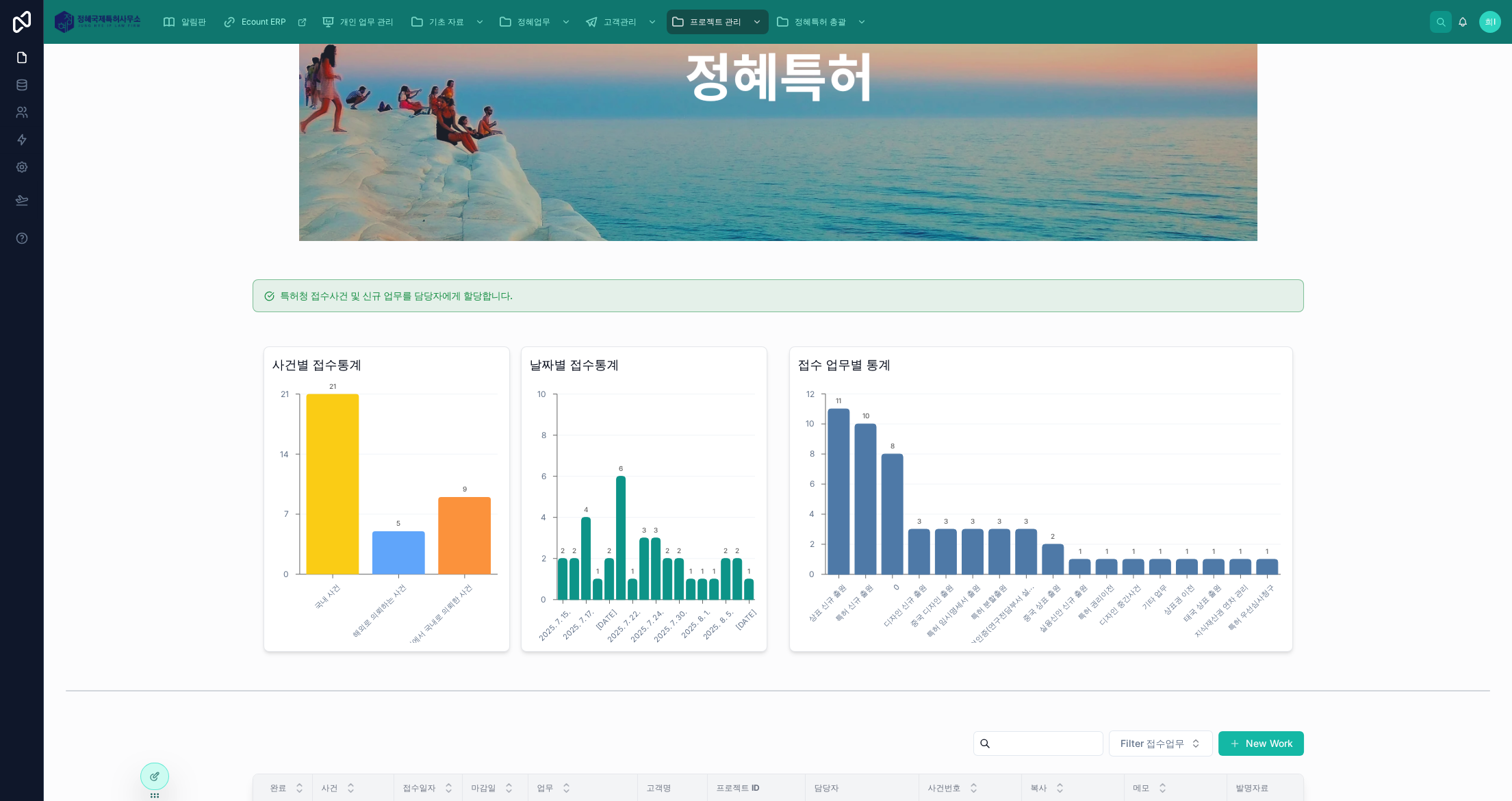 click on "특허청 접수사건 및 신규 업무를 담당자에게 할당합니다." at bounding box center (778, 296) 